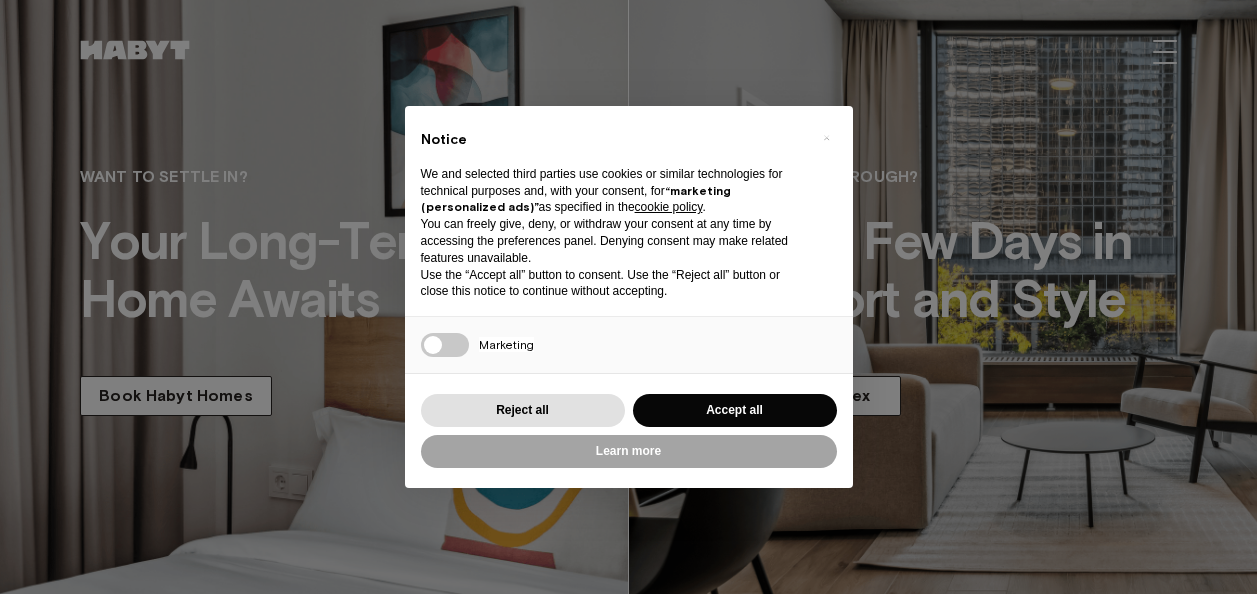 scroll, scrollTop: 0, scrollLeft: 0, axis: both 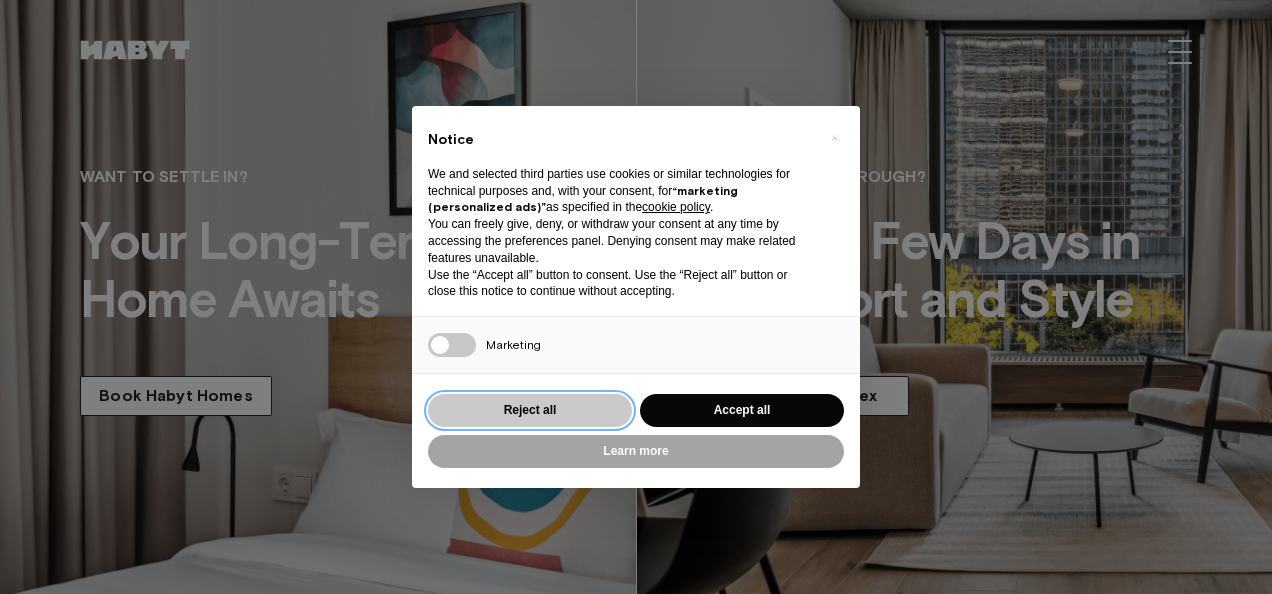 click on "Reject all" at bounding box center [530, 410] 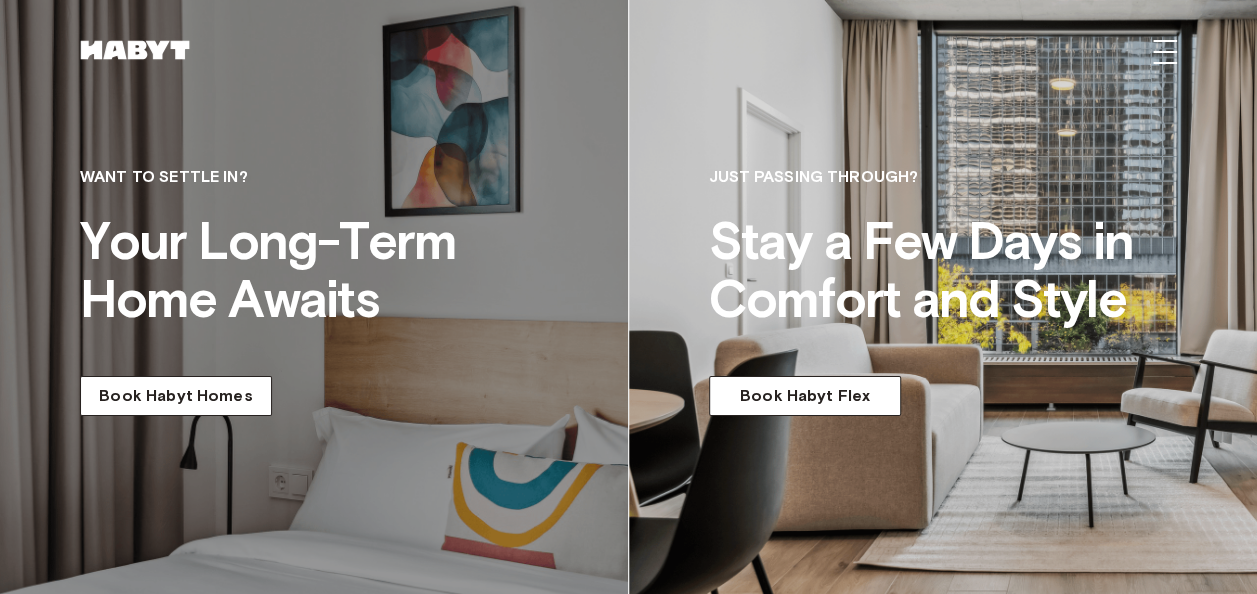 scroll, scrollTop: 0, scrollLeft: 0, axis: both 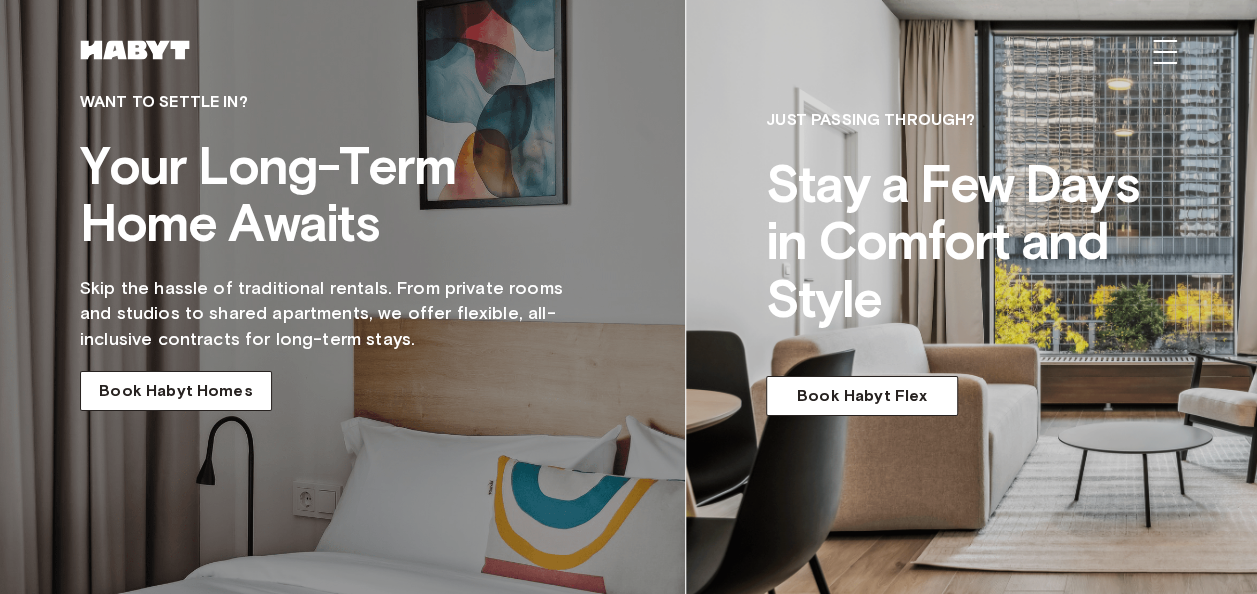 click on "WANT TO SETTLE IN? Your Long-Term Home Awaits" at bounding box center (330, 171) 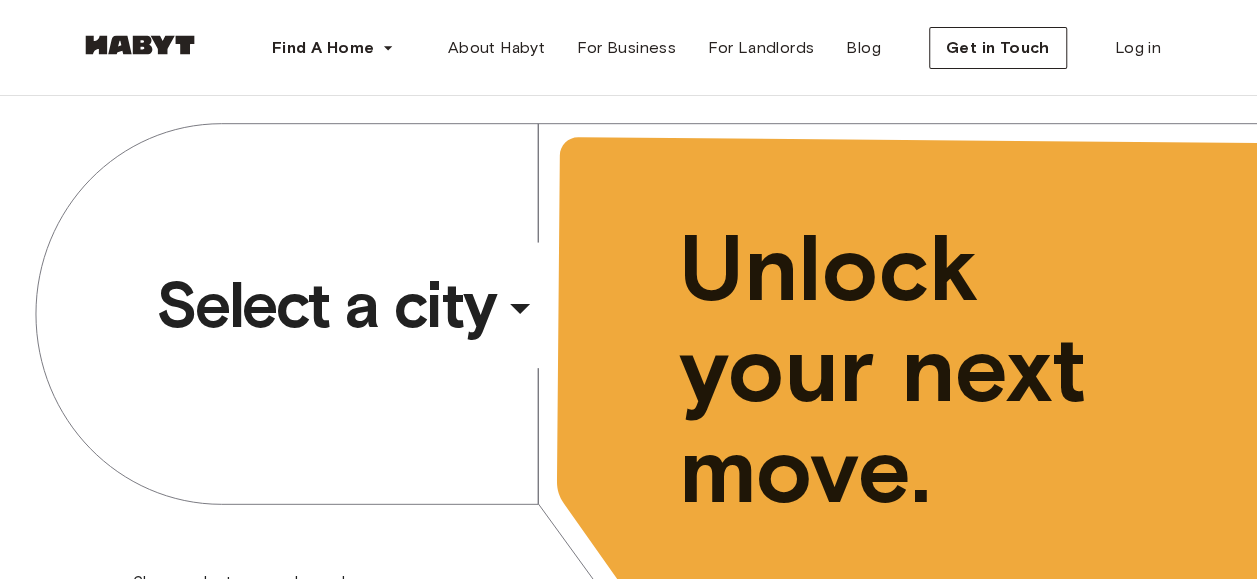 click on "​" at bounding box center [547, 325] 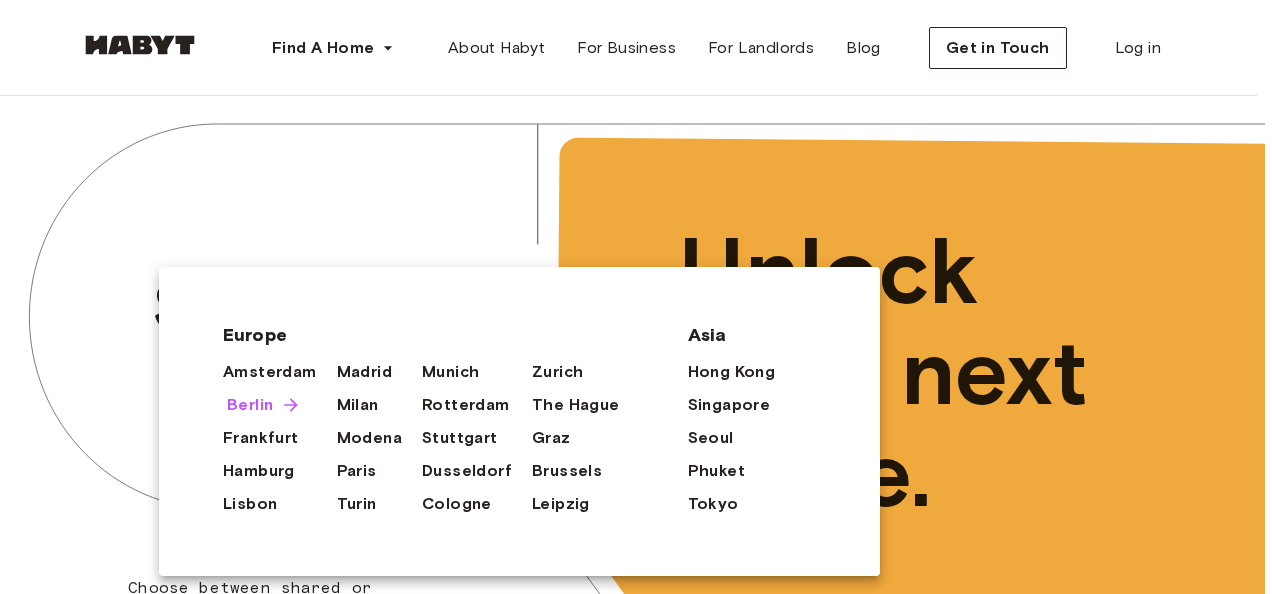 click on "Berlin" at bounding box center (250, 405) 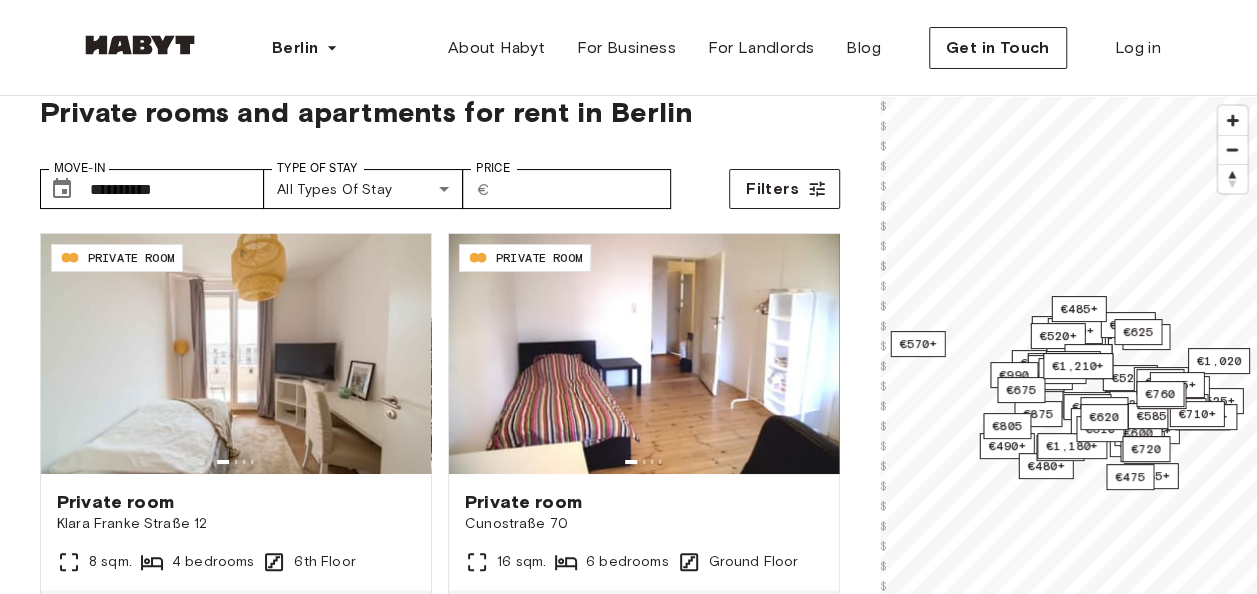 scroll, scrollTop: 0, scrollLeft: 0, axis: both 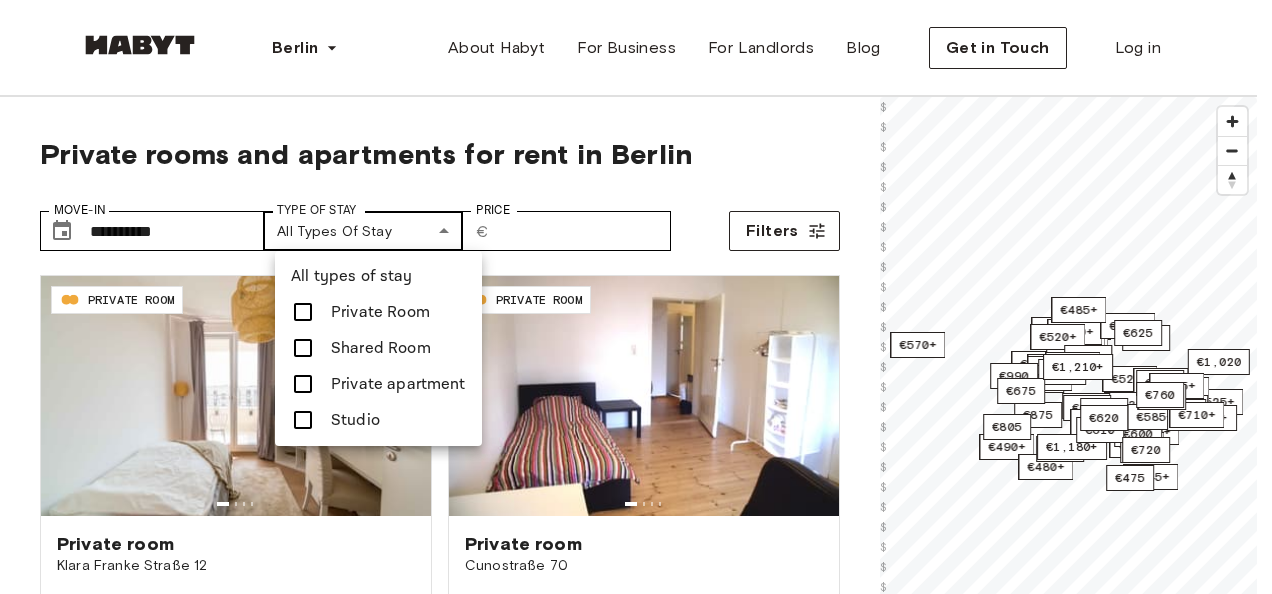 click on "**********" at bounding box center [636, 2412] 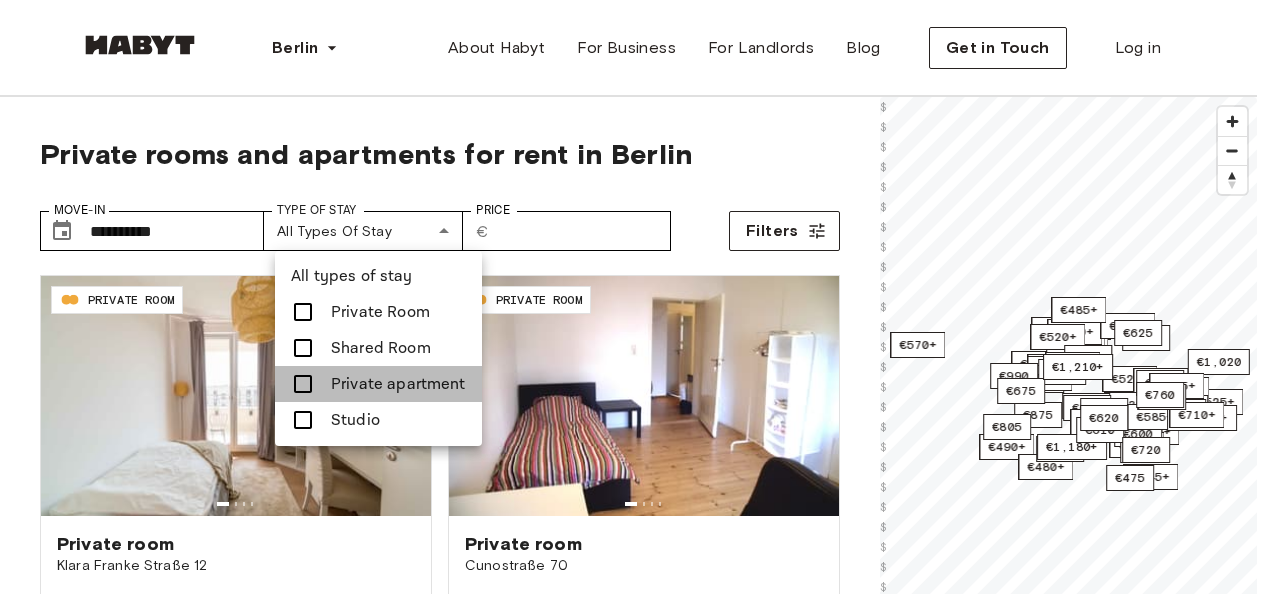 click on "Private apartment" at bounding box center (398, 384) 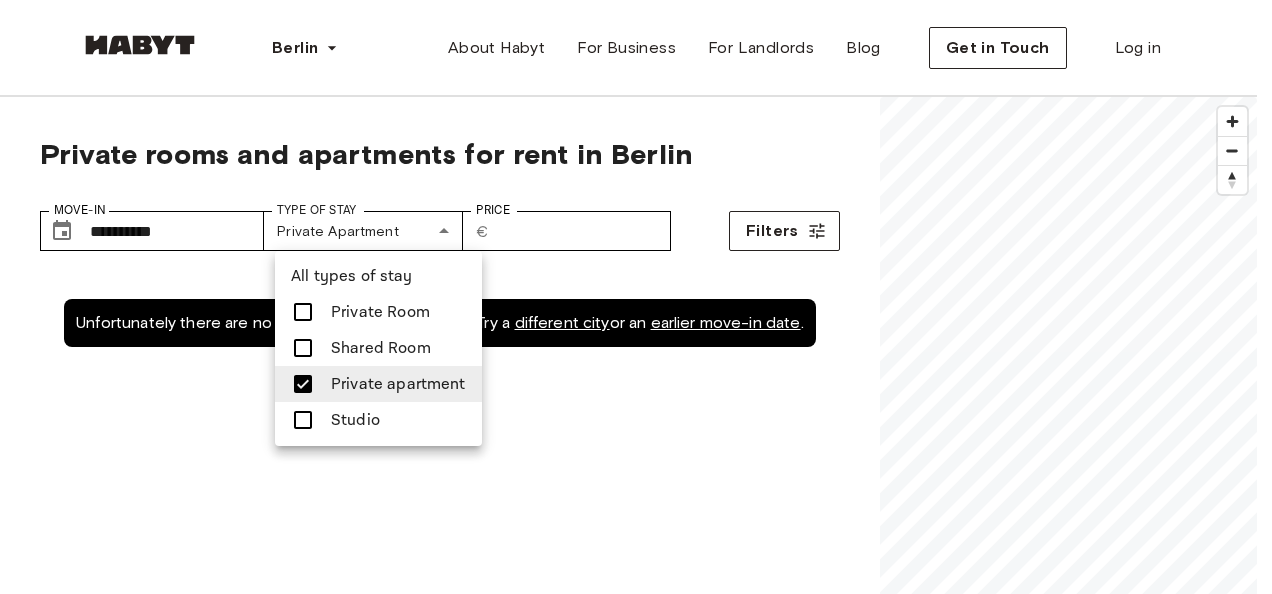 click at bounding box center [636, 297] 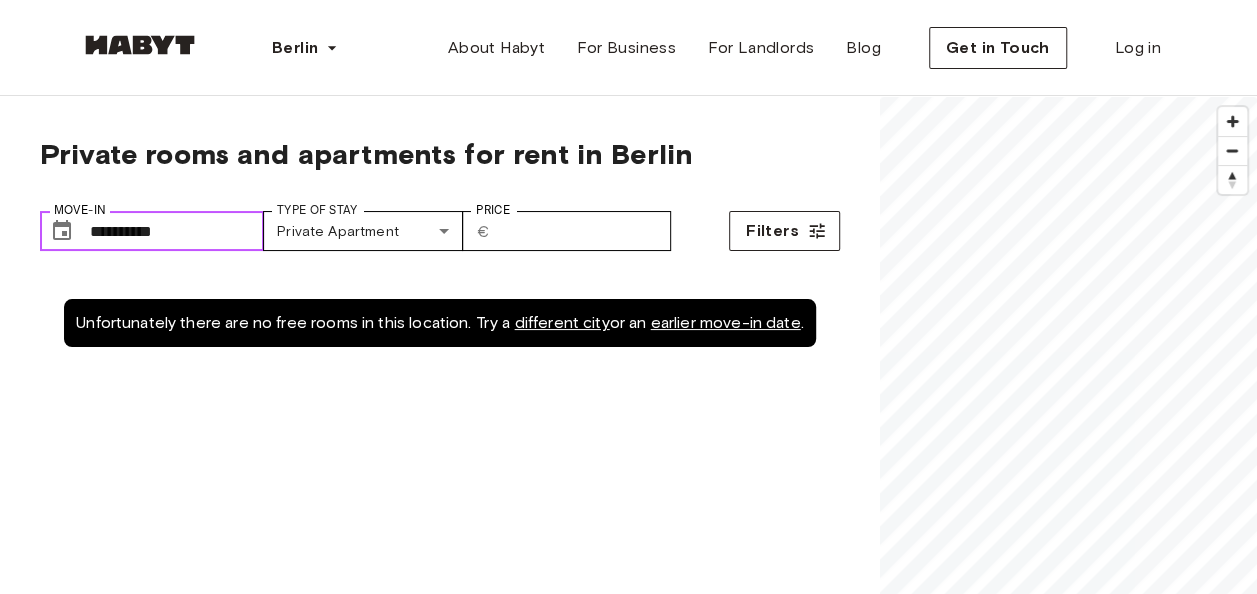 click on "**********" at bounding box center [177, 231] 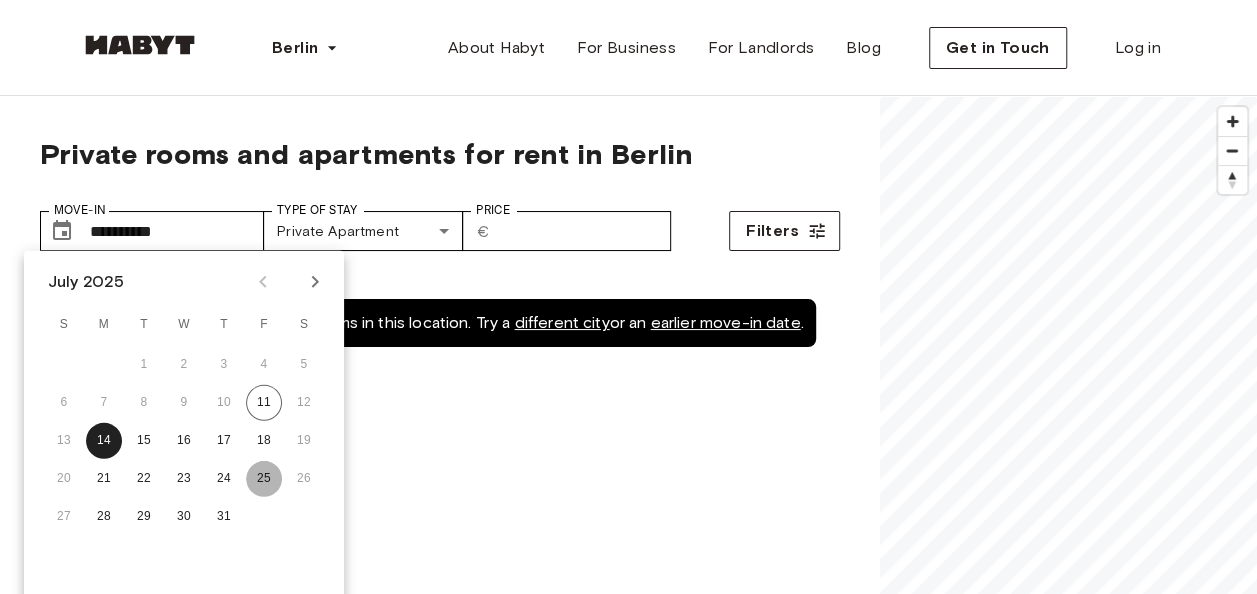 click on "25" at bounding box center [264, 479] 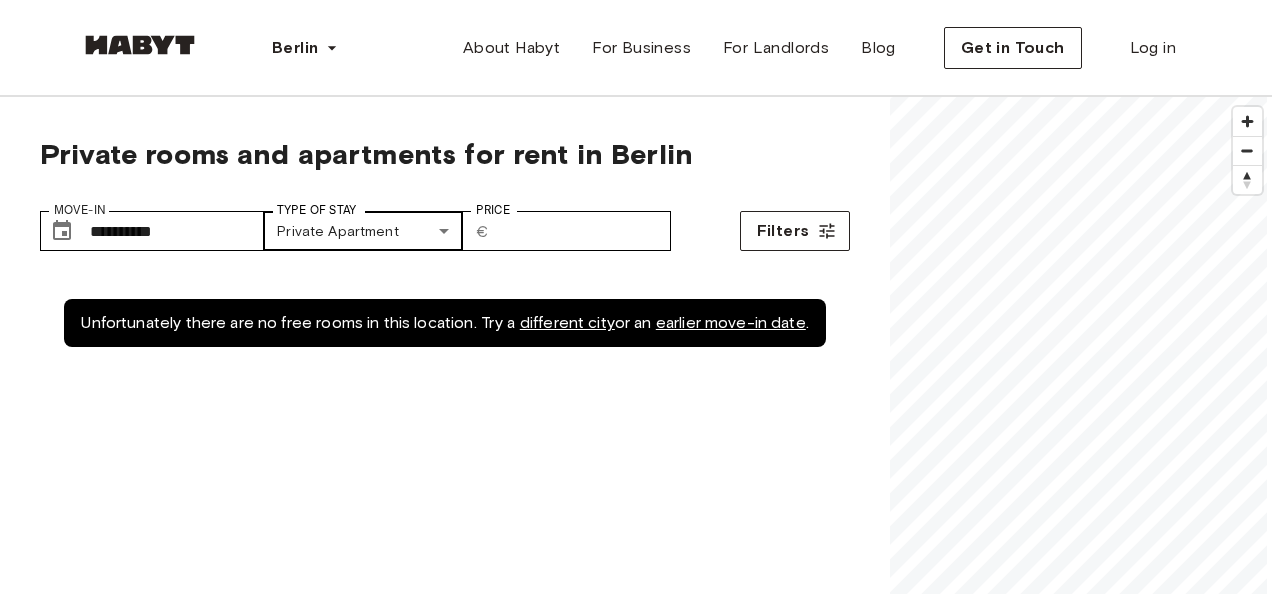 click on "**********" at bounding box center (636, 2412) 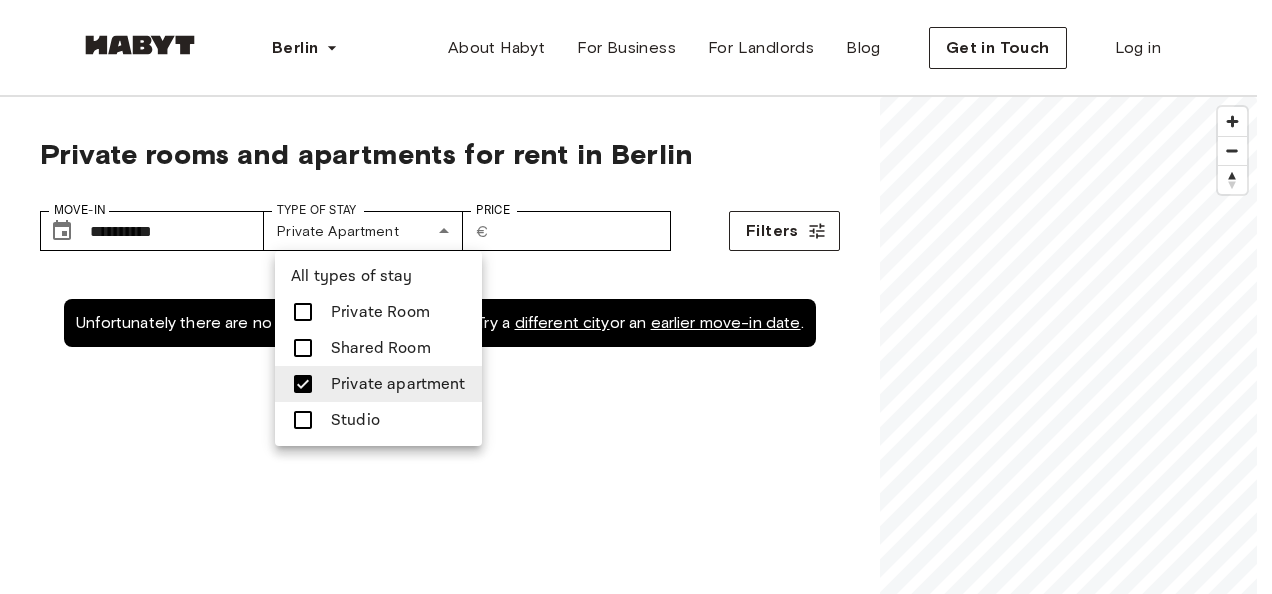 click on "Shared Room" at bounding box center [381, 348] 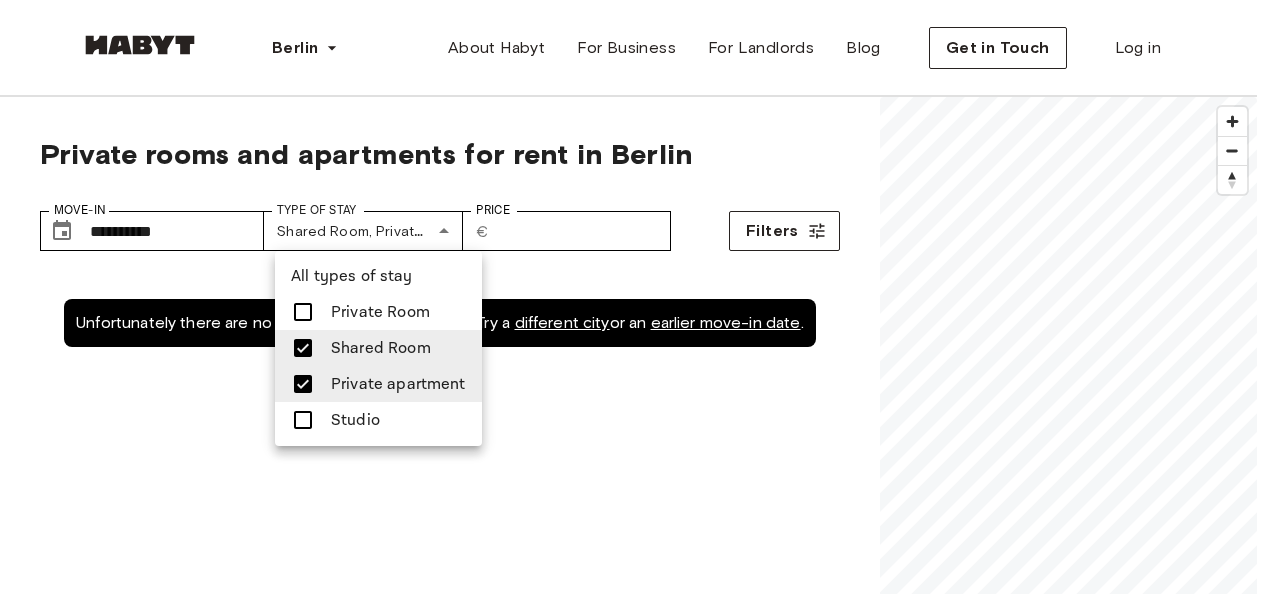 click at bounding box center (309, 384) 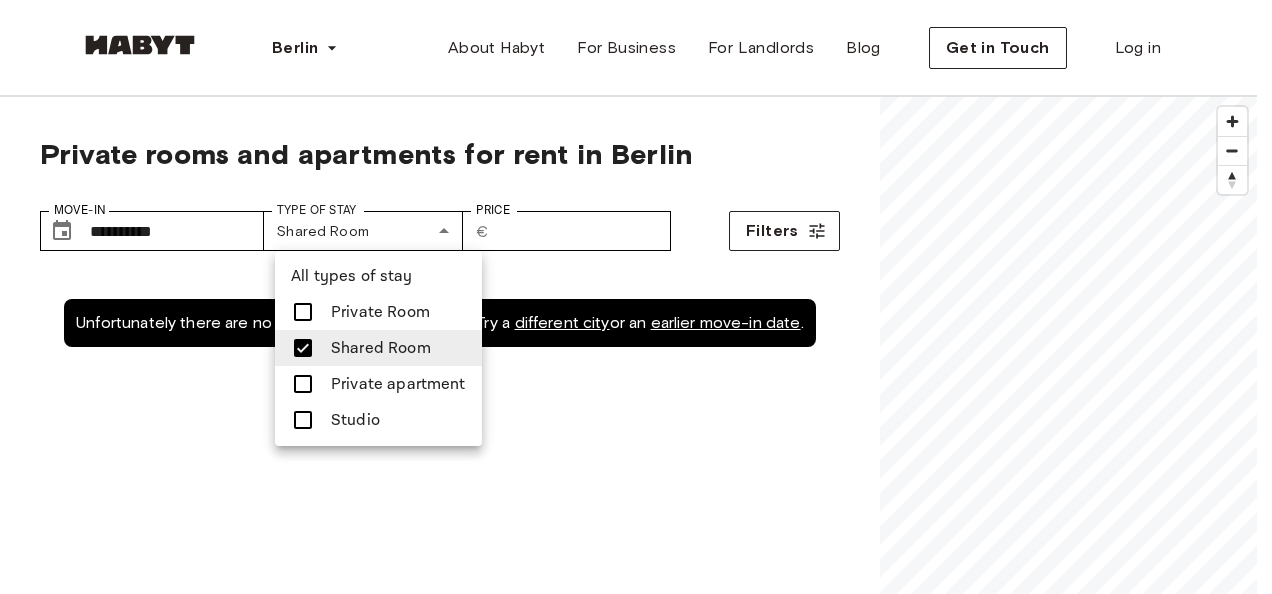 click at bounding box center (636, 297) 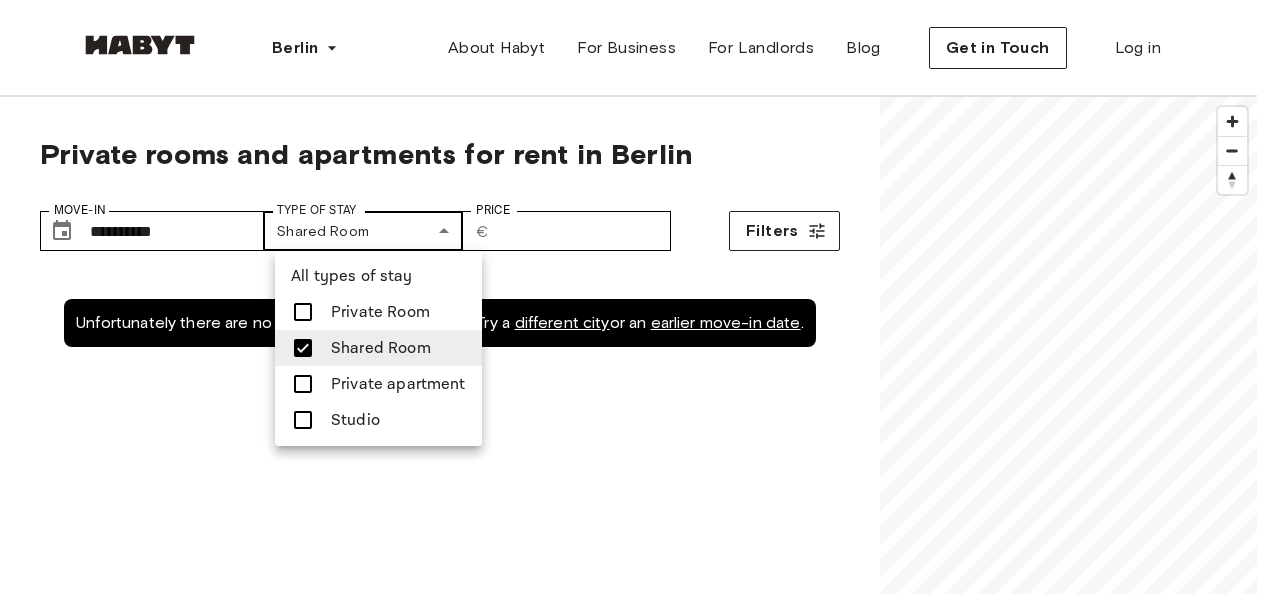 click on "**********" at bounding box center [636, 2412] 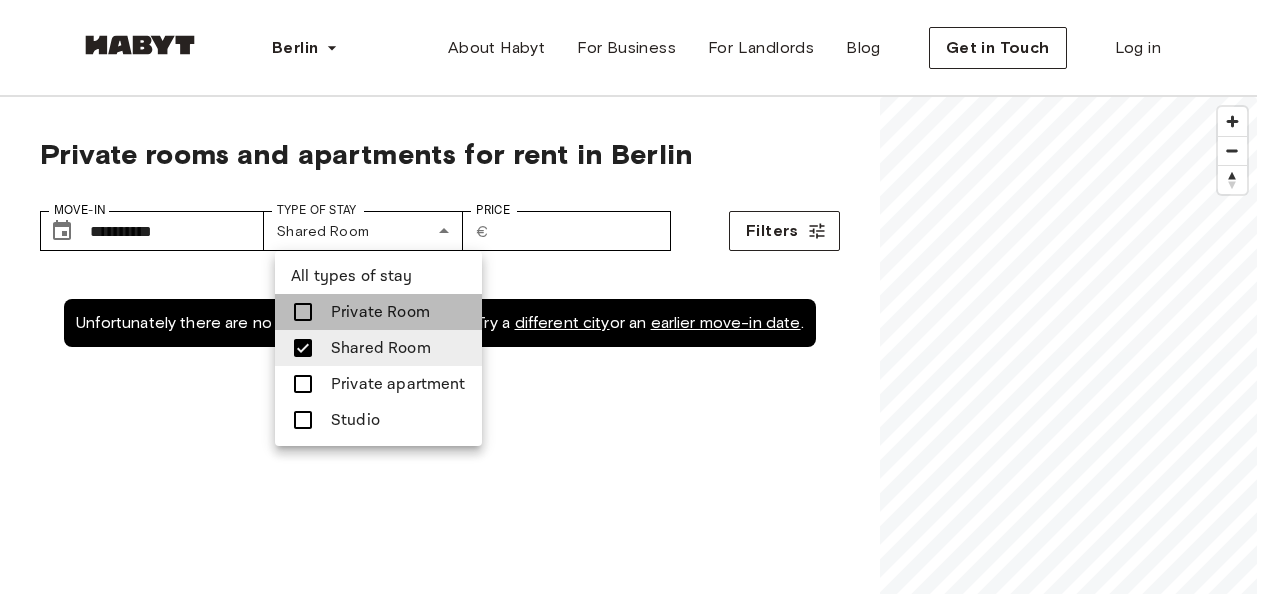 click on "Private Room" at bounding box center [380, 312] 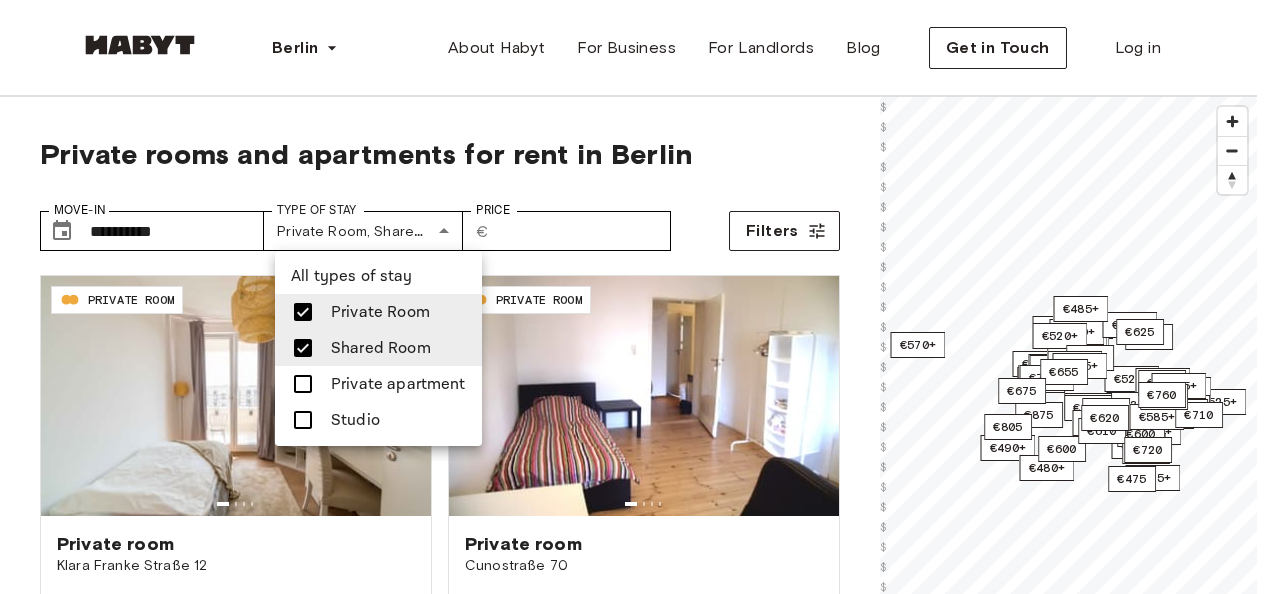 click on "**********" at bounding box center [636, 2412] 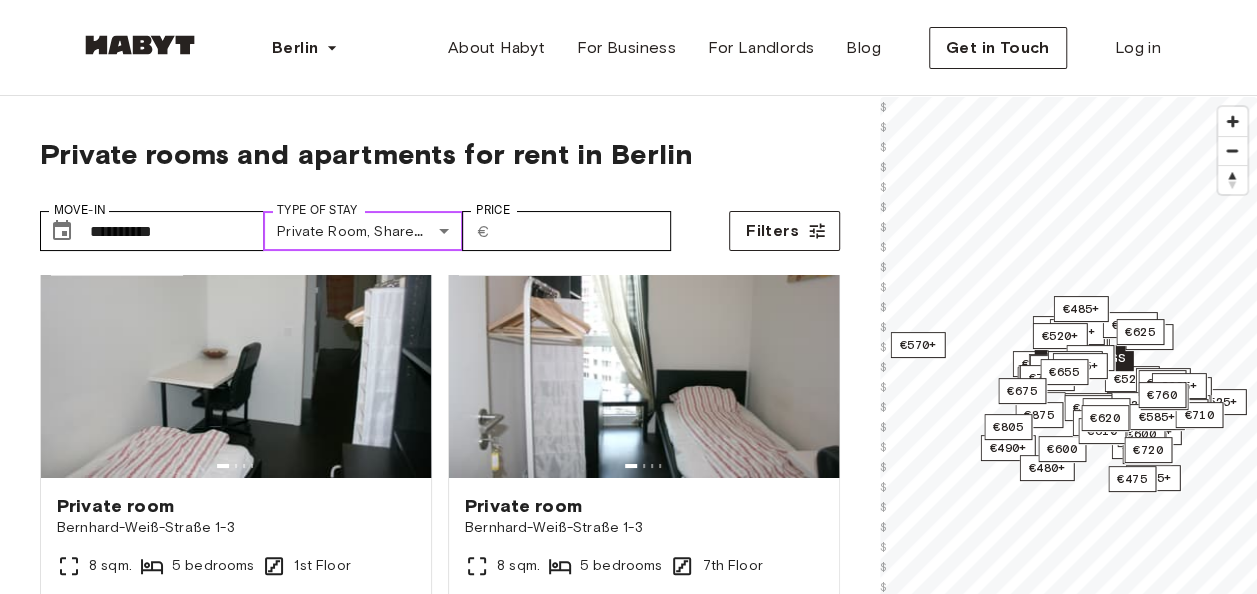scroll, scrollTop: 3700, scrollLeft: 0, axis: vertical 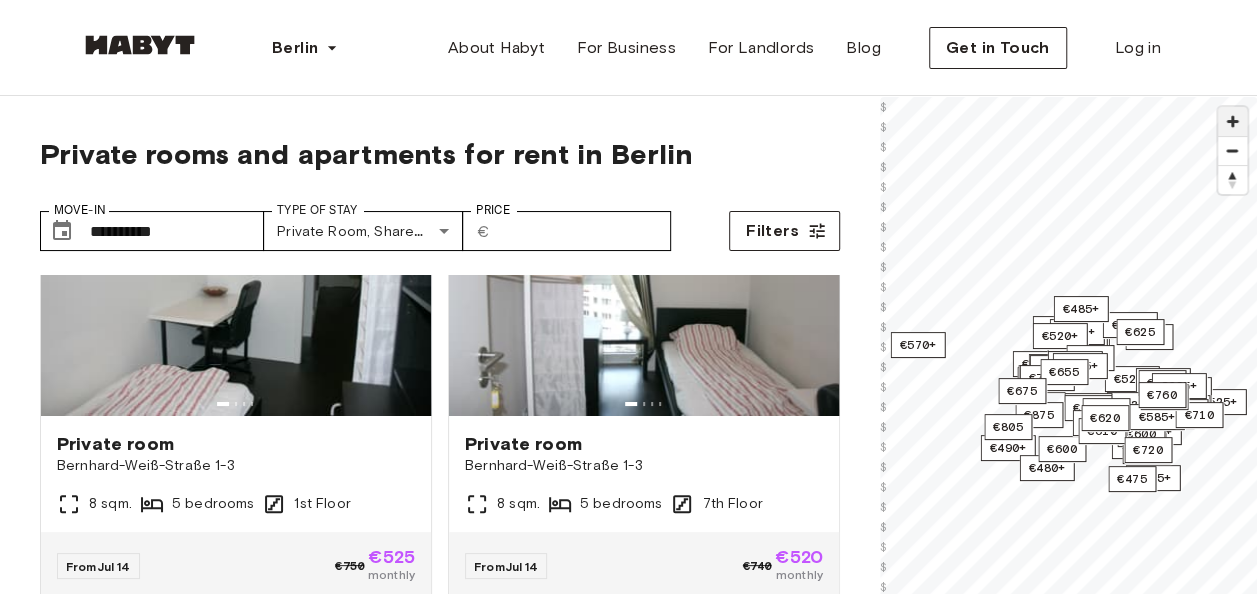 click at bounding box center (1232, 121) 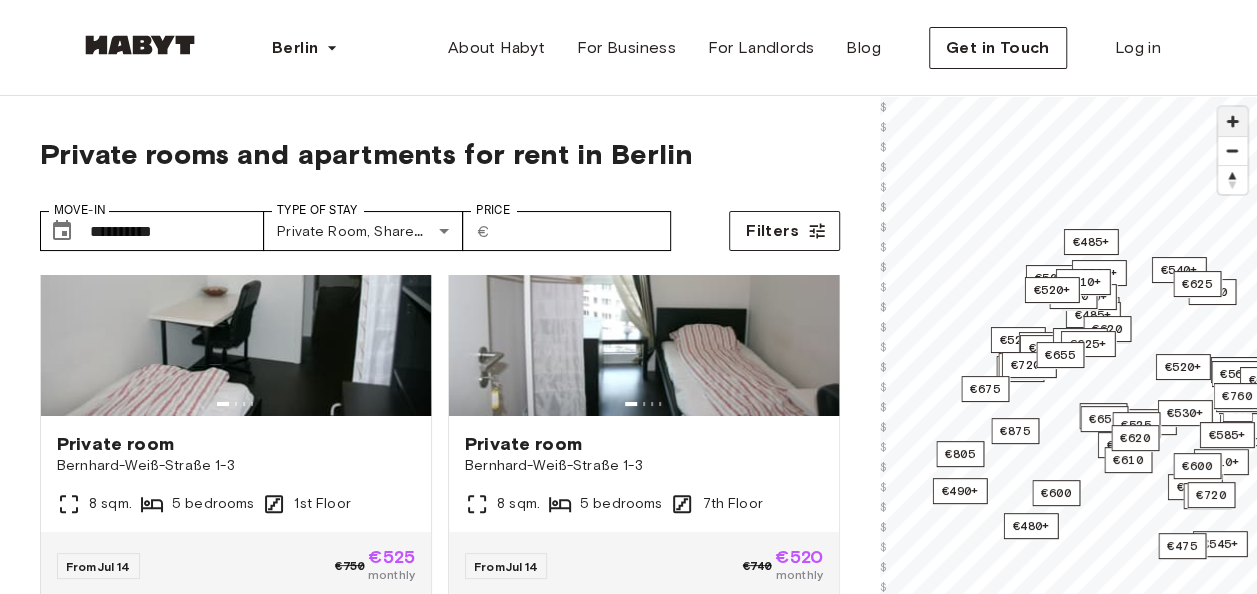 click at bounding box center (1232, 121) 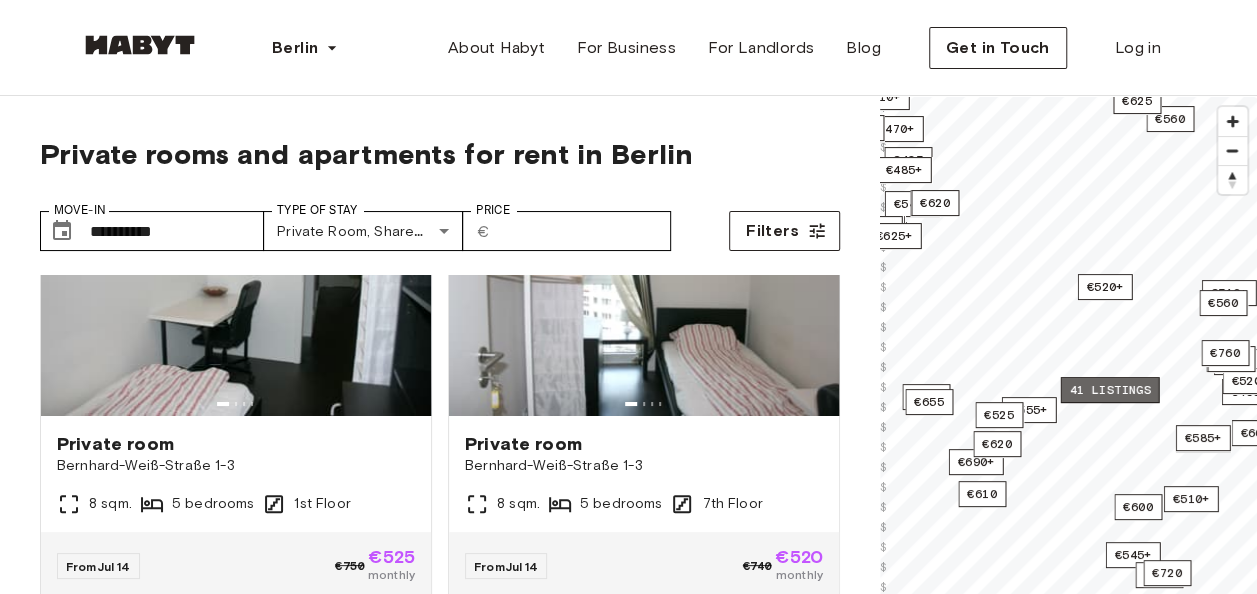 click on "41 listings" at bounding box center [1109, 390] 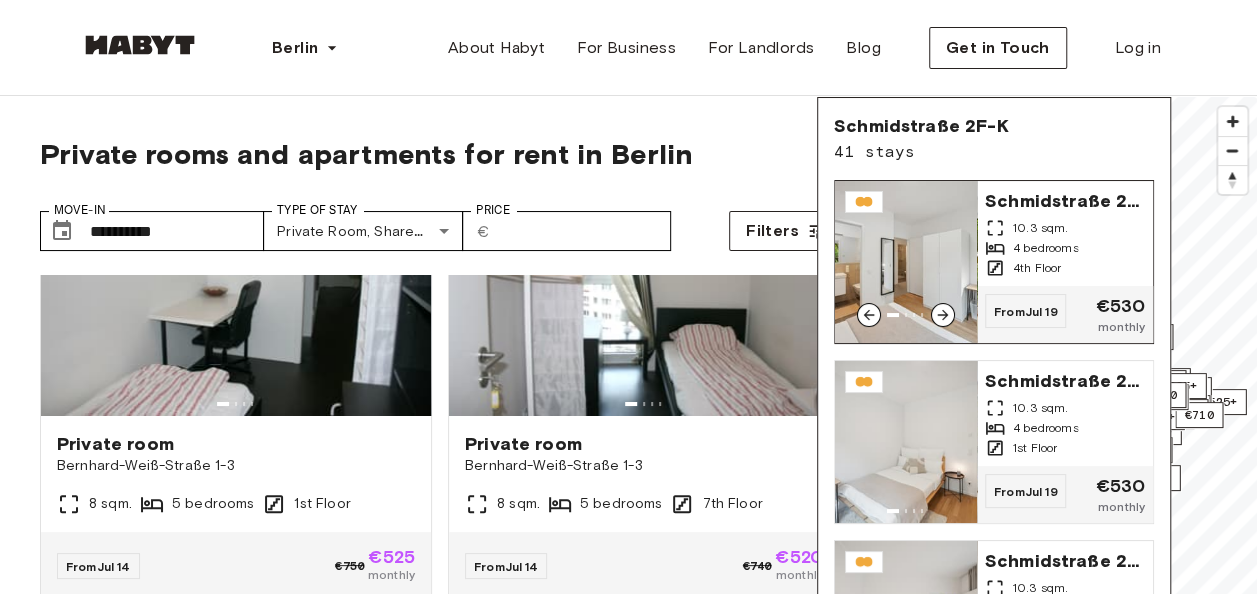 click at bounding box center [906, 262] 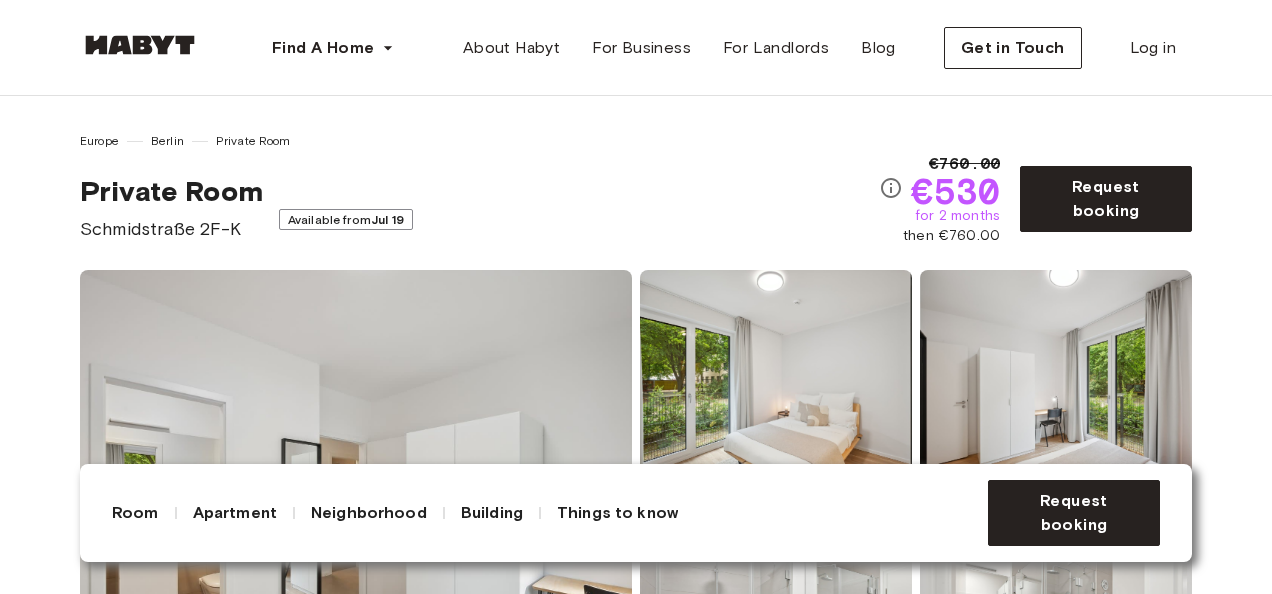 scroll, scrollTop: 0, scrollLeft: 0, axis: both 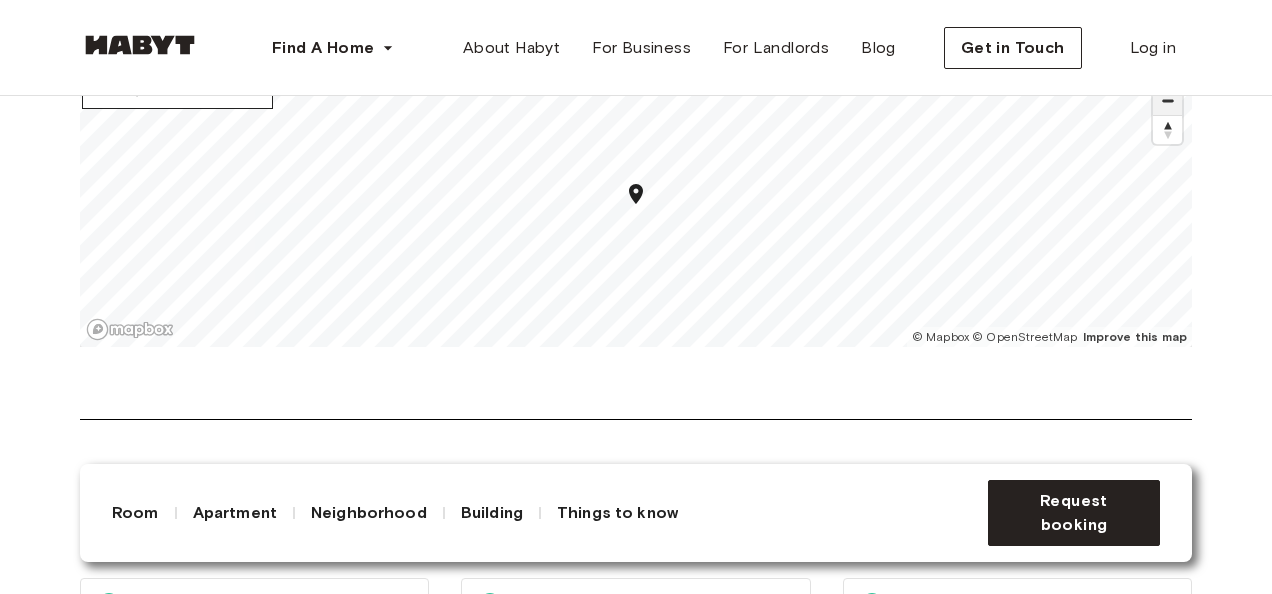 click at bounding box center [1167, 101] 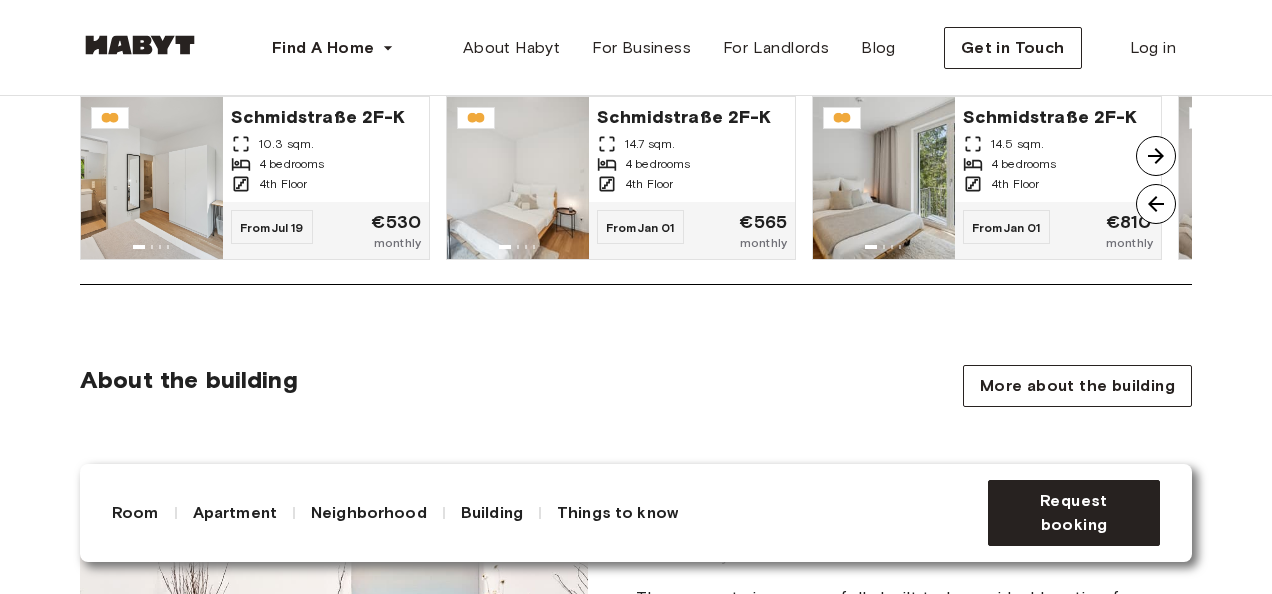 scroll, scrollTop: 1800, scrollLeft: 0, axis: vertical 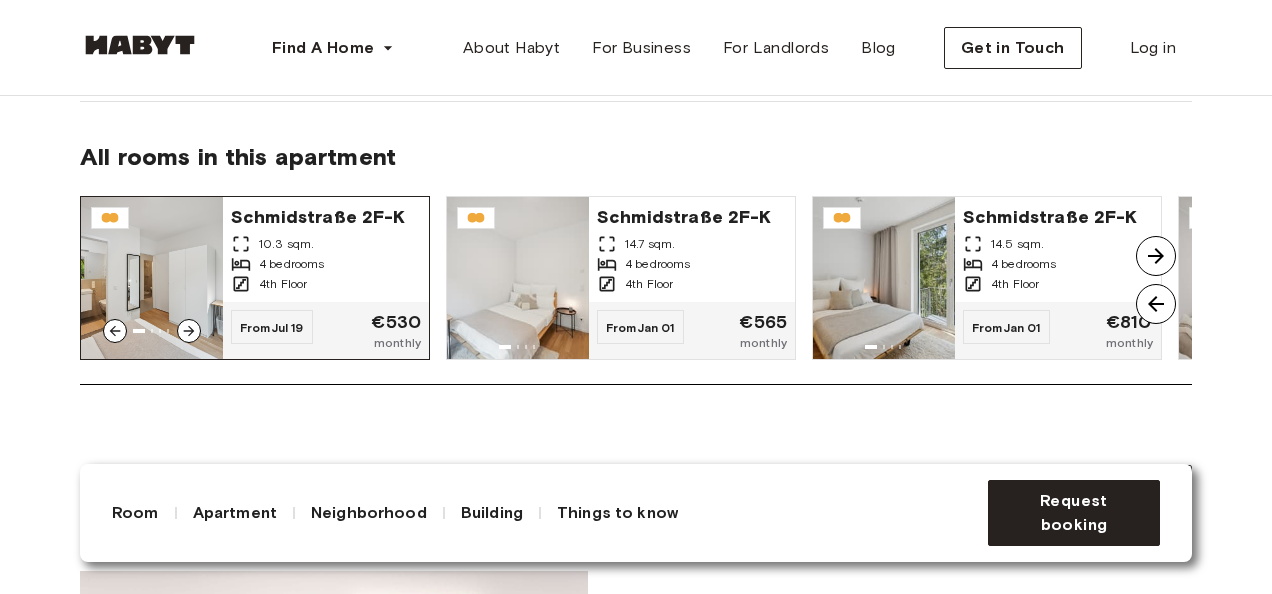 click on "Schmidstraße 2F-K 10.3 sqm. 4 bedrooms 4th Floor" at bounding box center (326, 249) 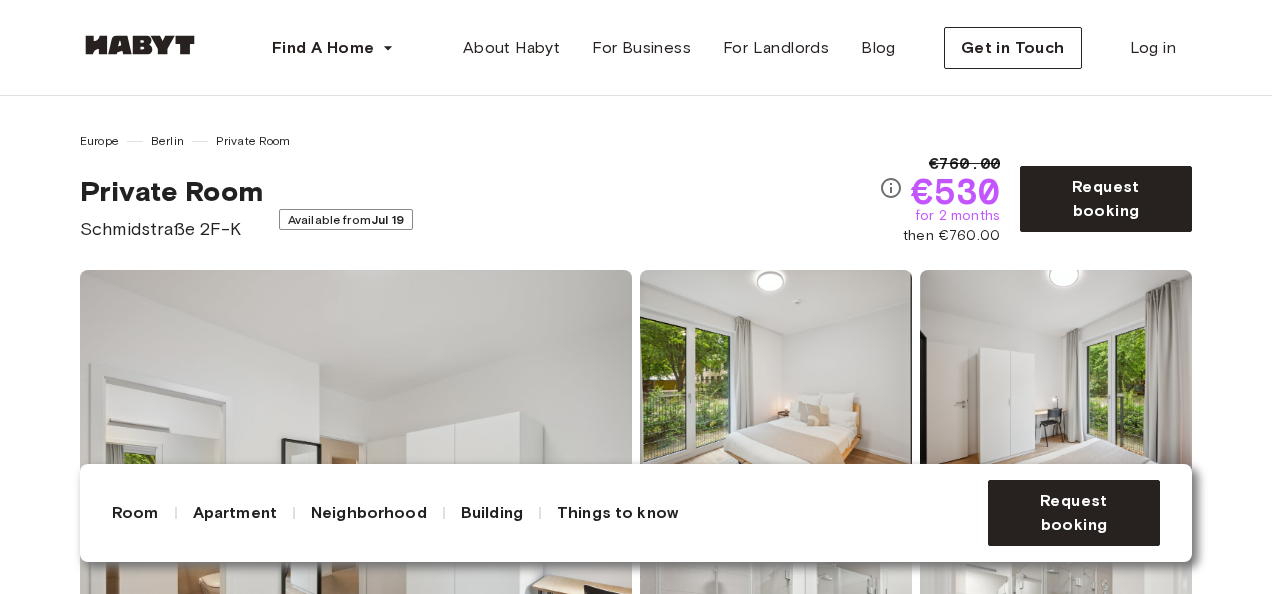 scroll, scrollTop: 0, scrollLeft: 0, axis: both 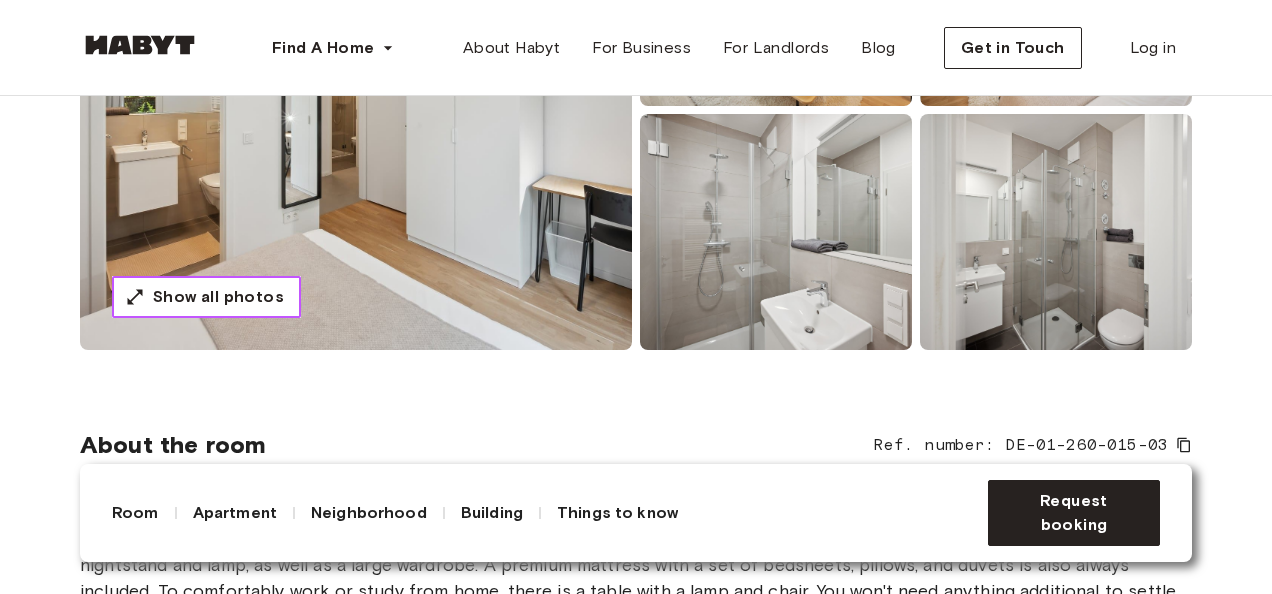 click on "Show all photos" at bounding box center (218, 297) 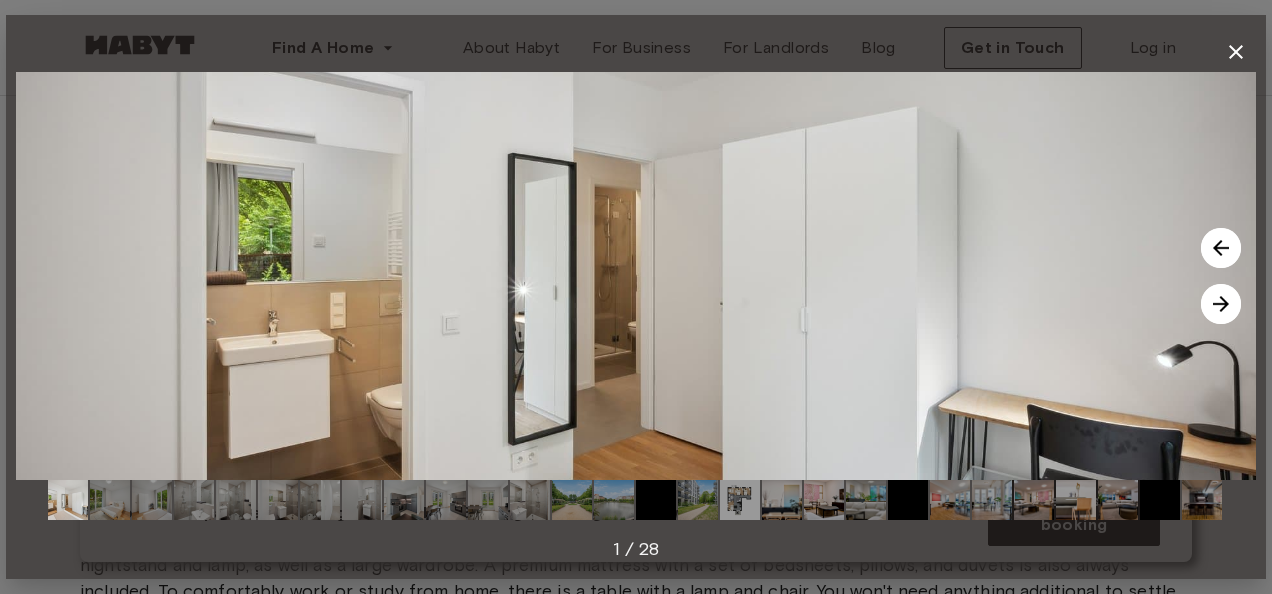 click at bounding box center [1221, 304] 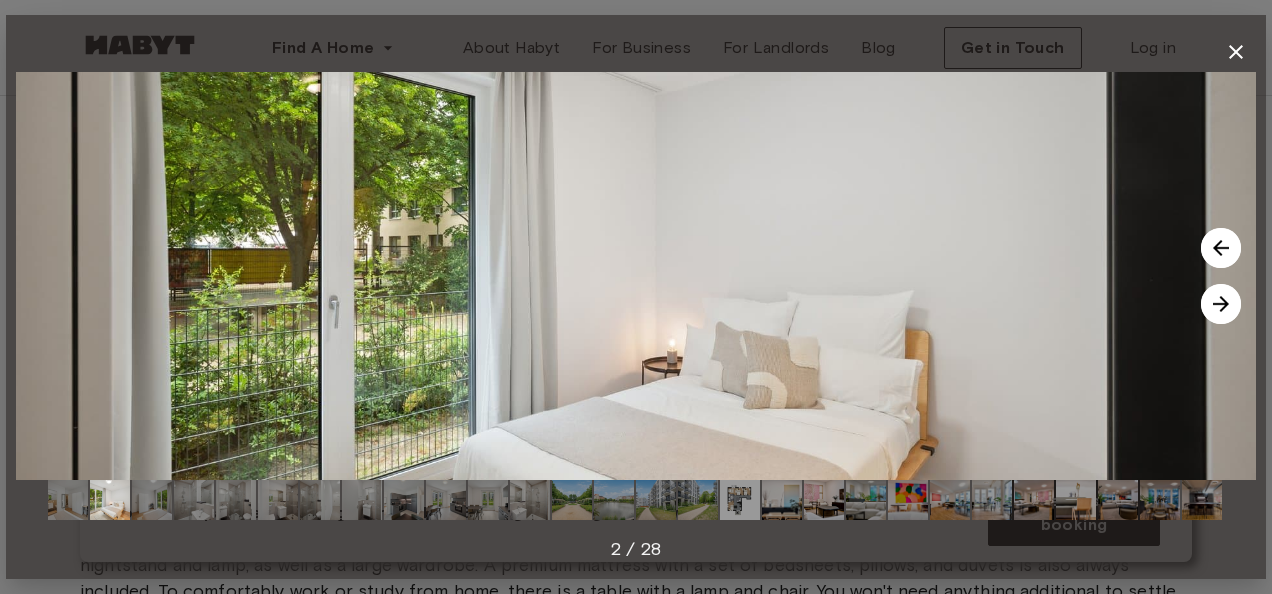 click at bounding box center (1221, 304) 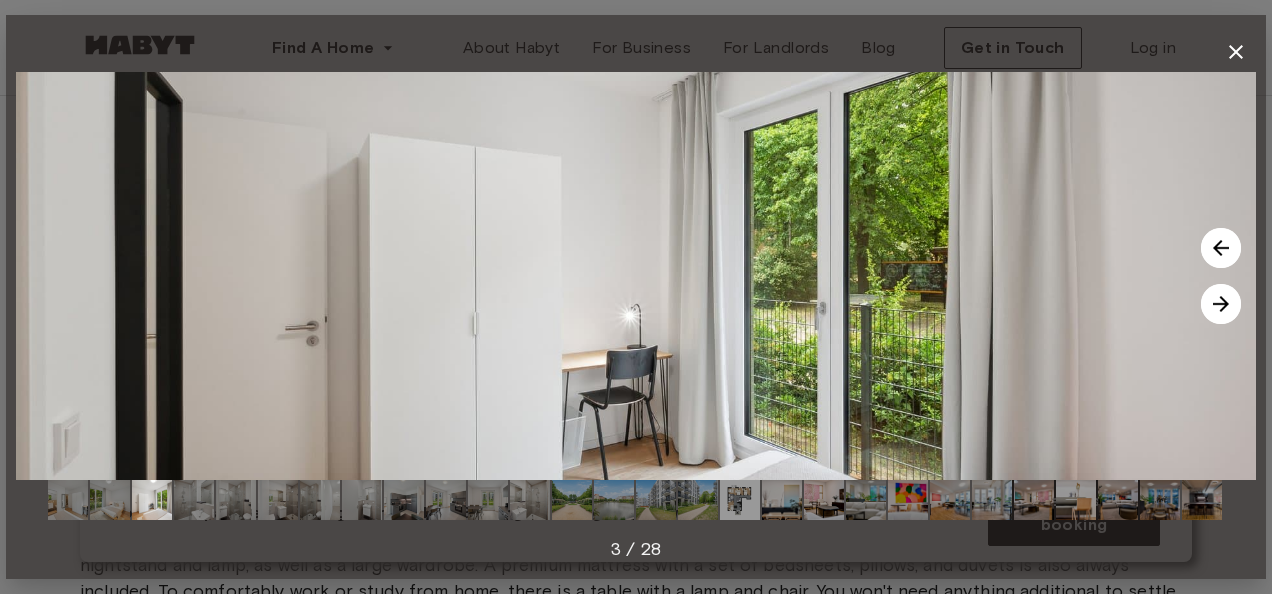 click at bounding box center [1221, 304] 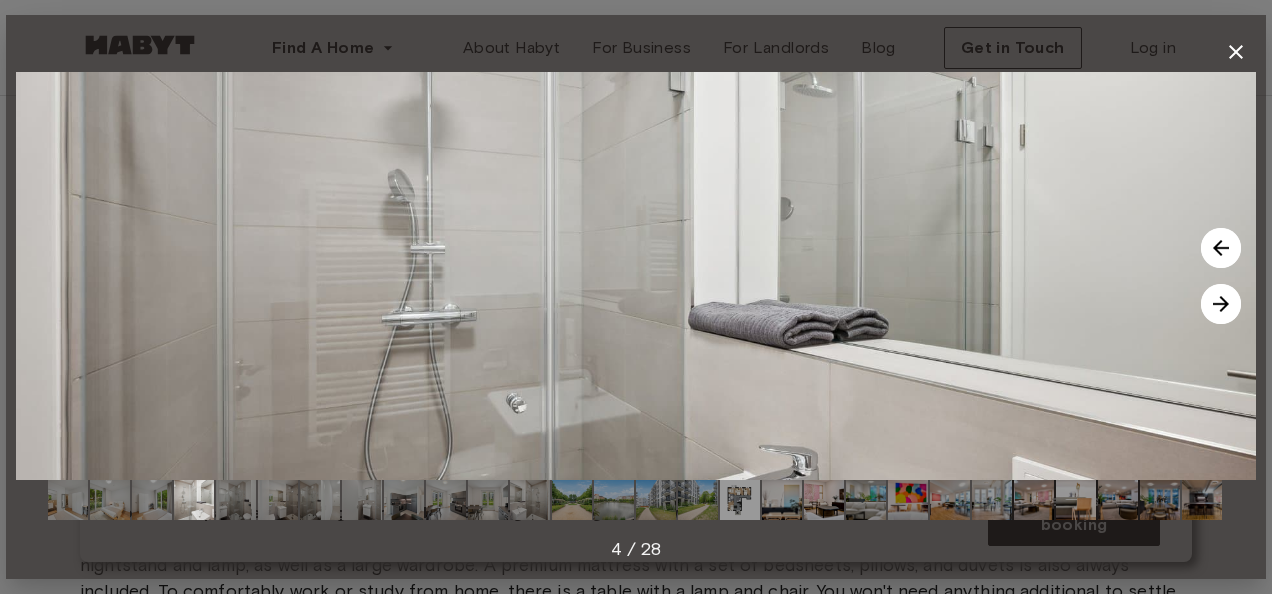 click at bounding box center [1221, 304] 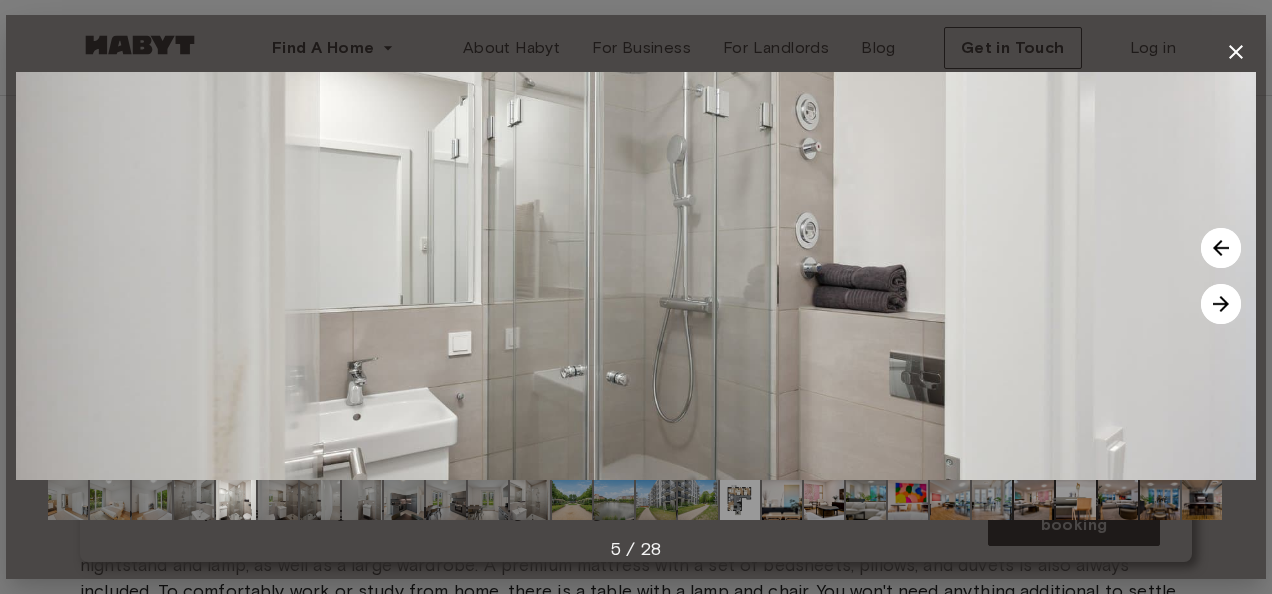 click at bounding box center [1221, 304] 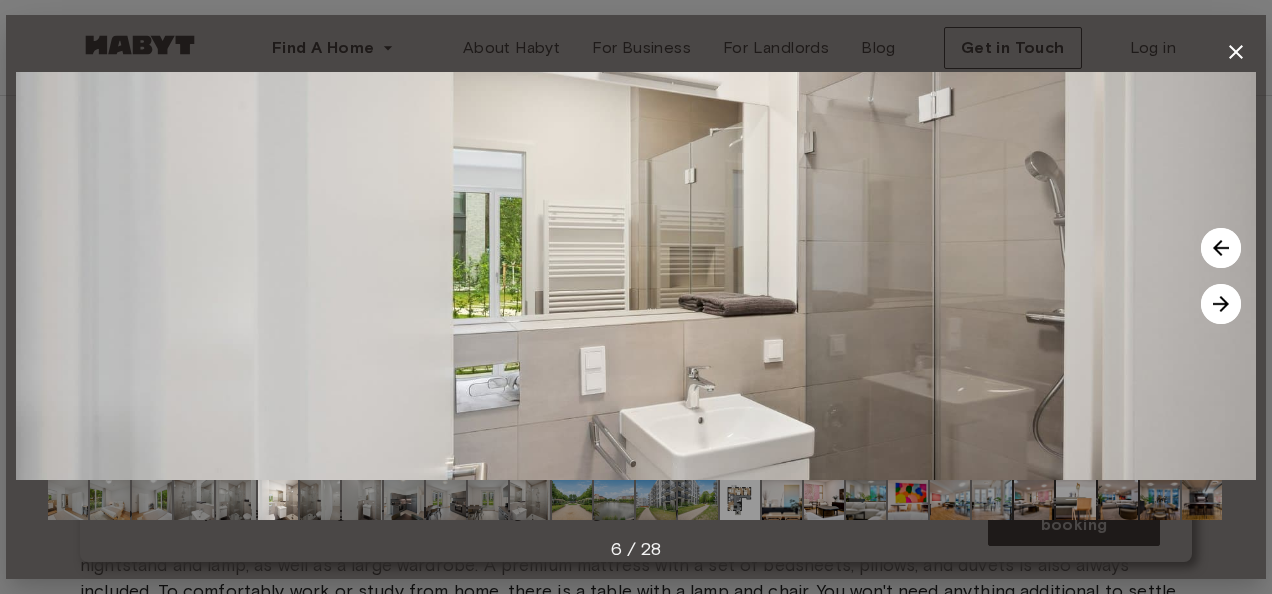 click at bounding box center [1221, 304] 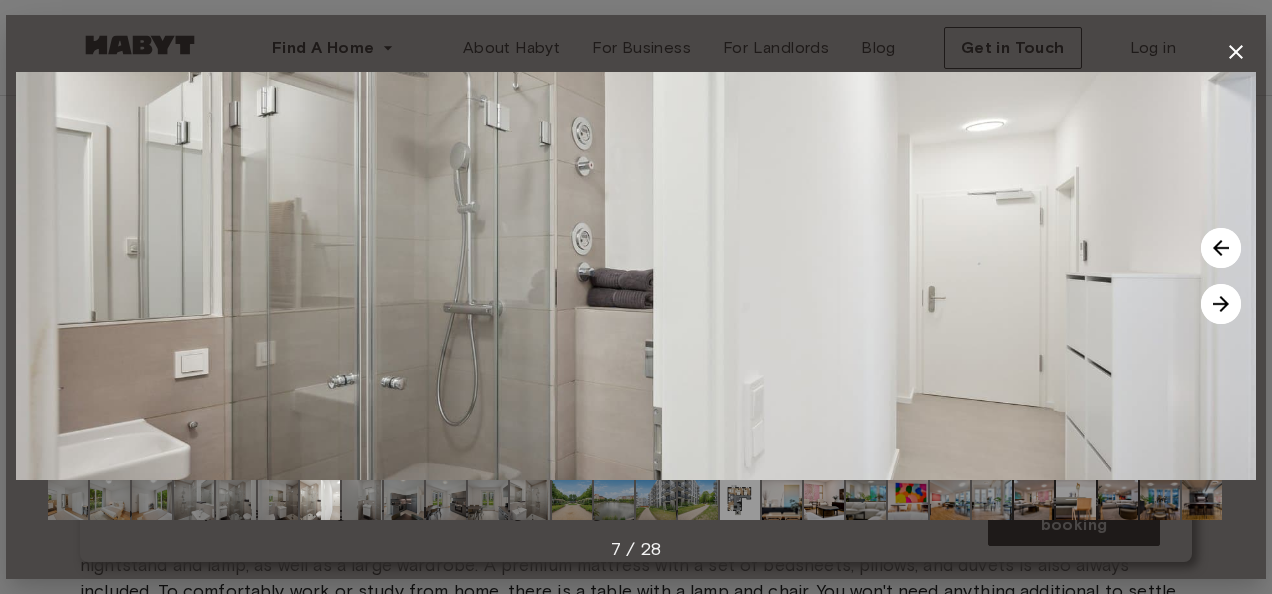 click at bounding box center [1221, 304] 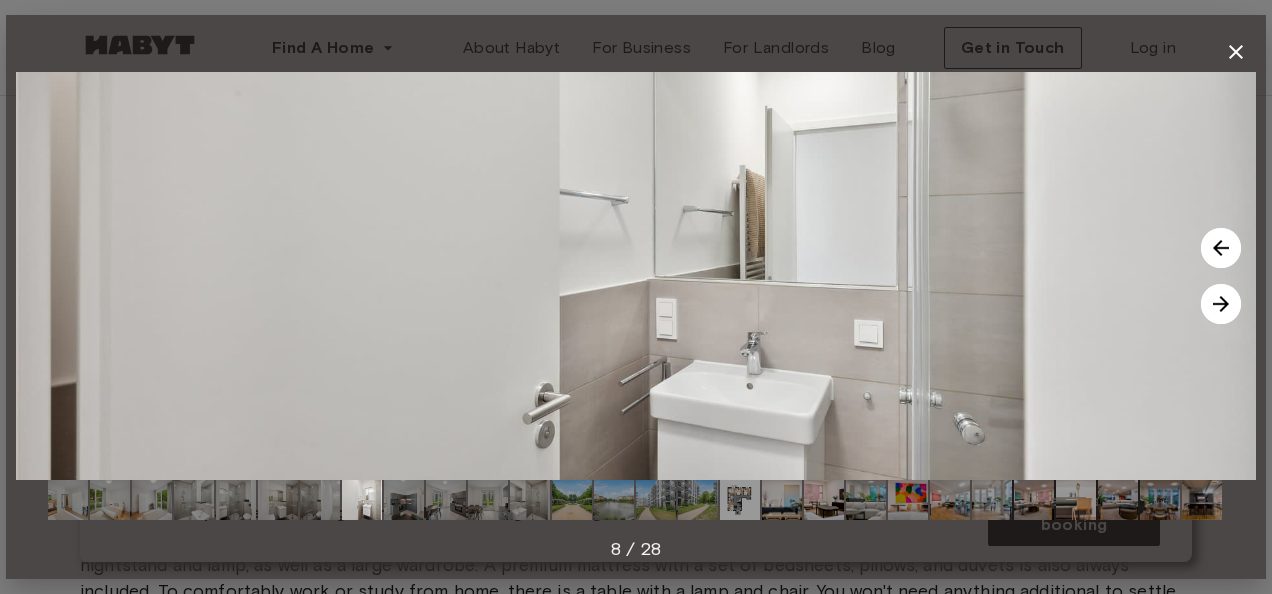 click at bounding box center (1221, 304) 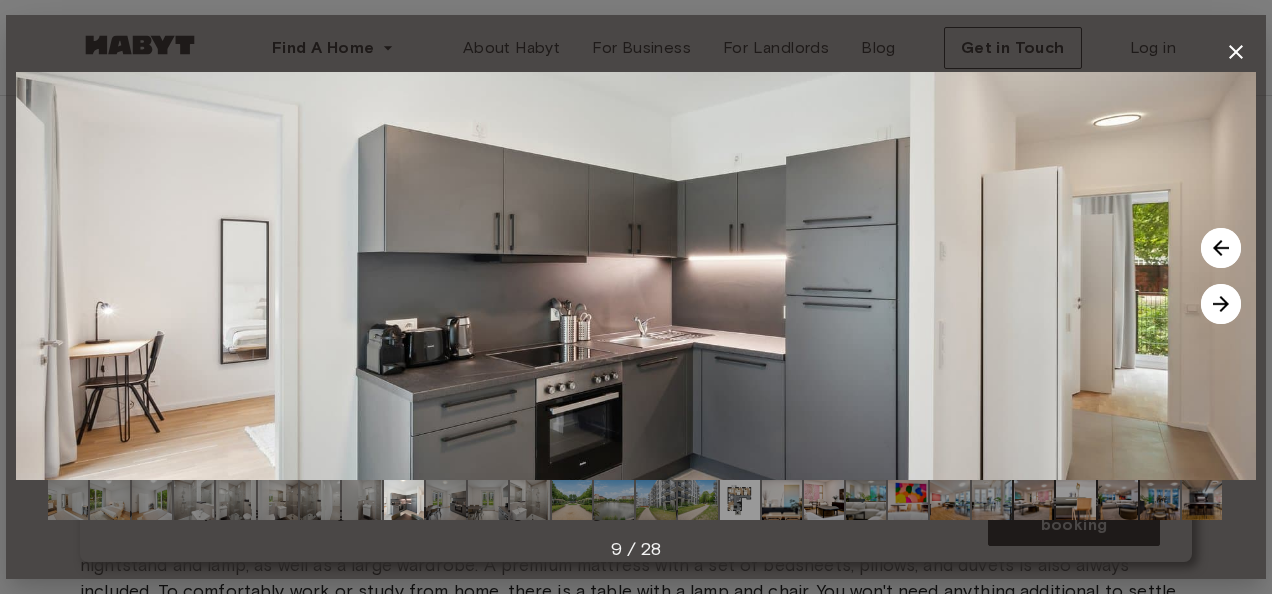 click at bounding box center [1221, 304] 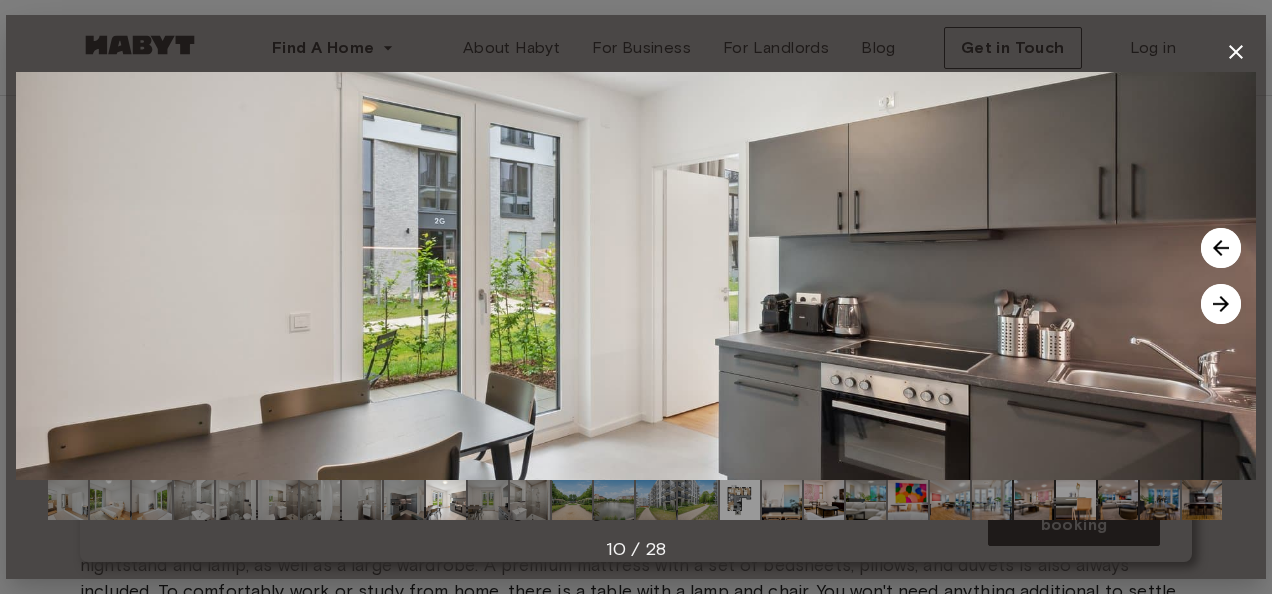click at bounding box center (1221, 304) 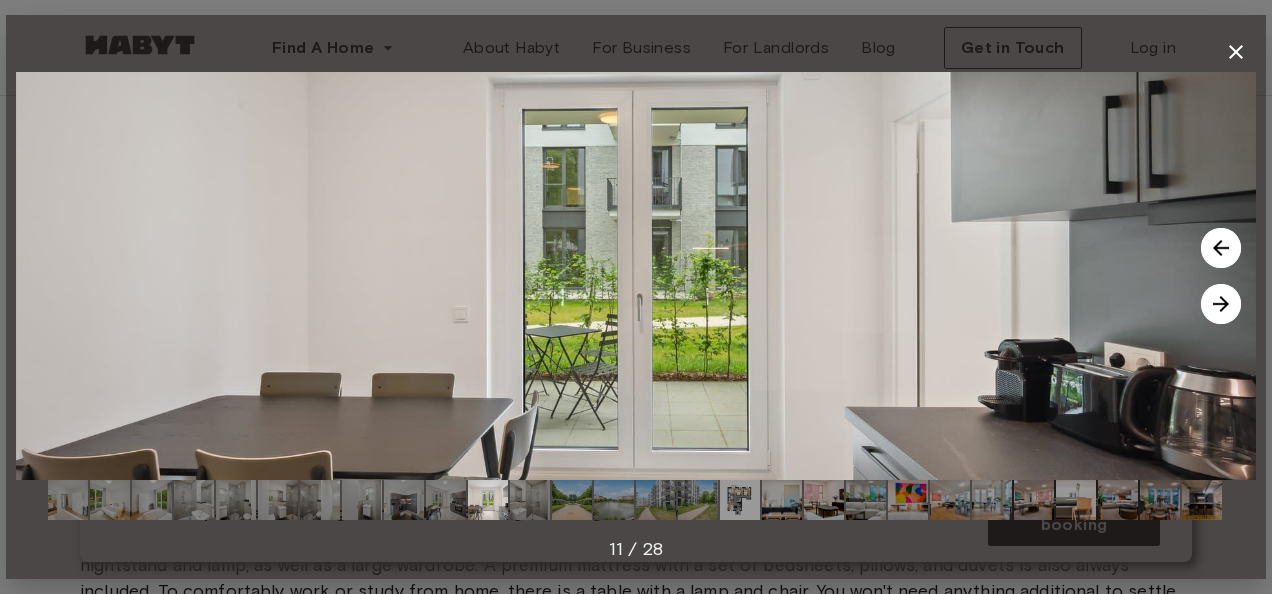 click at bounding box center [1221, 304] 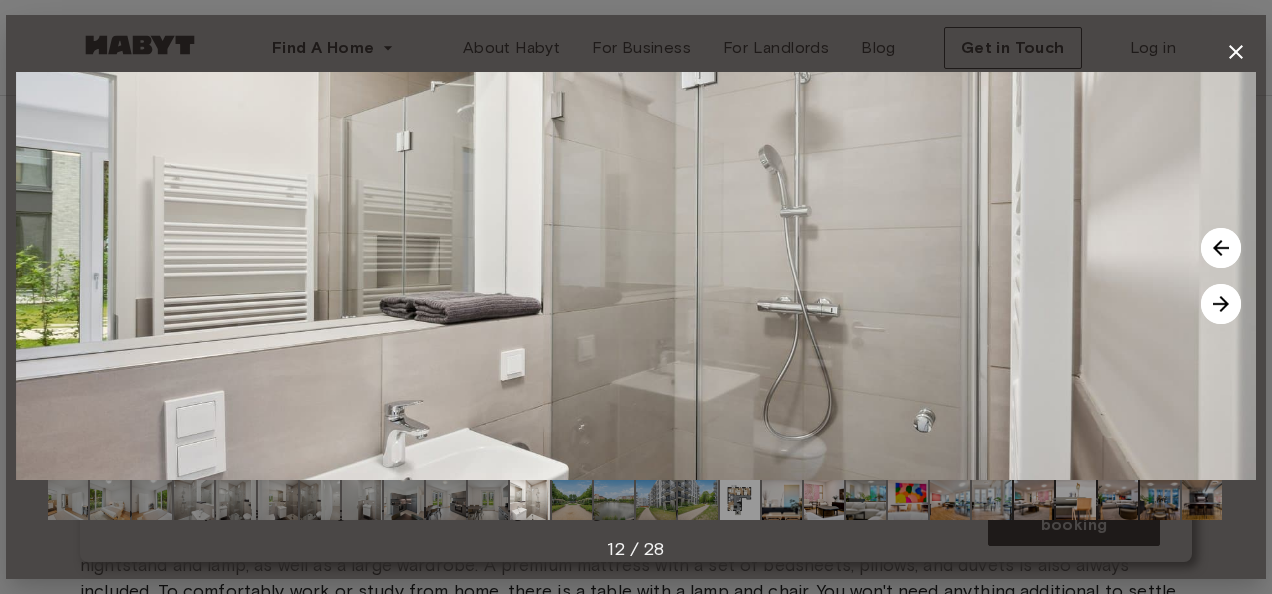 click at bounding box center (1221, 304) 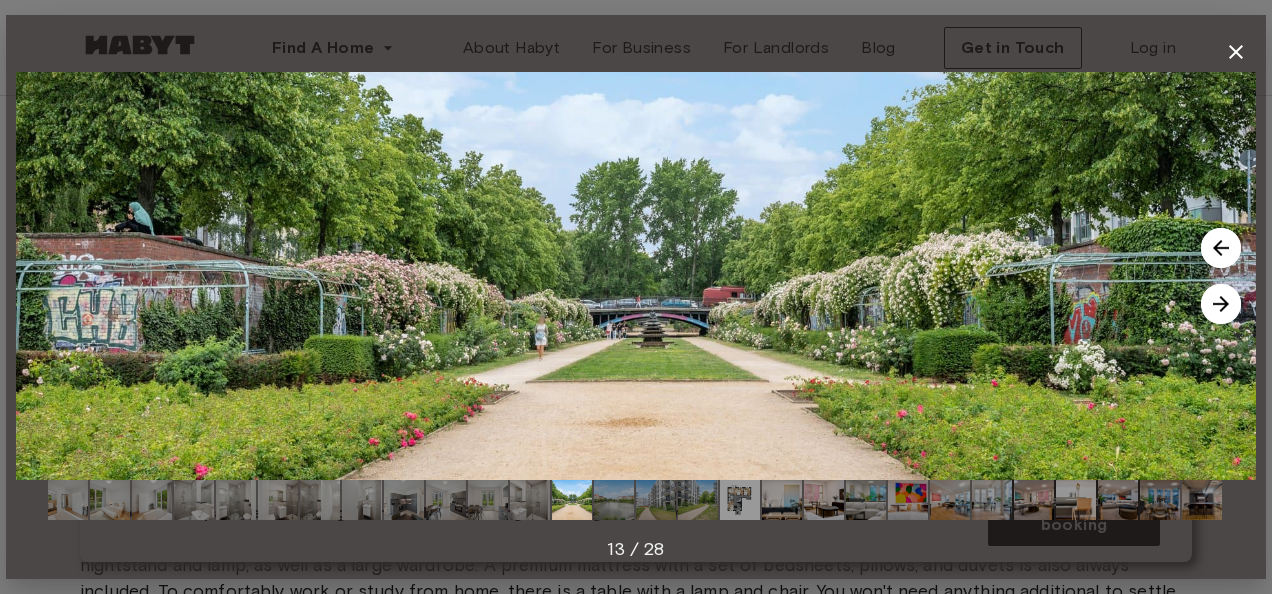 click at bounding box center [1221, 304] 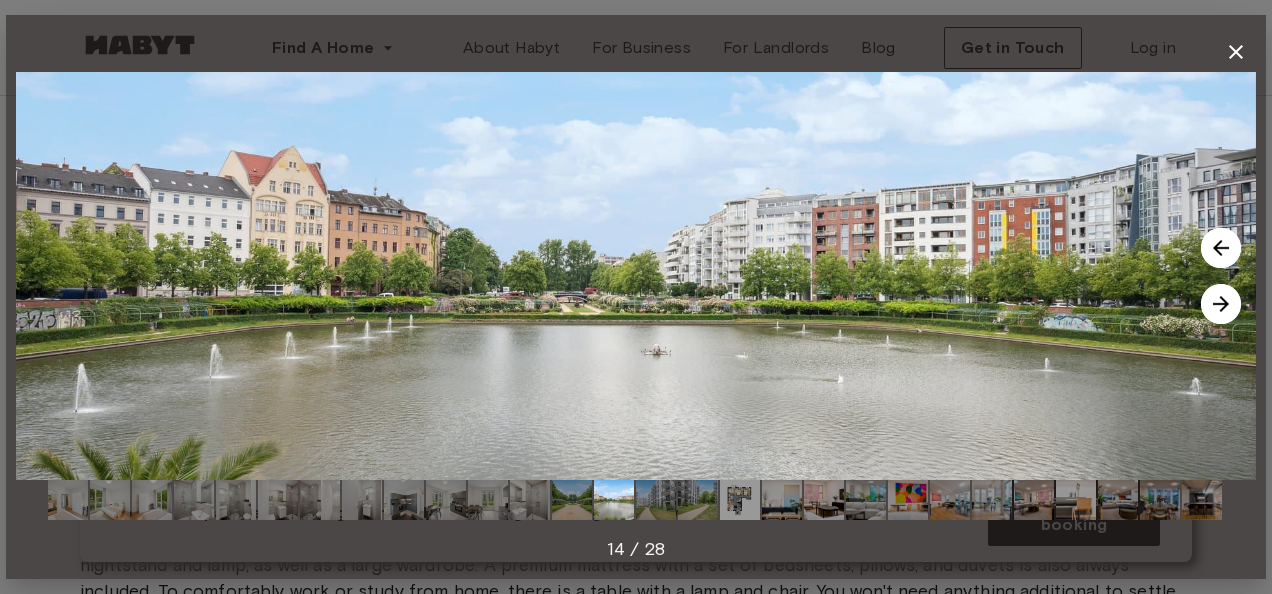 click at bounding box center (1221, 304) 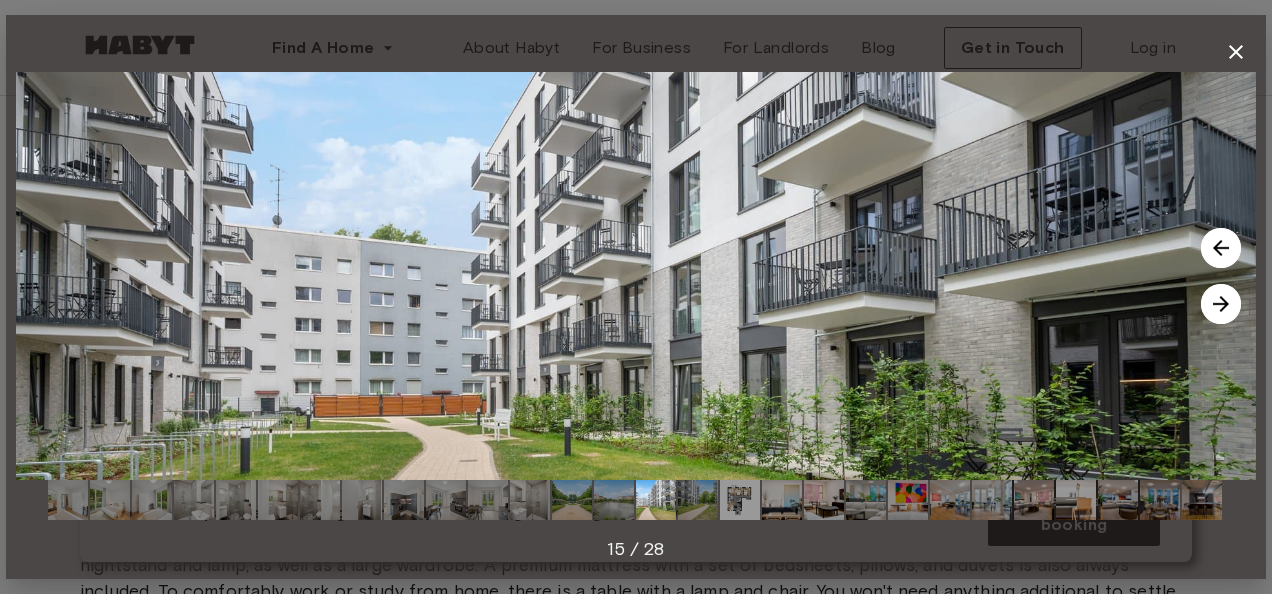click at bounding box center (1221, 304) 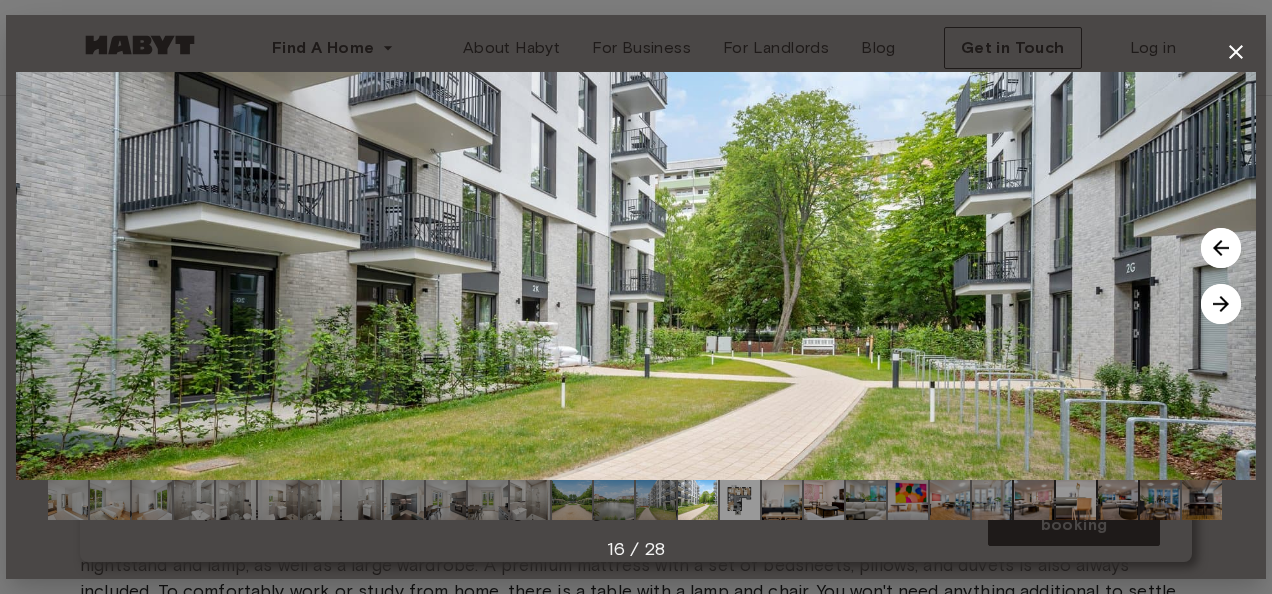 click at bounding box center [1221, 304] 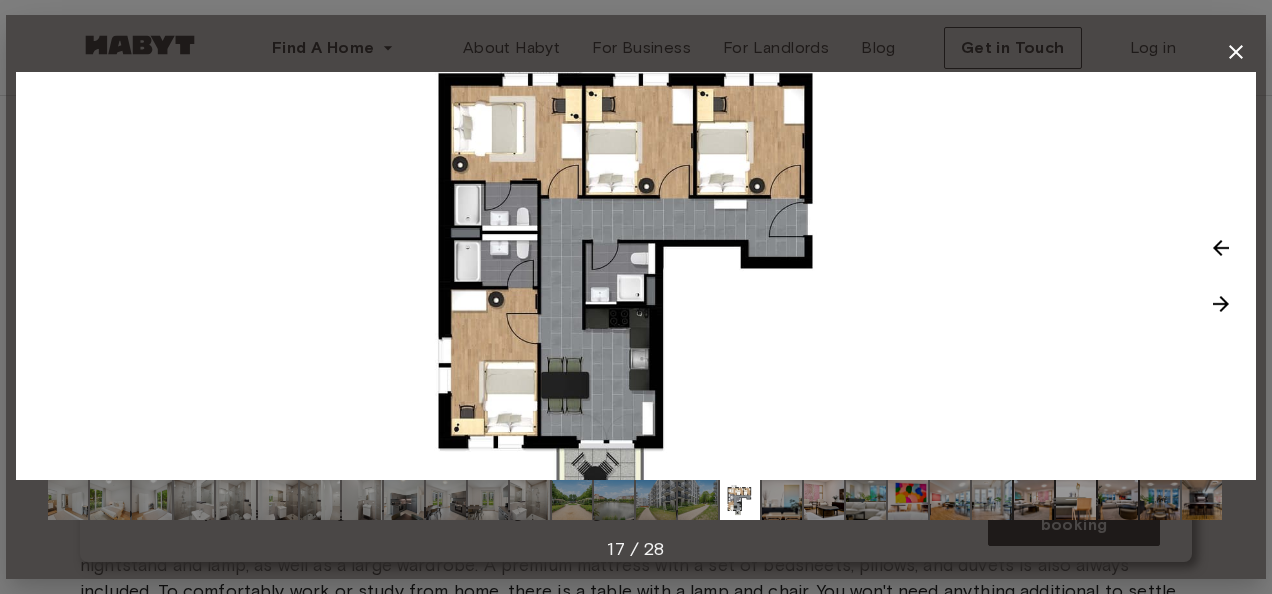 click at bounding box center [1221, 304] 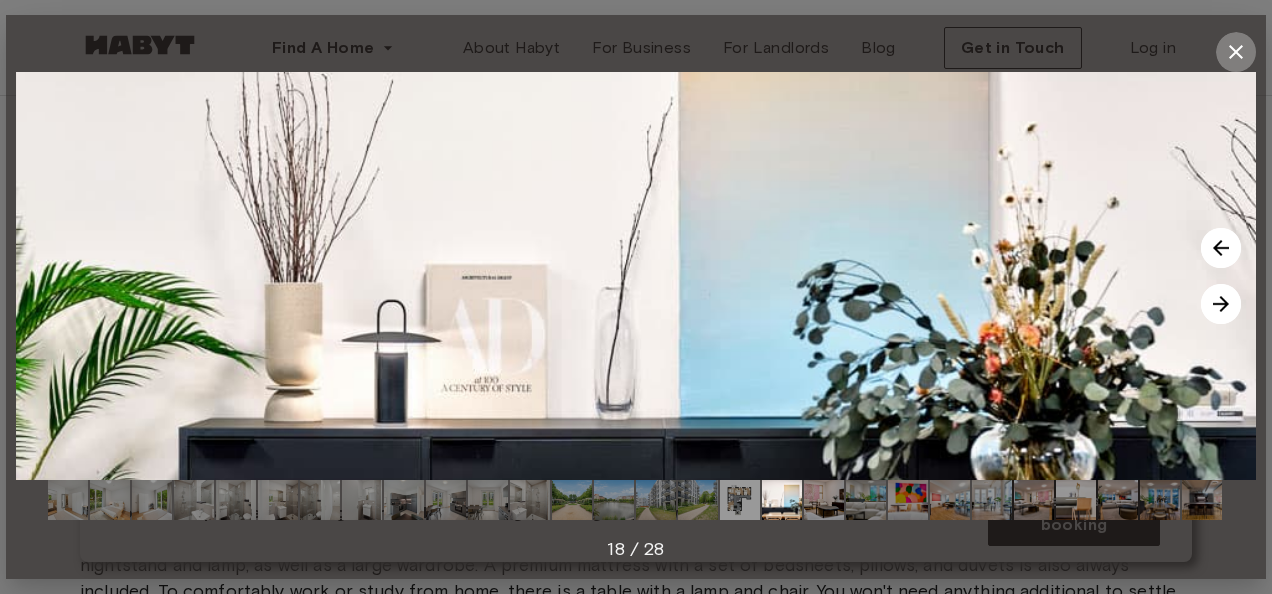 click at bounding box center [1236, 52] 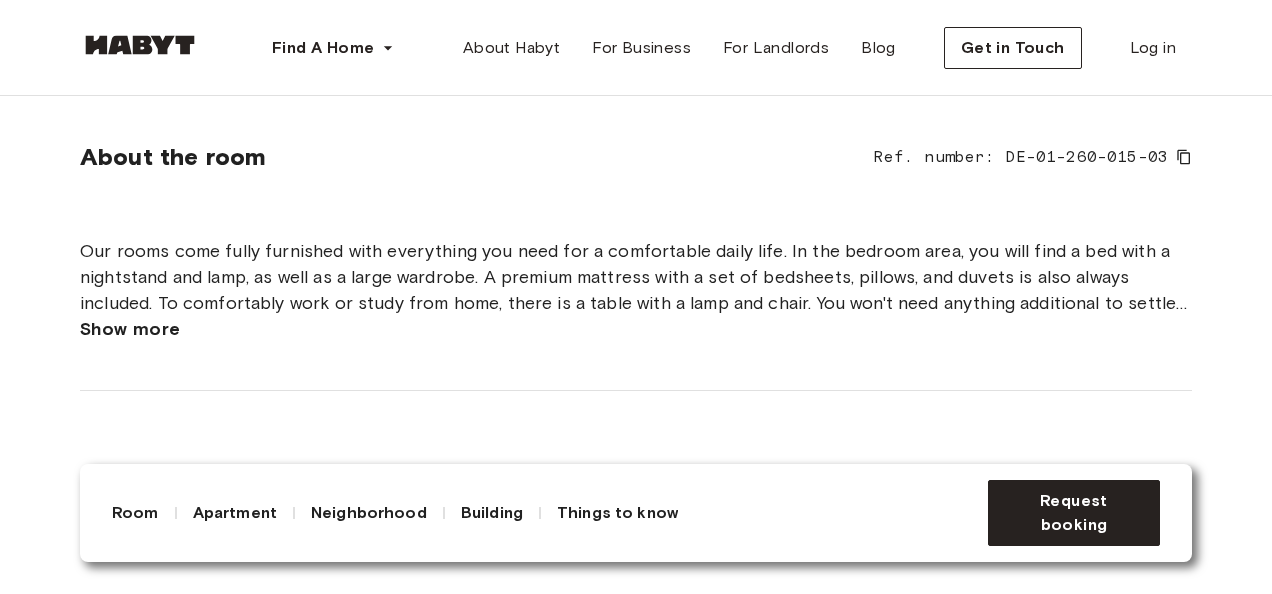 scroll, scrollTop: 700, scrollLeft: 0, axis: vertical 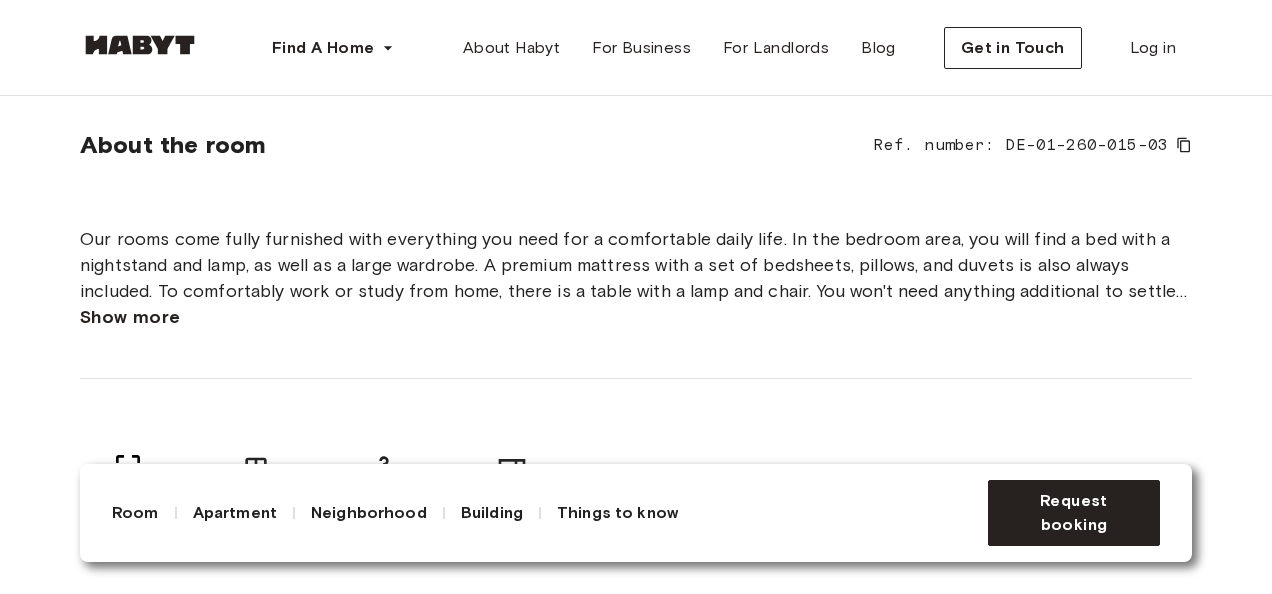 click on "Show more" at bounding box center (130, 317) 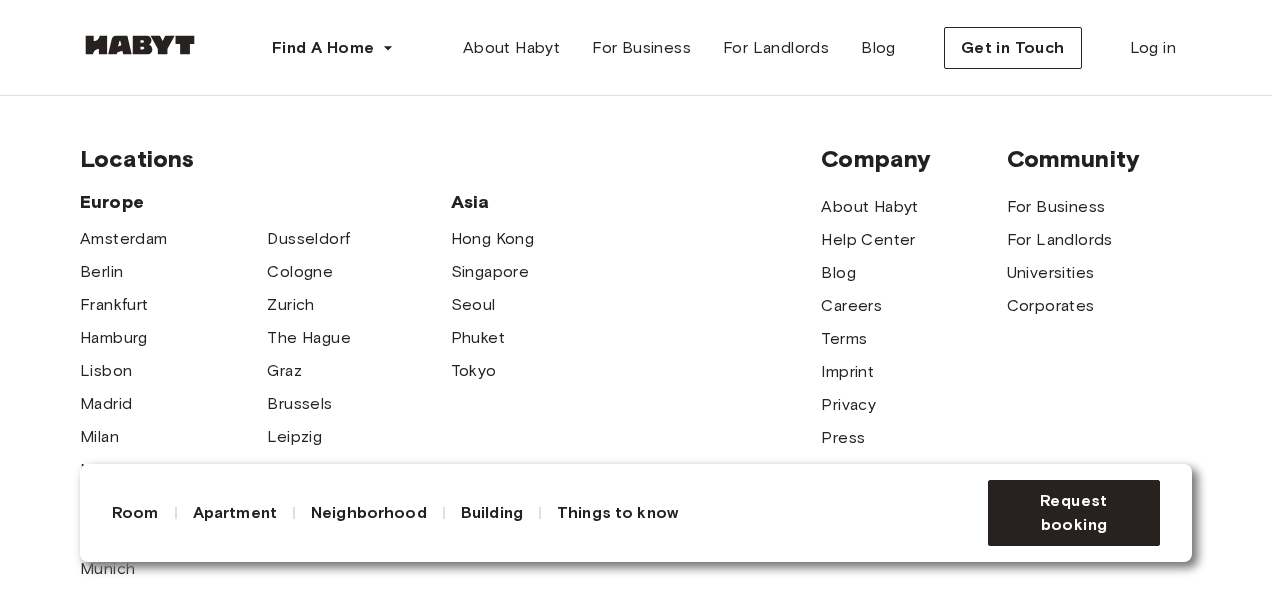 scroll, scrollTop: 6700, scrollLeft: 0, axis: vertical 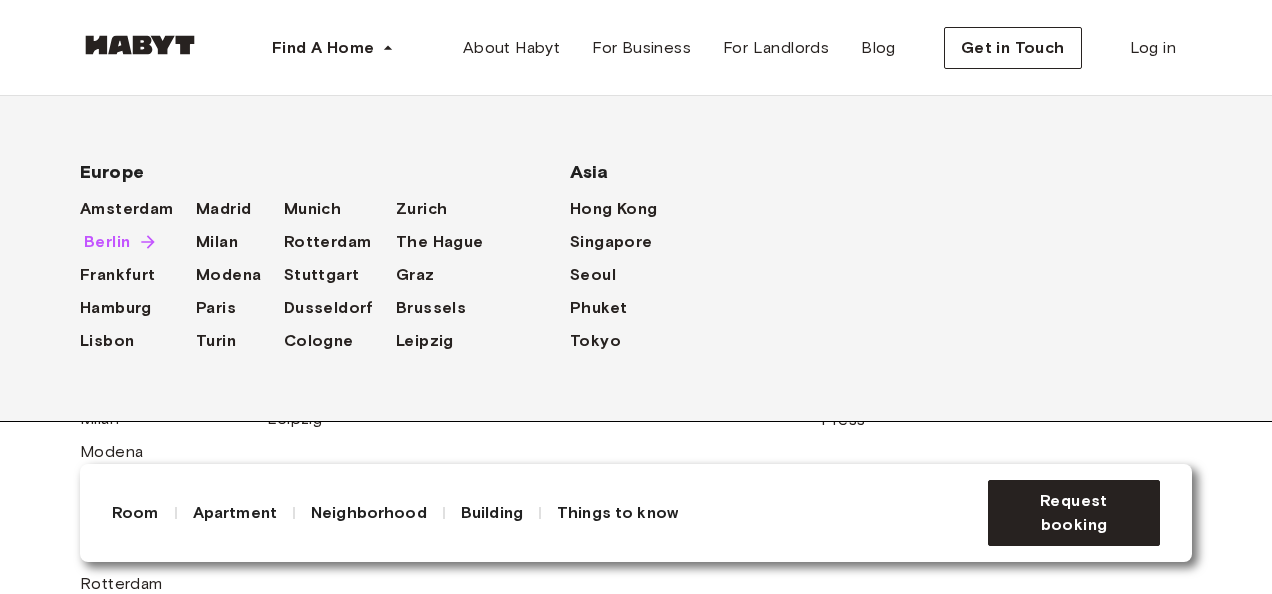 click on "Berlin" at bounding box center (107, 242) 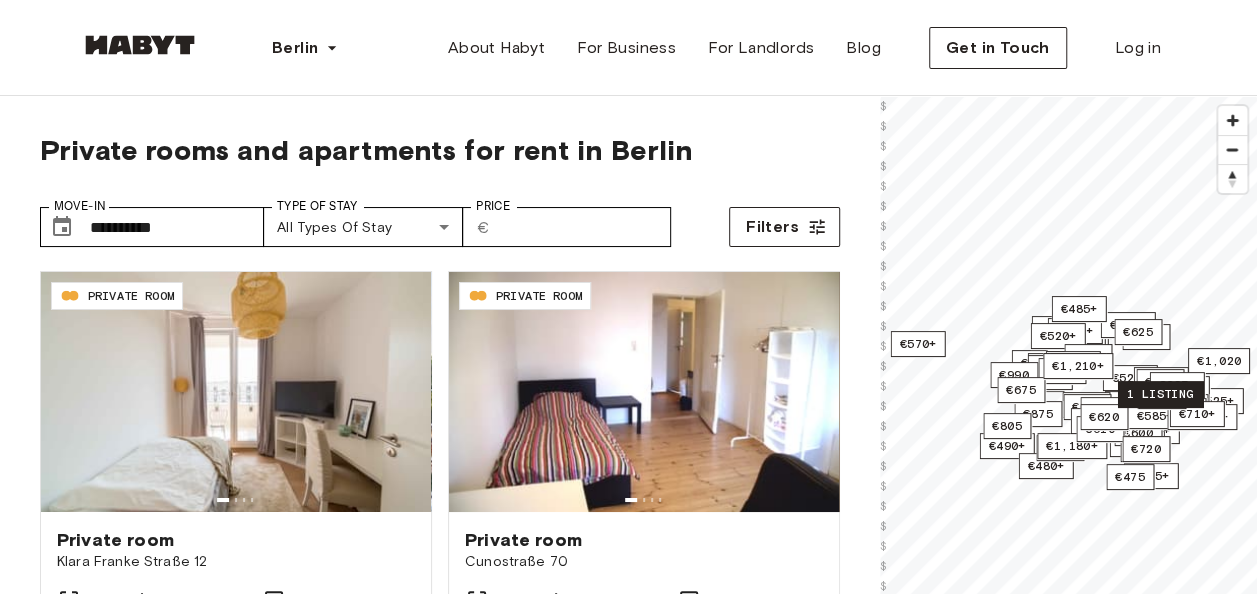 scroll, scrollTop: 0, scrollLeft: 0, axis: both 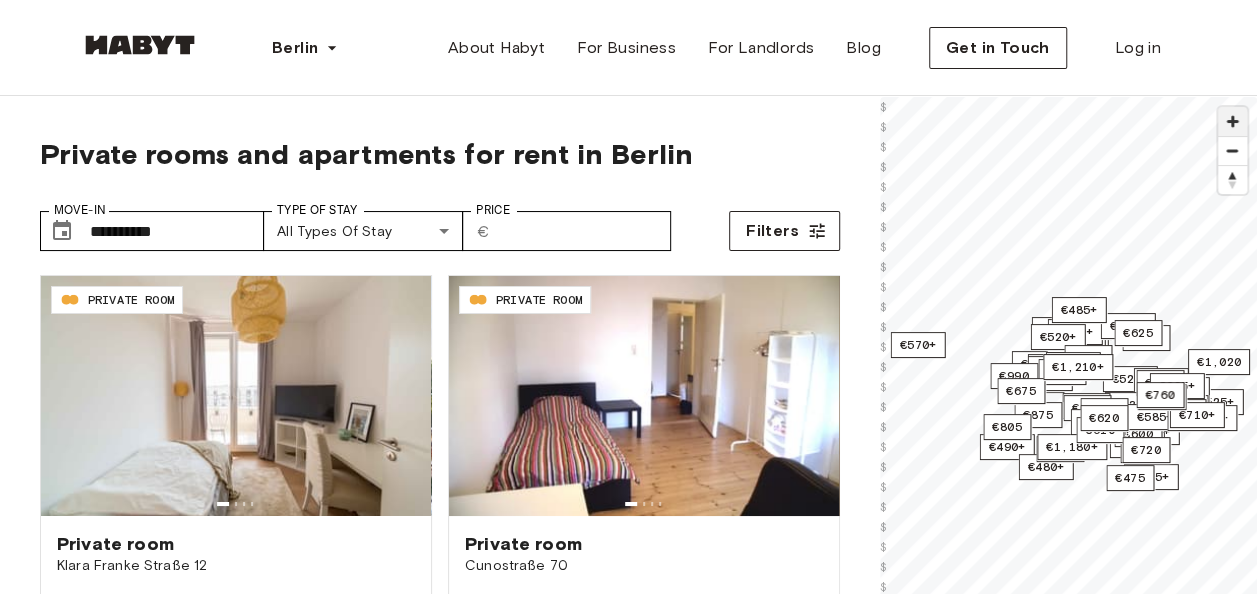 click at bounding box center (1232, 121) 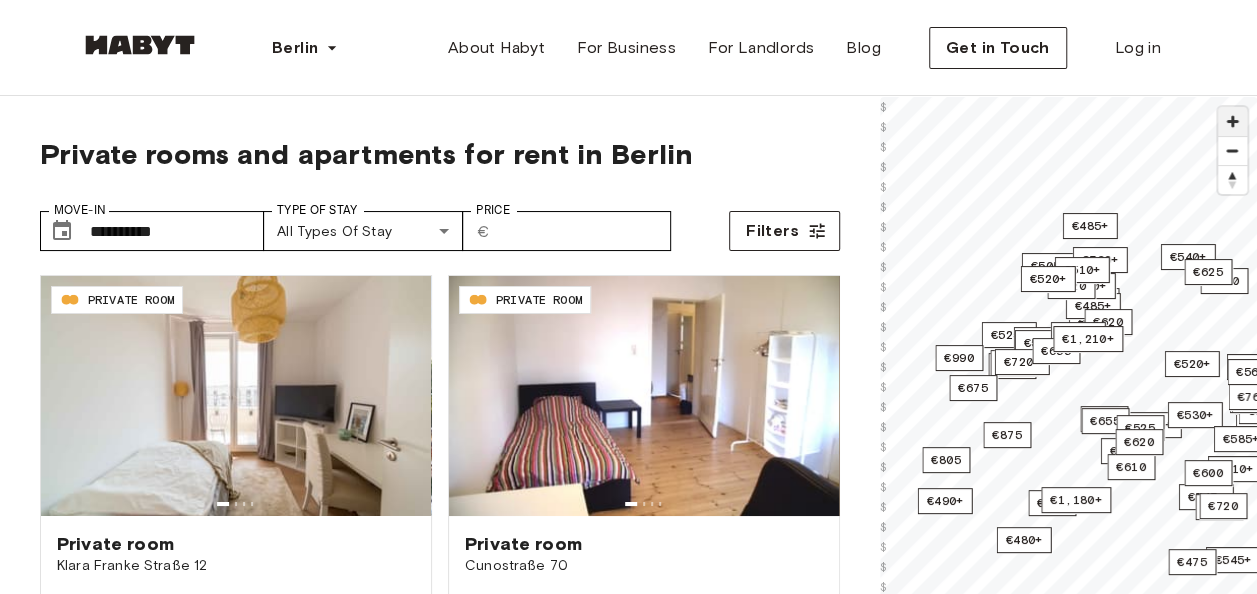 click at bounding box center [1232, 121] 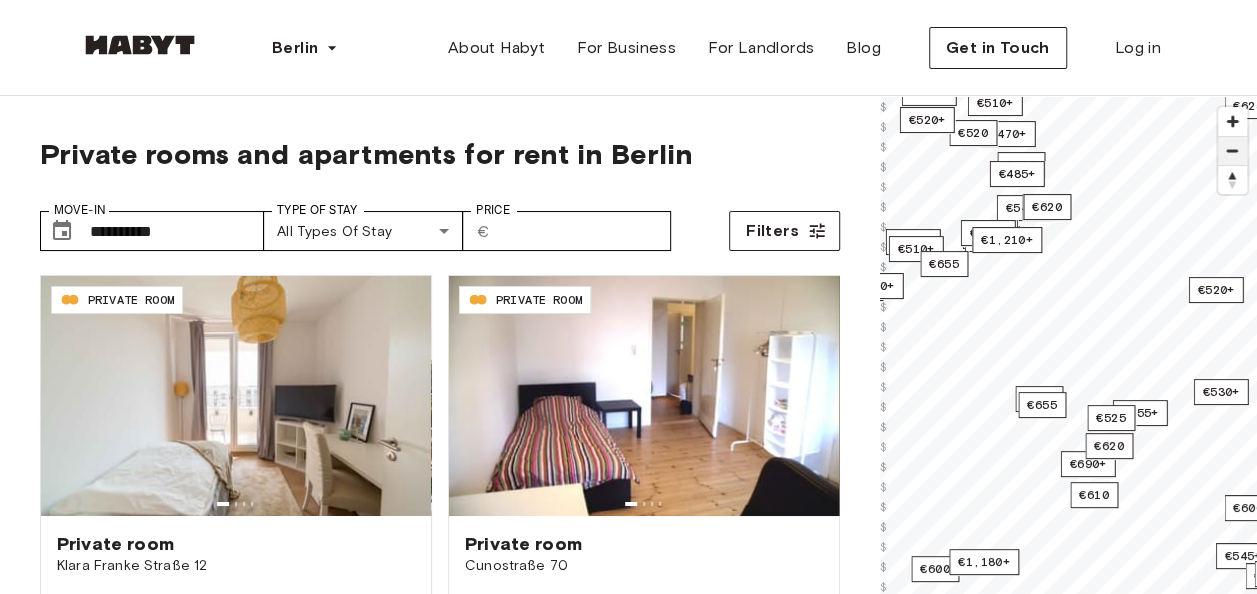 click at bounding box center [1232, 150] 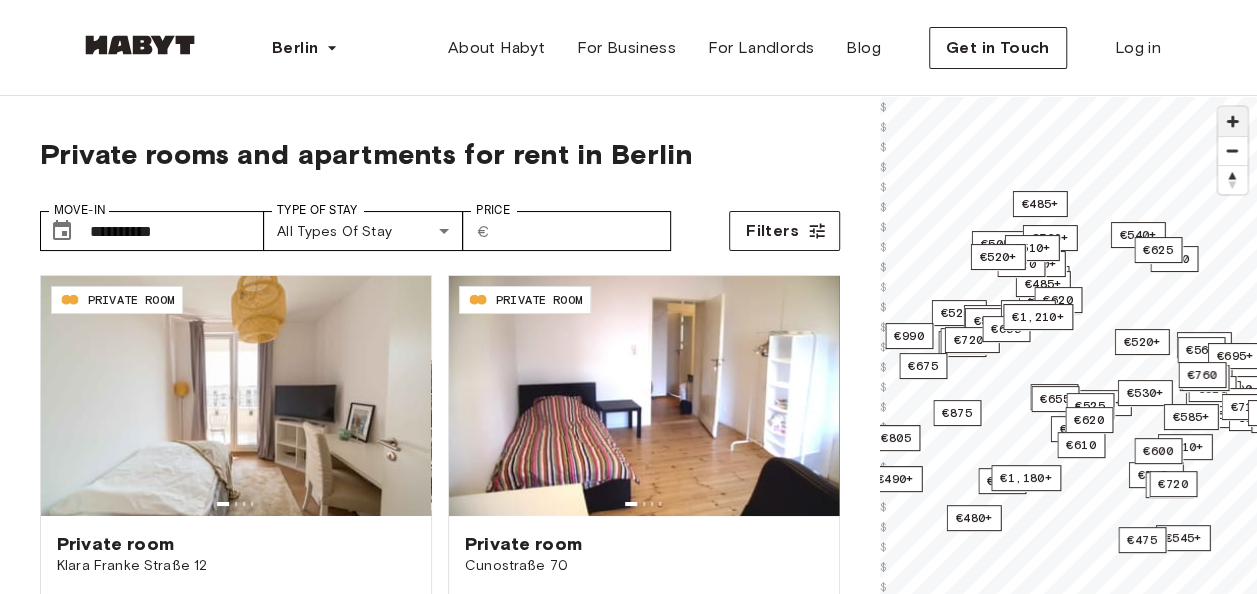 click at bounding box center [1232, 121] 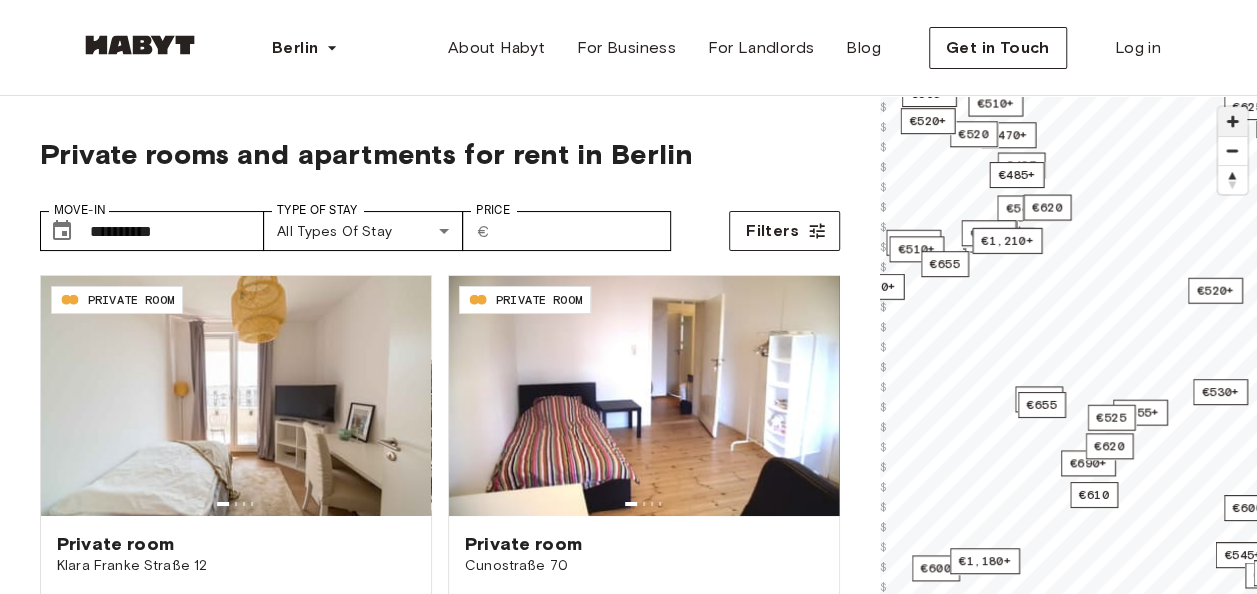 click at bounding box center [1232, 121] 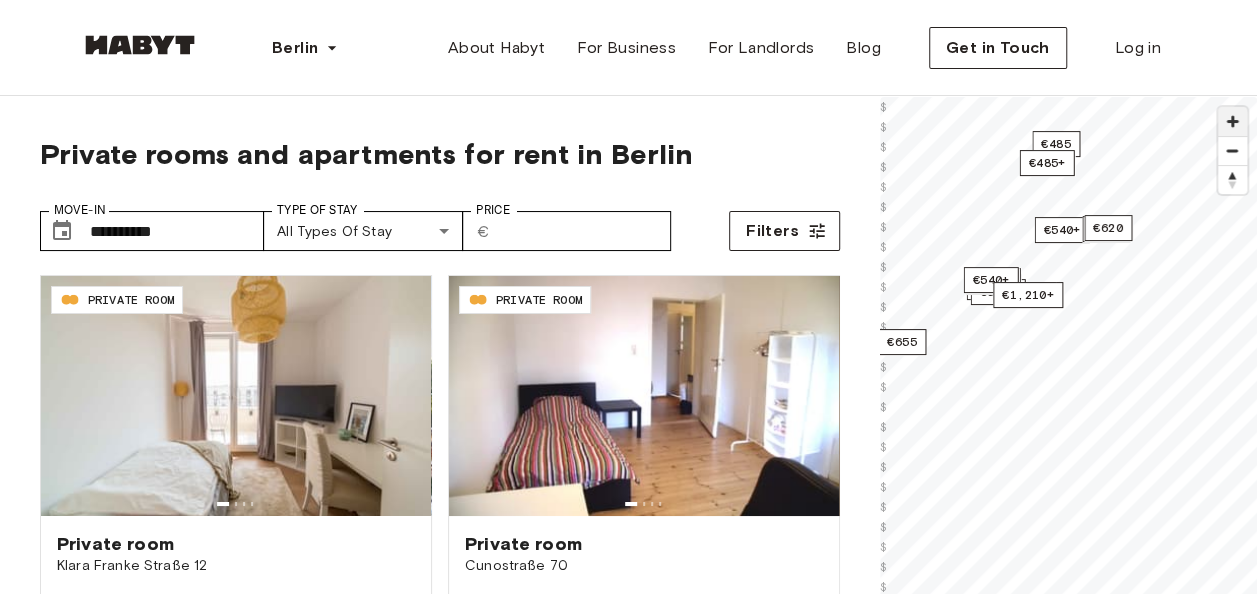 click at bounding box center (1232, 121) 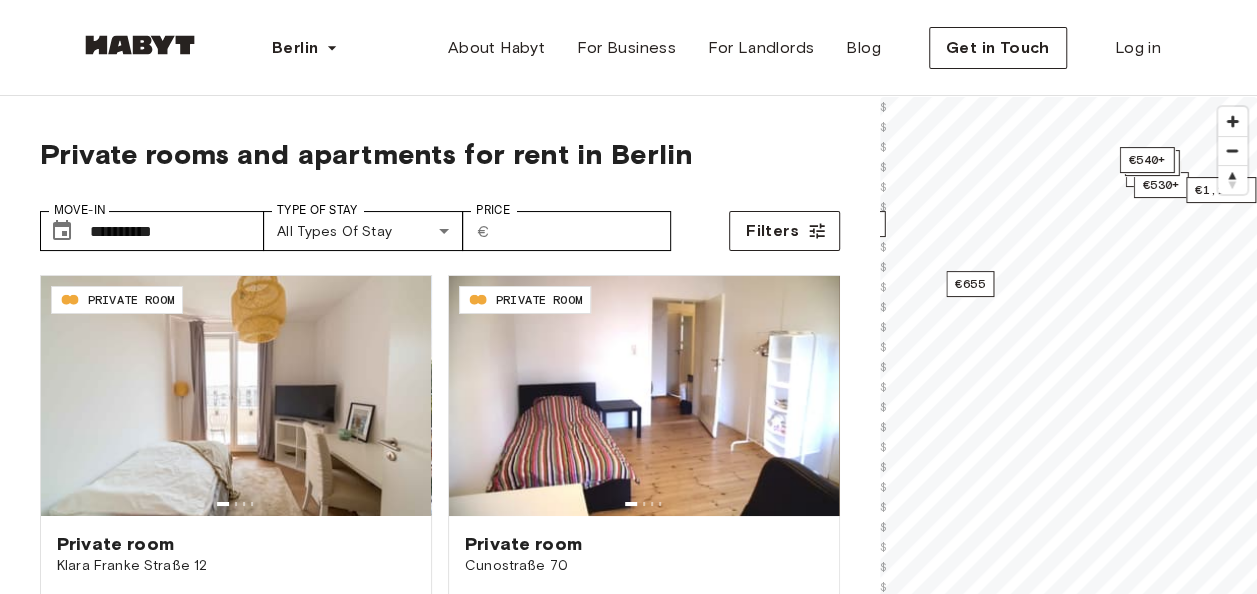 click on "**********" at bounding box center [628, 2412] 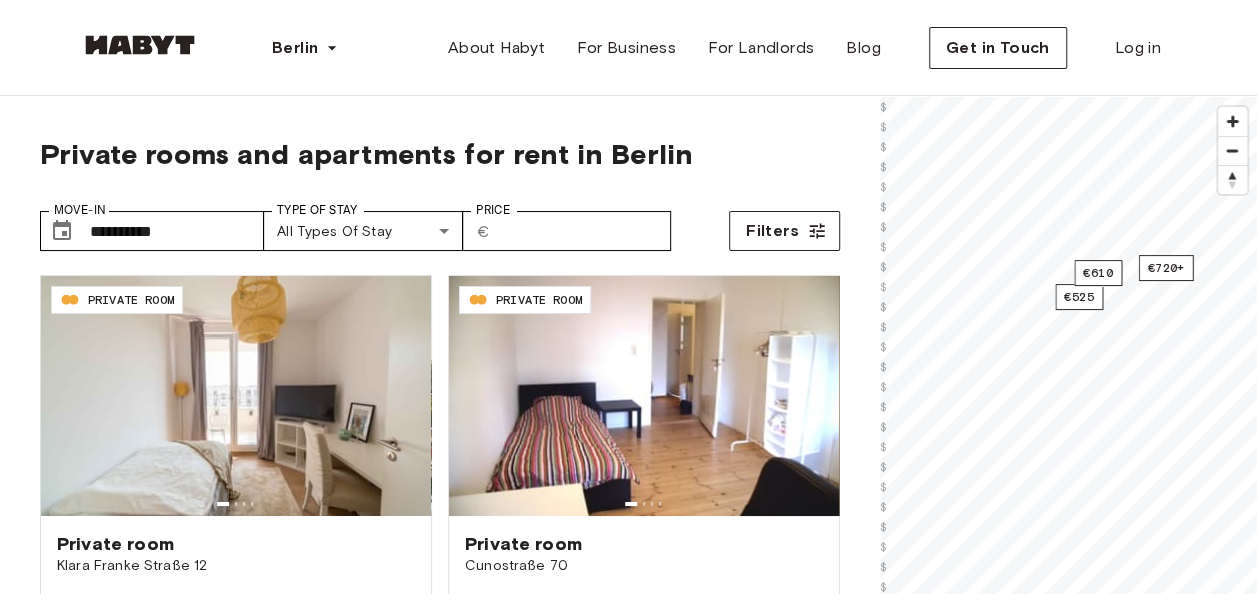 click on "**********" at bounding box center [628, 2412] 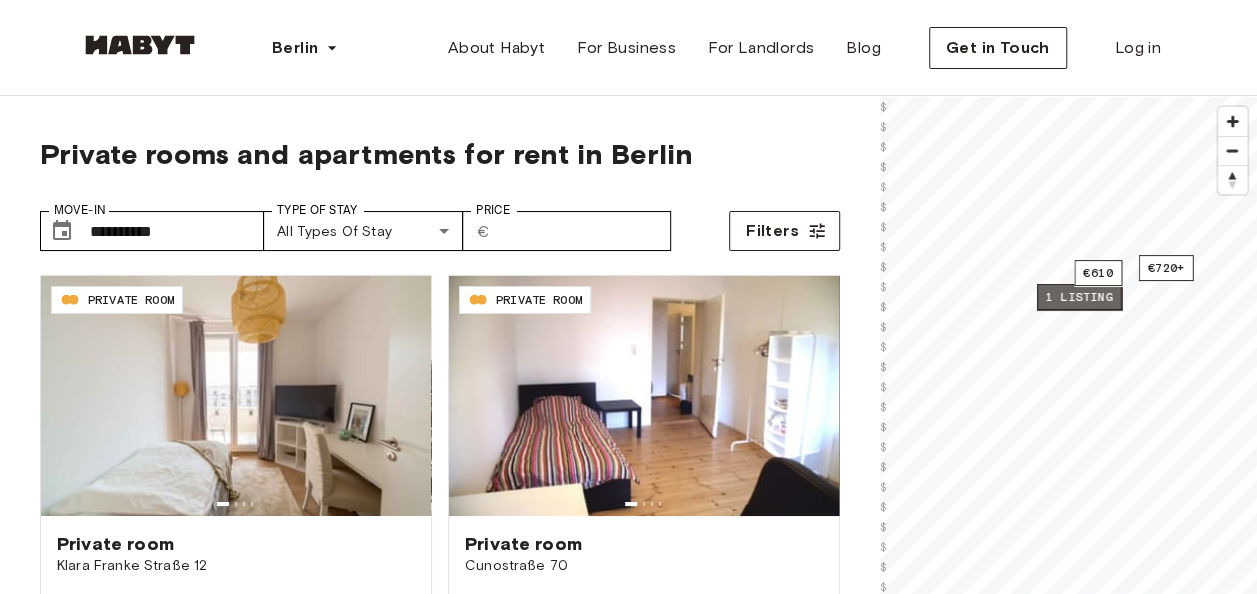 click on "1 listing" at bounding box center [1079, 297] 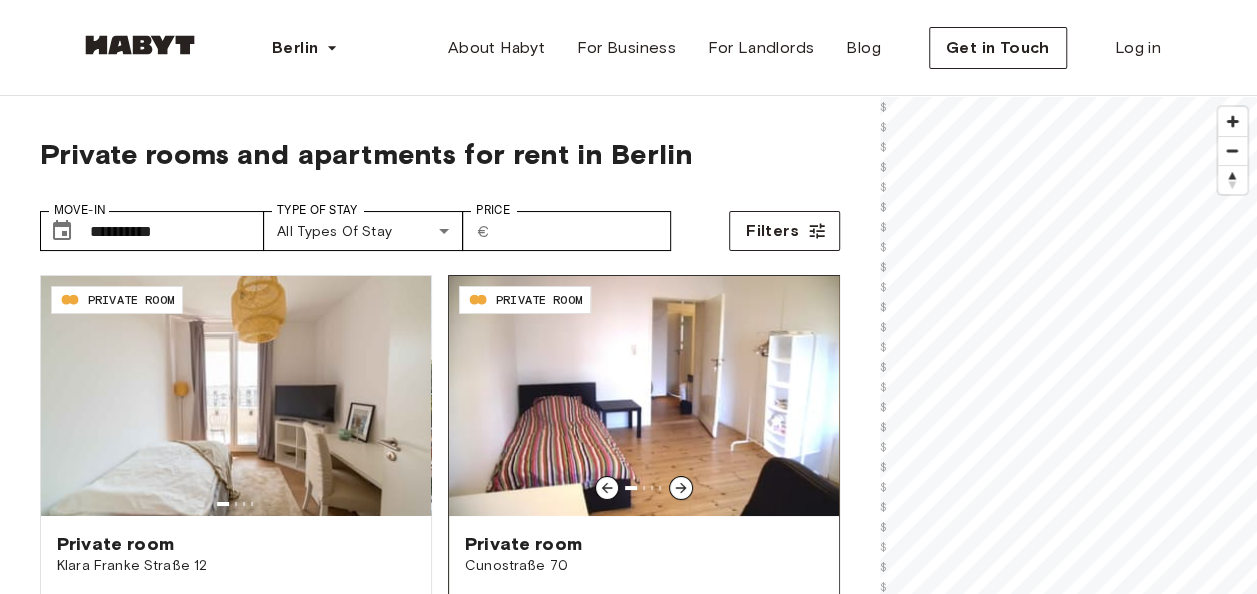 click on "**********" at bounding box center (628, 483) 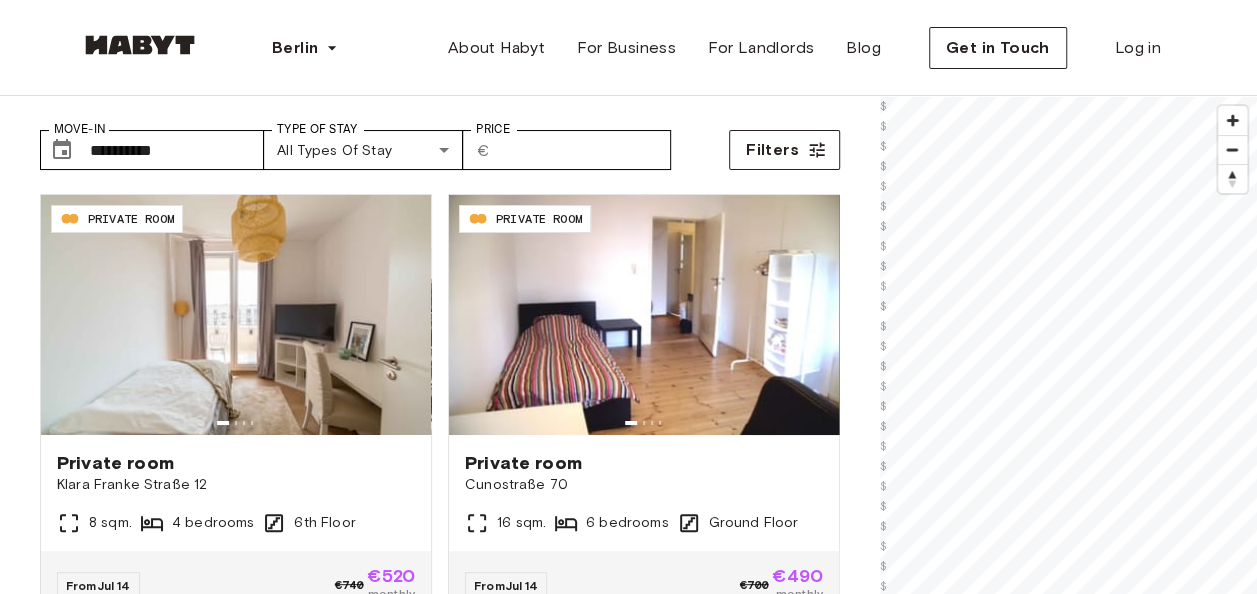 scroll, scrollTop: 200, scrollLeft: 0, axis: vertical 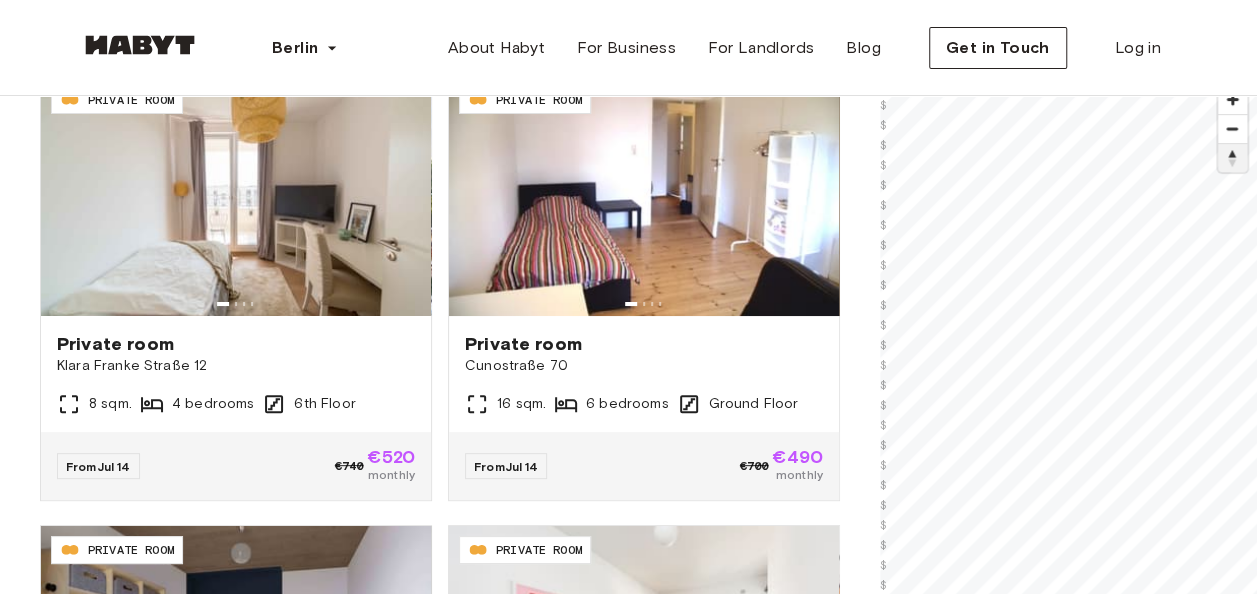 click at bounding box center (1232, 158) 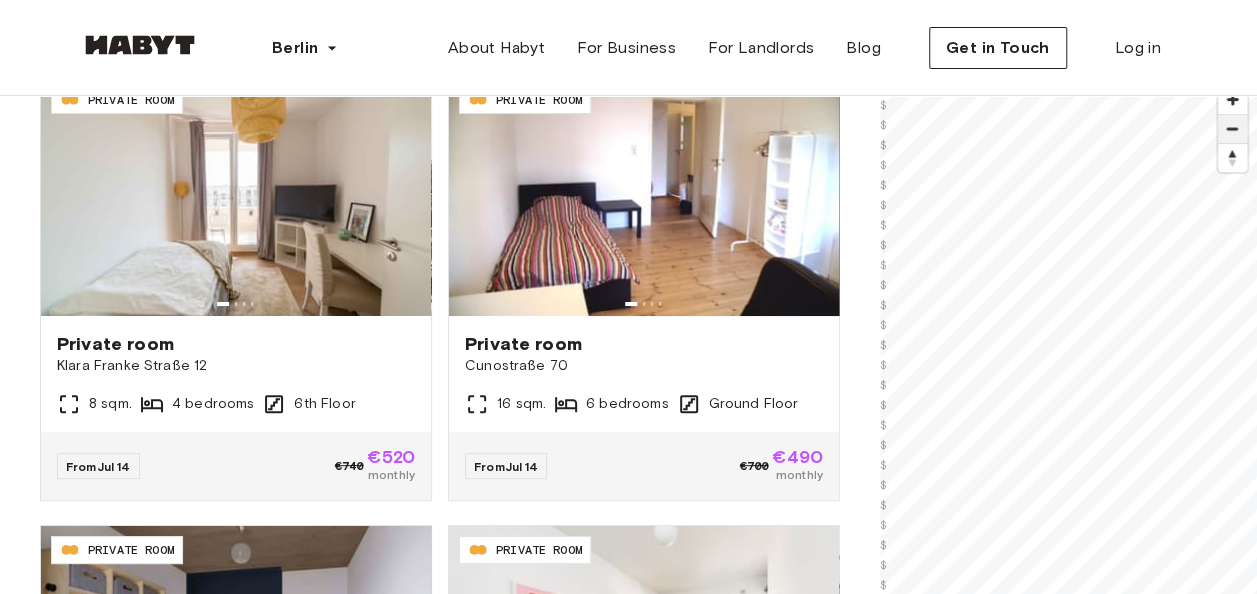 click at bounding box center (1232, 129) 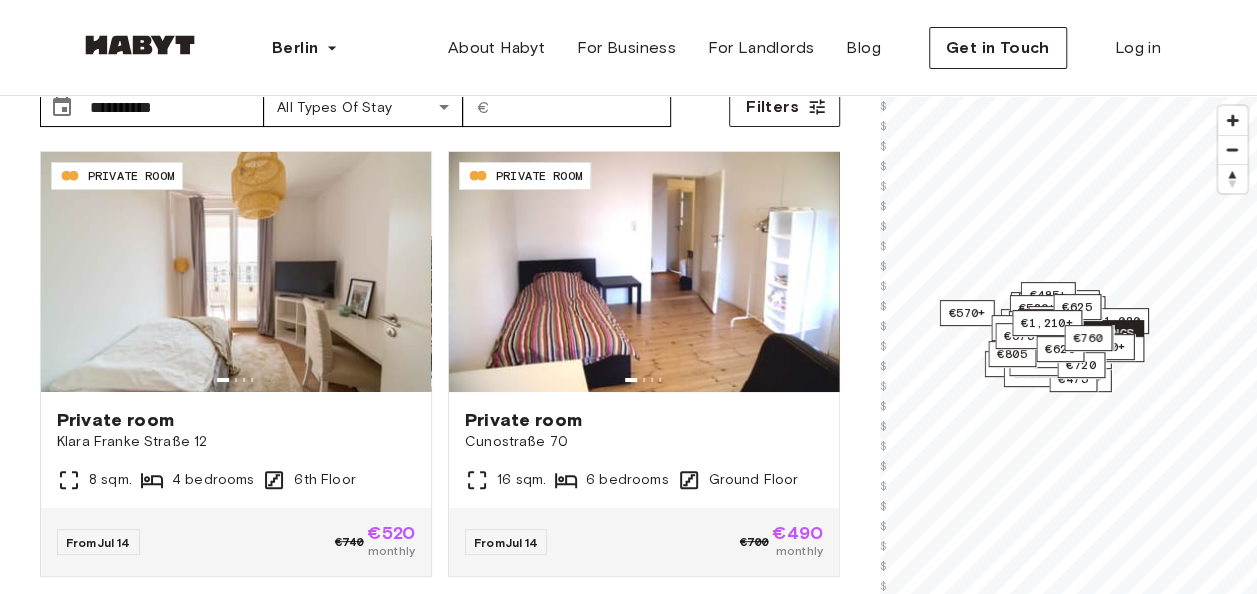 scroll, scrollTop: 0, scrollLeft: 0, axis: both 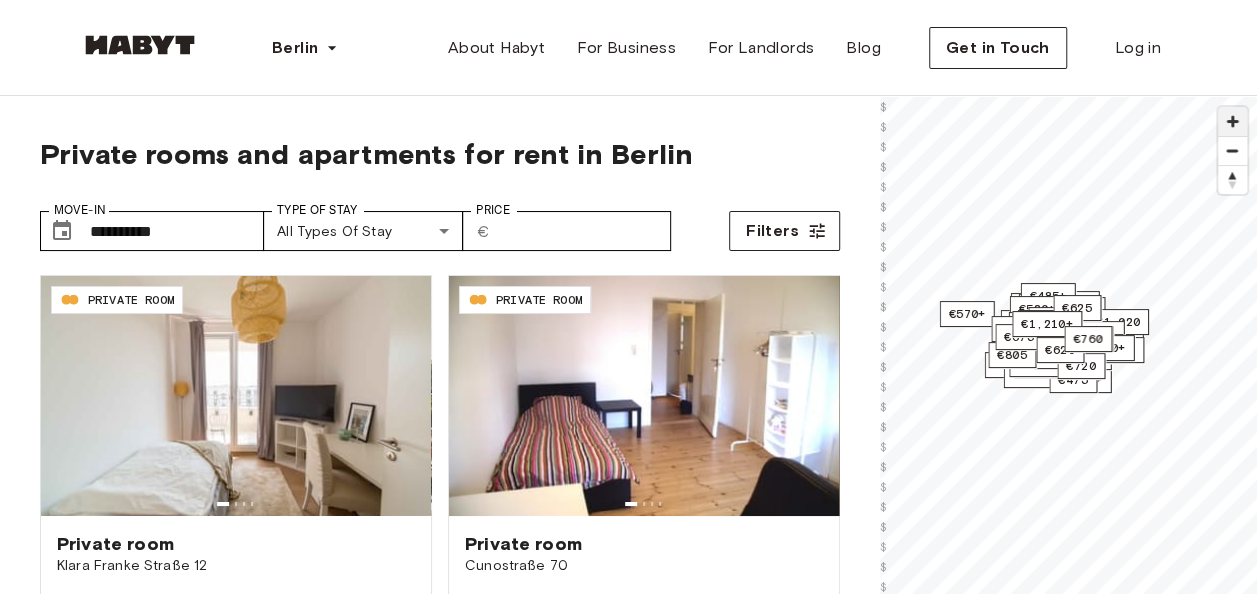 click at bounding box center (1232, 121) 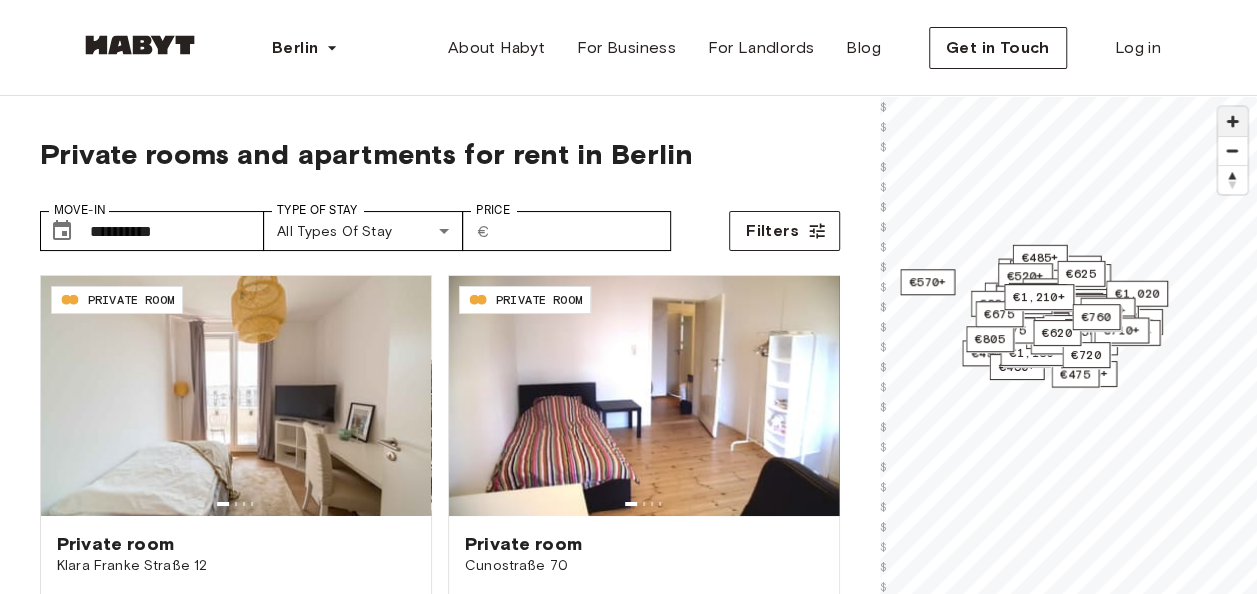 click at bounding box center (1232, 121) 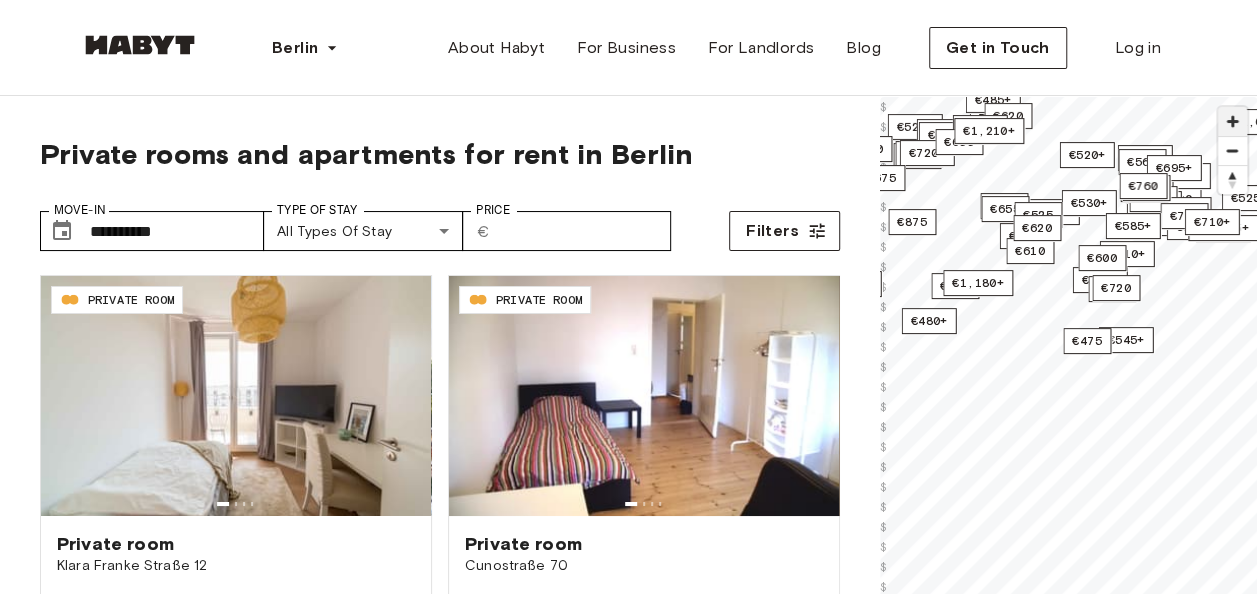 click at bounding box center [1232, 121] 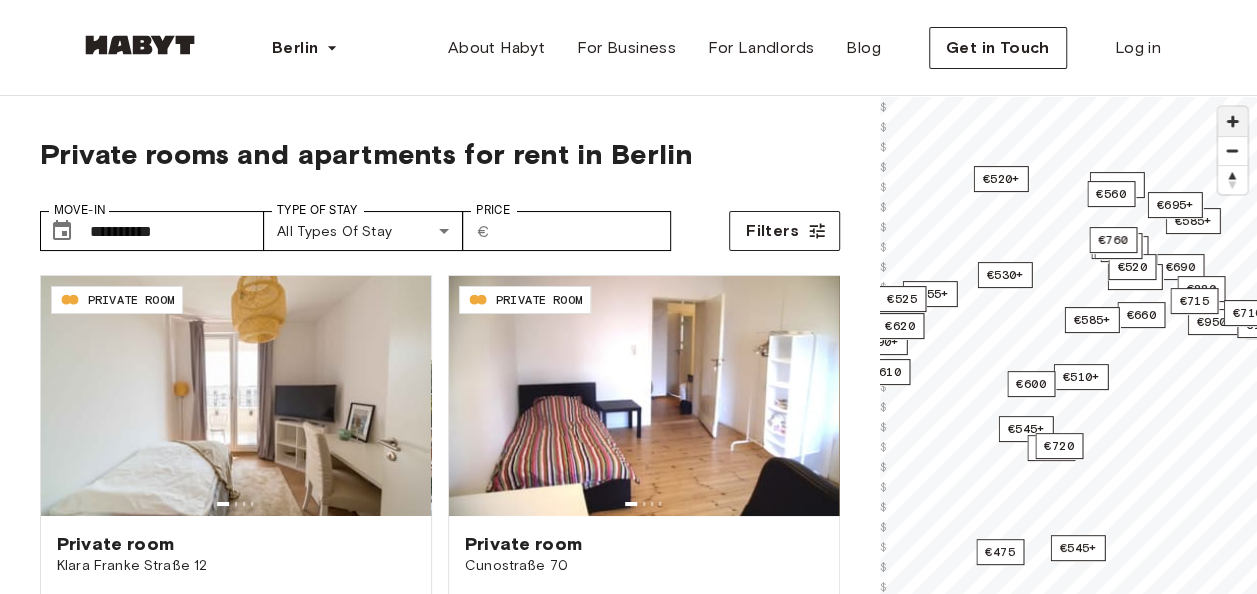 click at bounding box center (1232, 121) 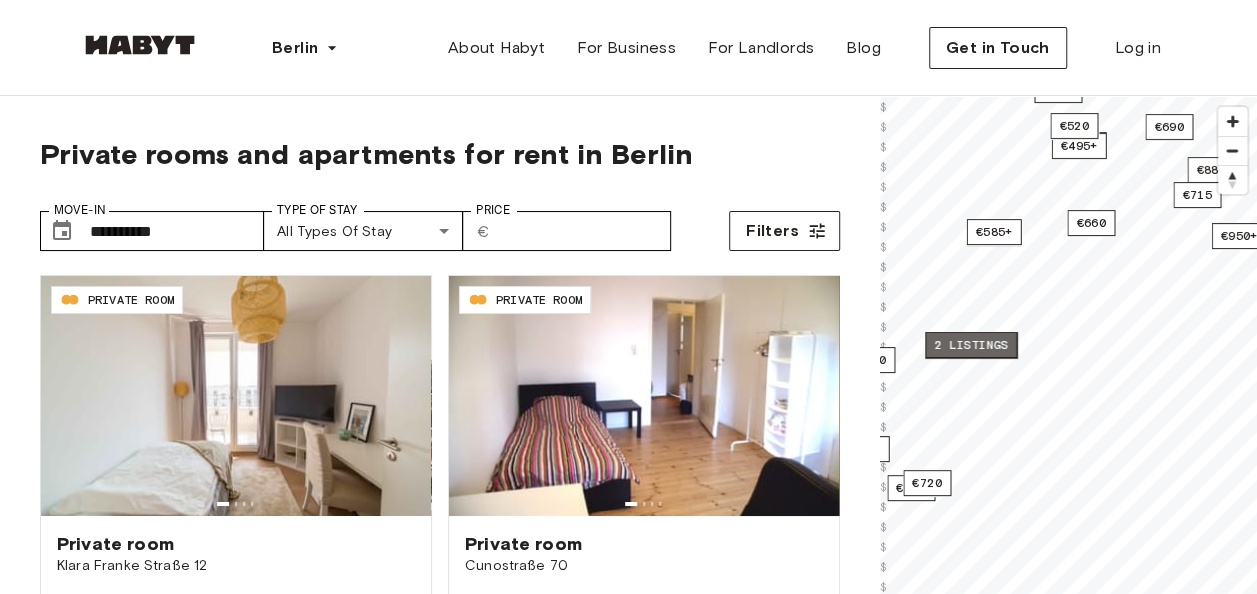 click on "2 listings" at bounding box center (971, 345) 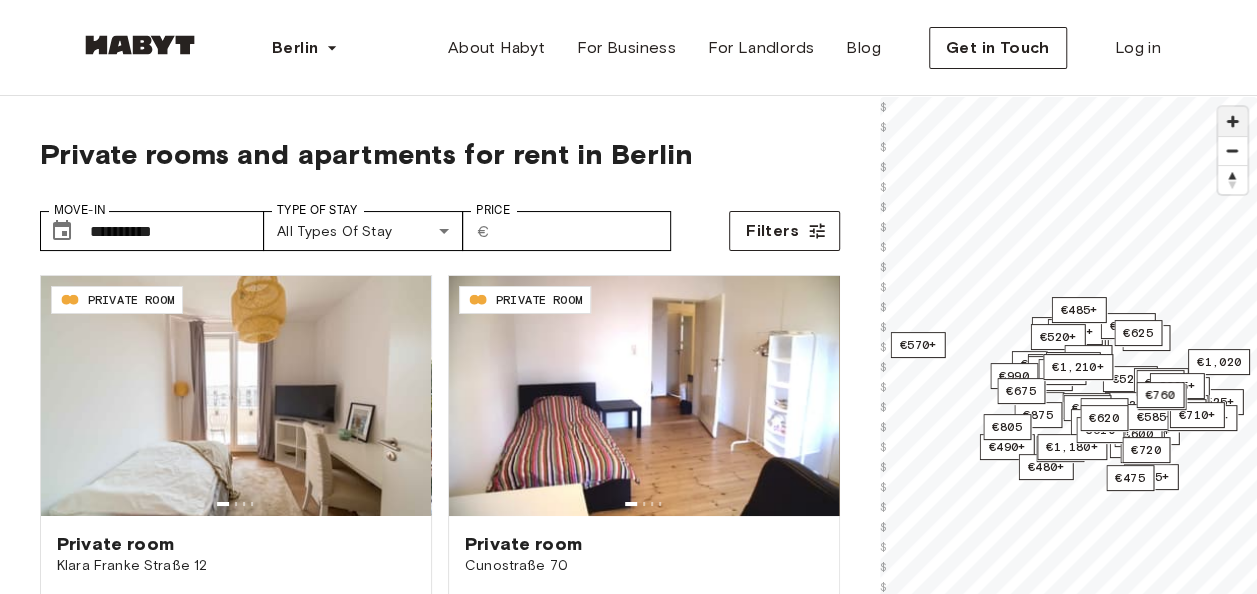 click at bounding box center [1232, 121] 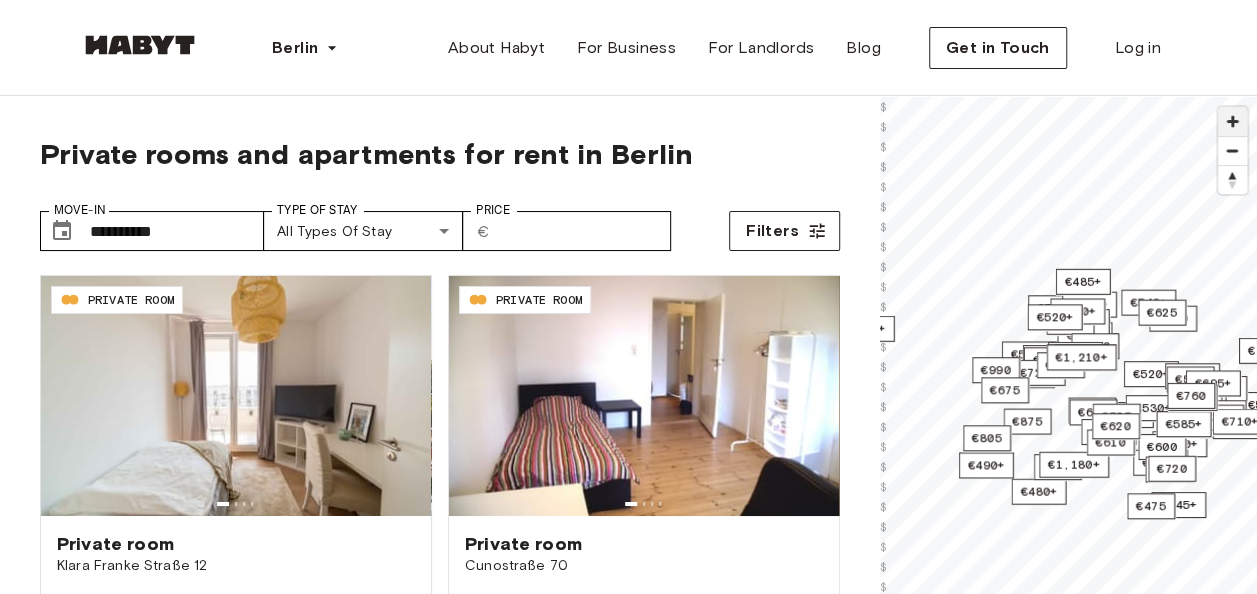 click at bounding box center [1232, 121] 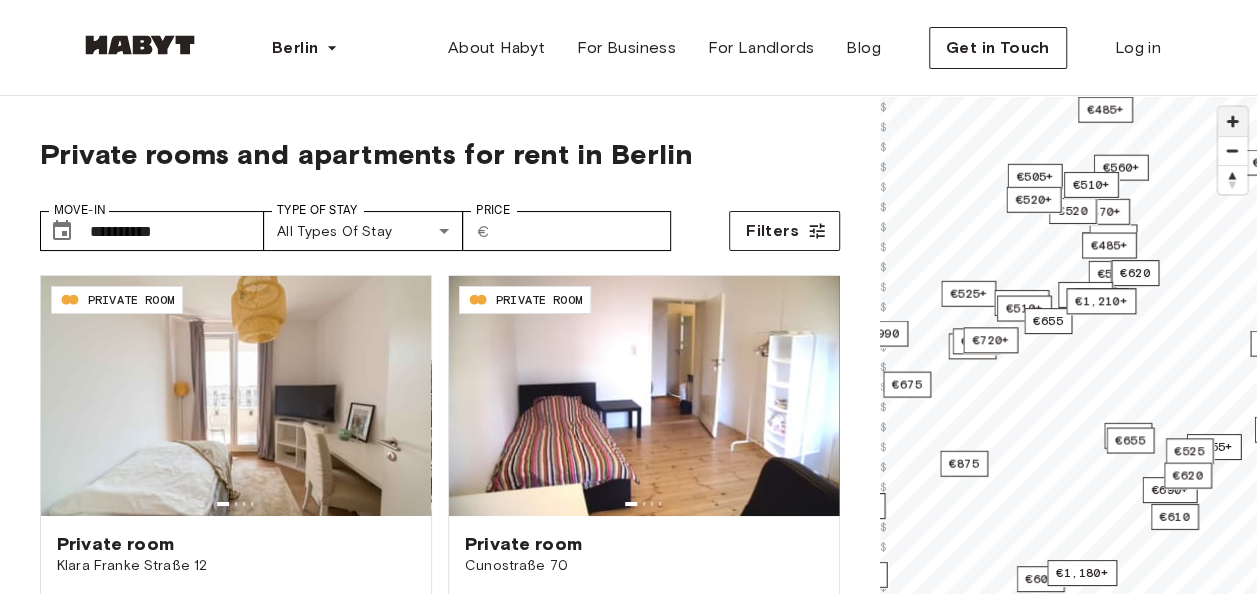 click at bounding box center [1232, 121] 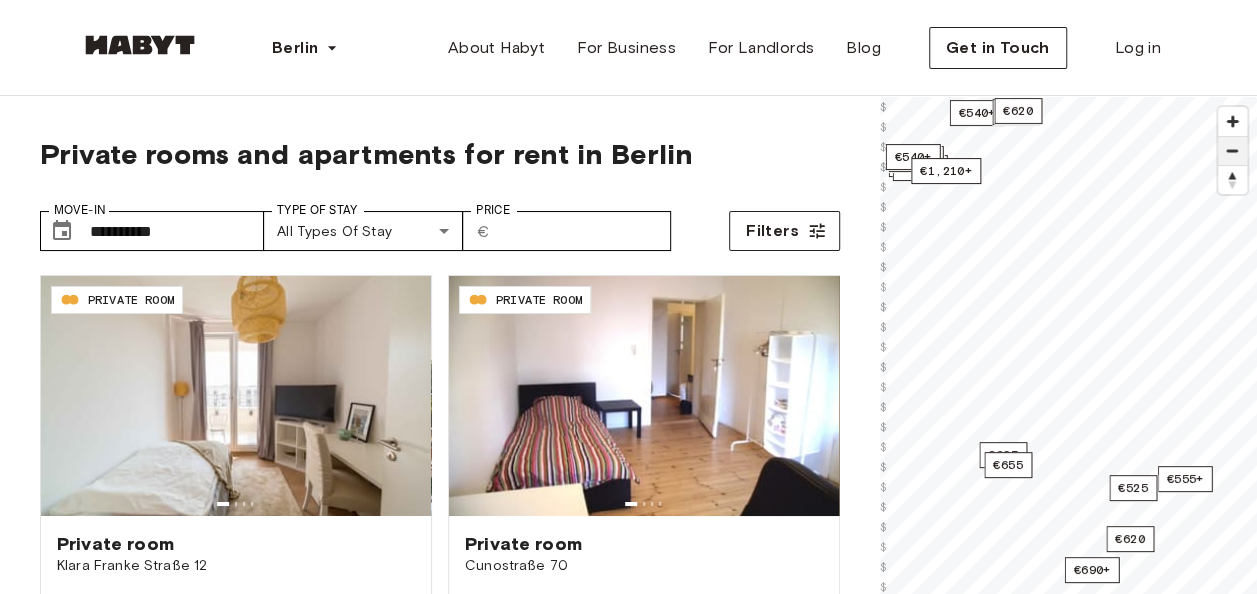 click at bounding box center (1232, 151) 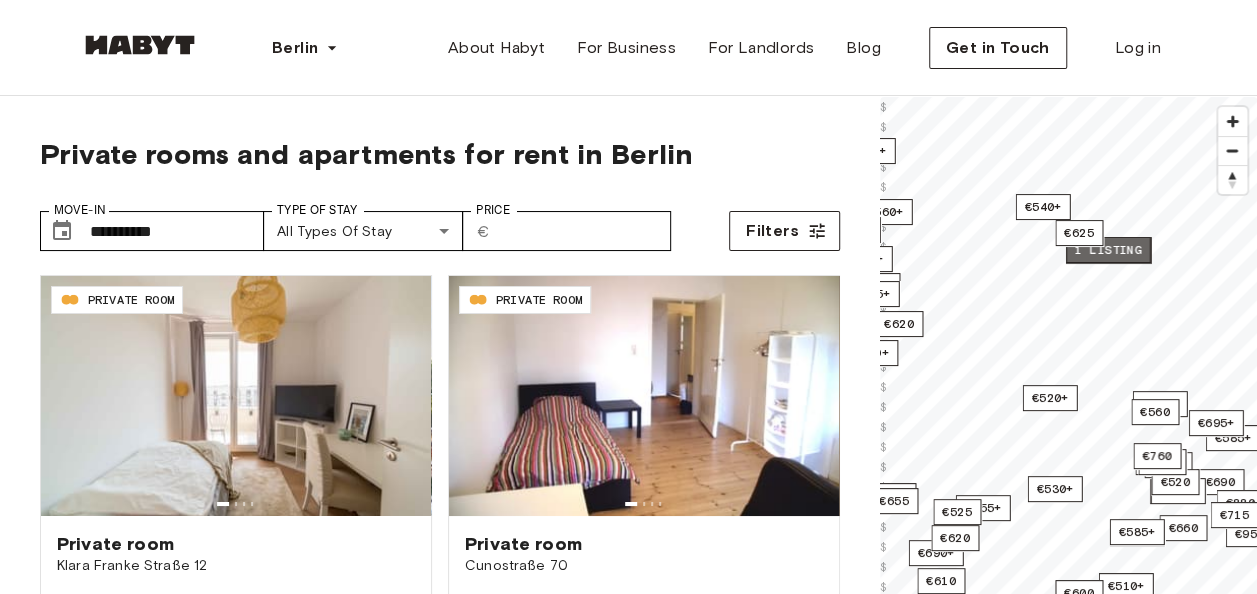 click on "1 listing" at bounding box center (1108, 250) 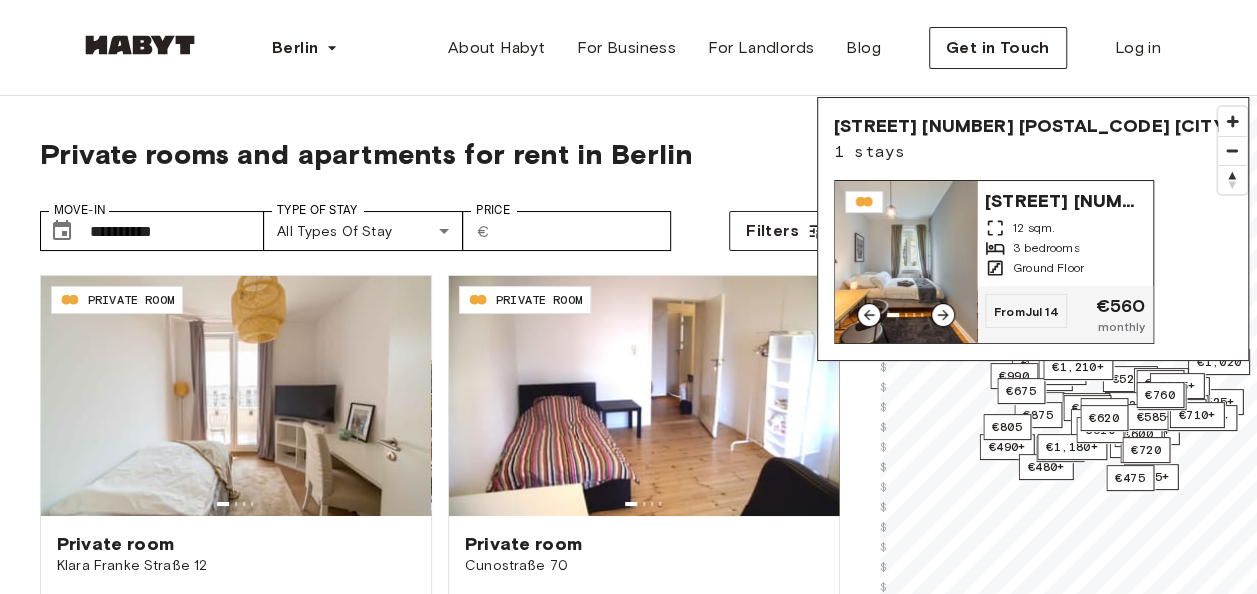 click at bounding box center [906, 262] 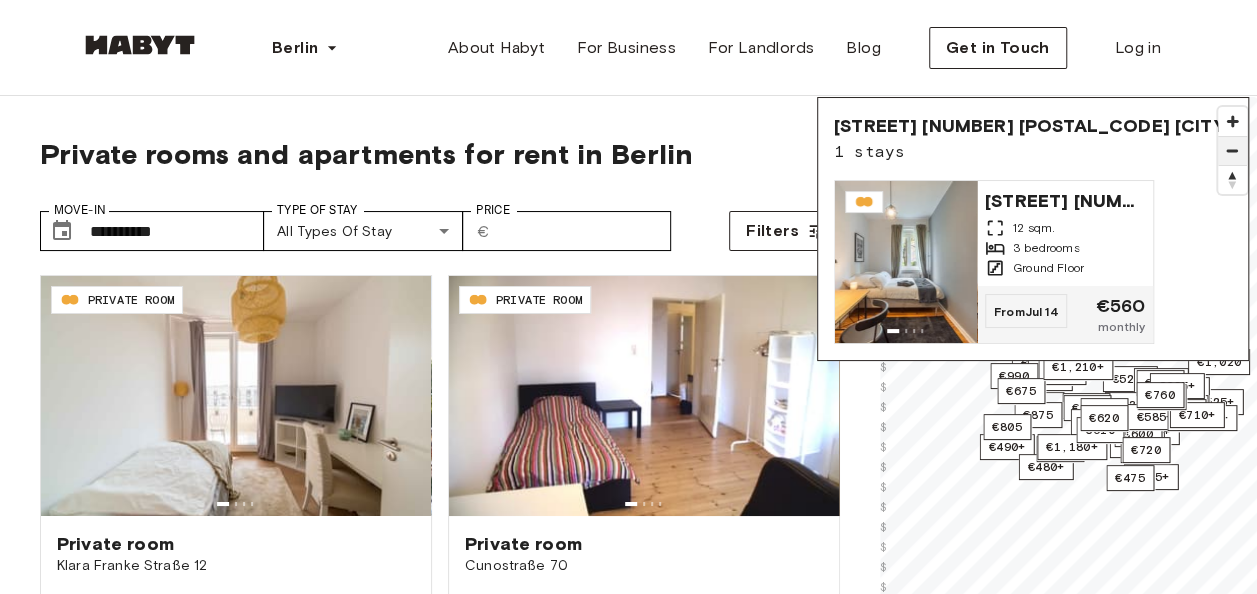 click at bounding box center [1232, 151] 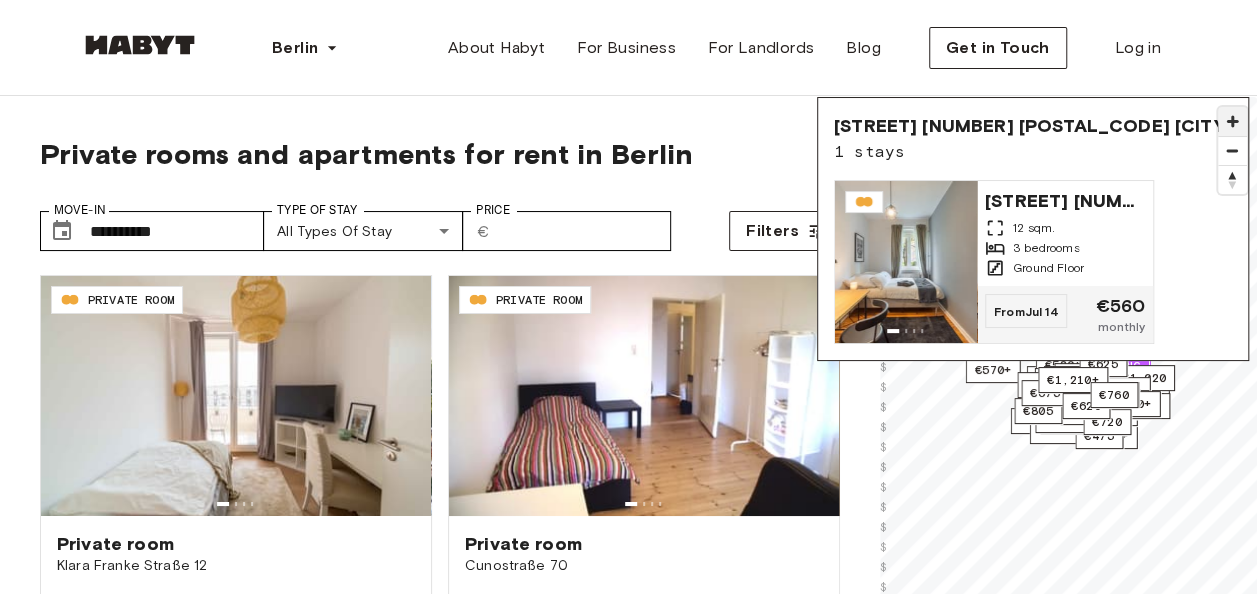 click at bounding box center [1232, 121] 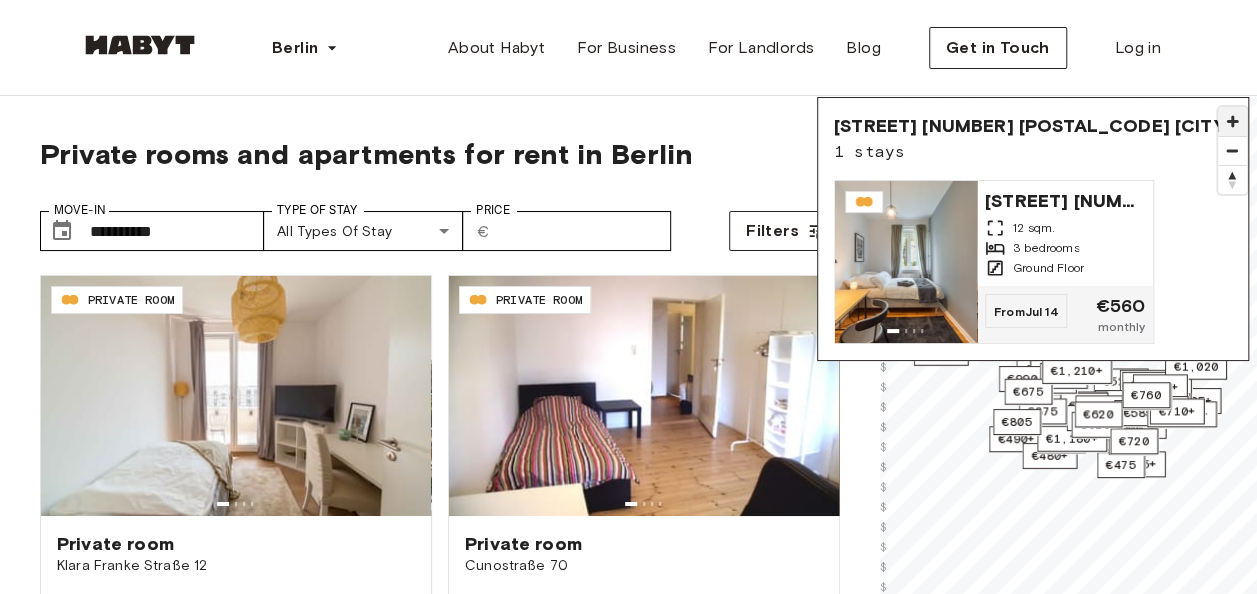 click at bounding box center (1232, 121) 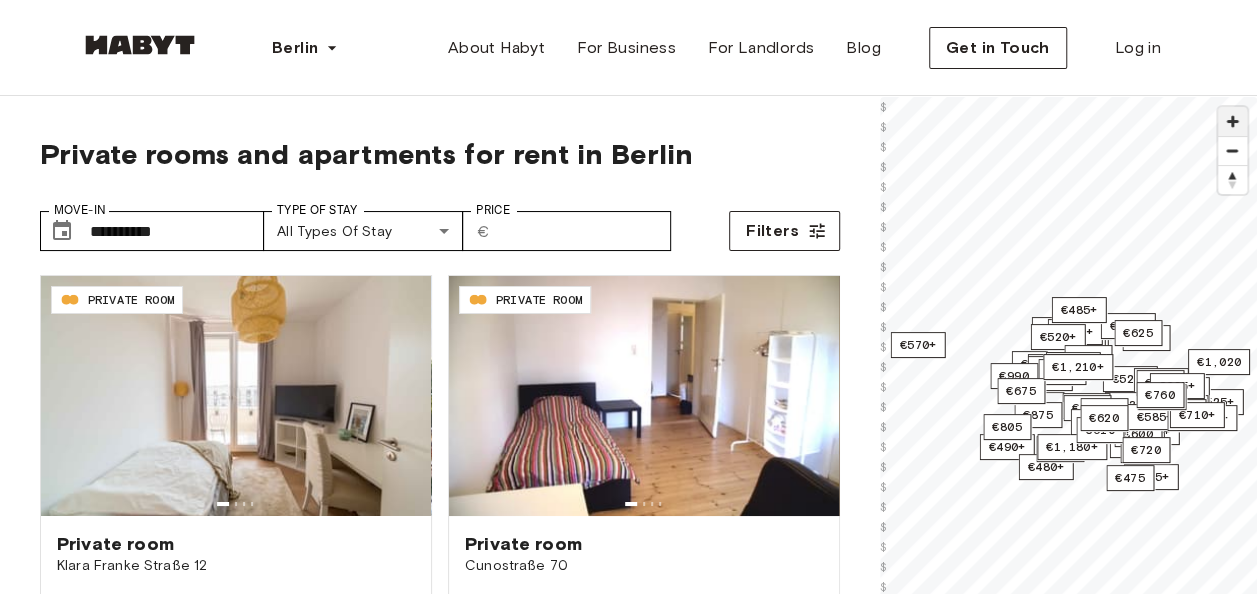 click at bounding box center [1232, 121] 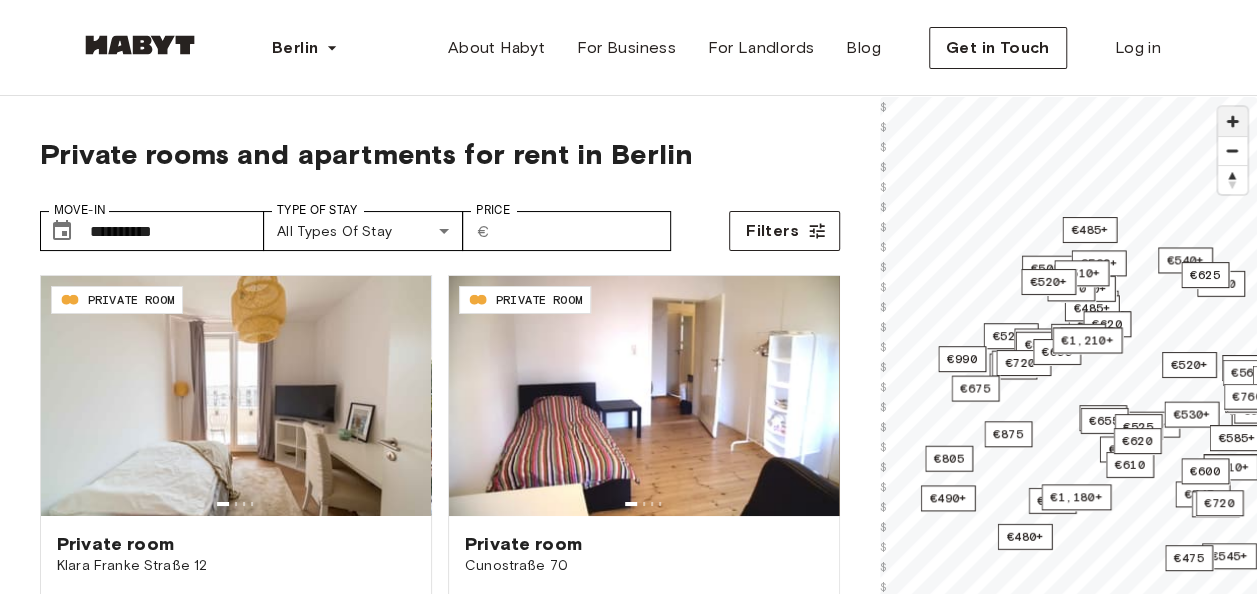 click at bounding box center [1232, 121] 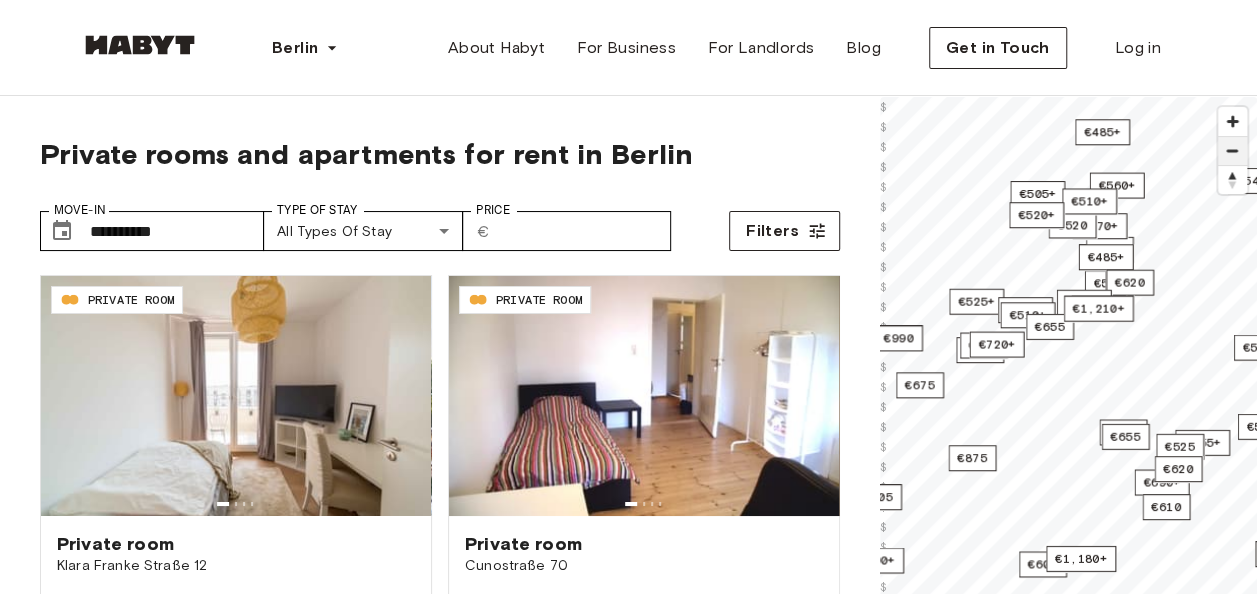 click at bounding box center [1232, 151] 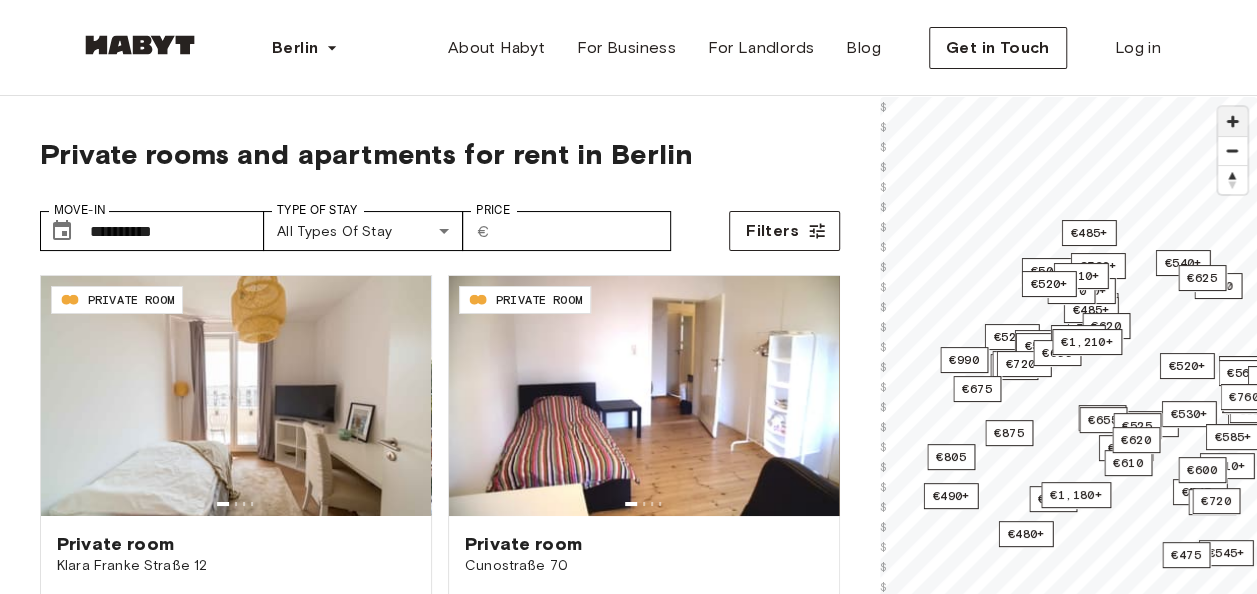 click at bounding box center [1232, 121] 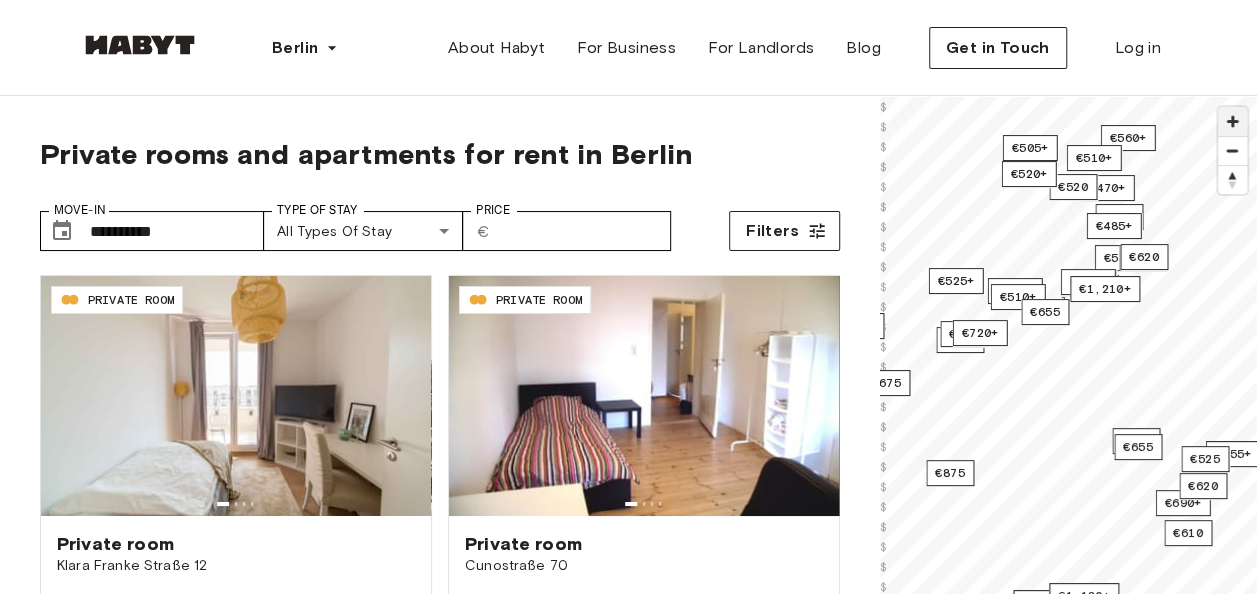 click at bounding box center (1232, 121) 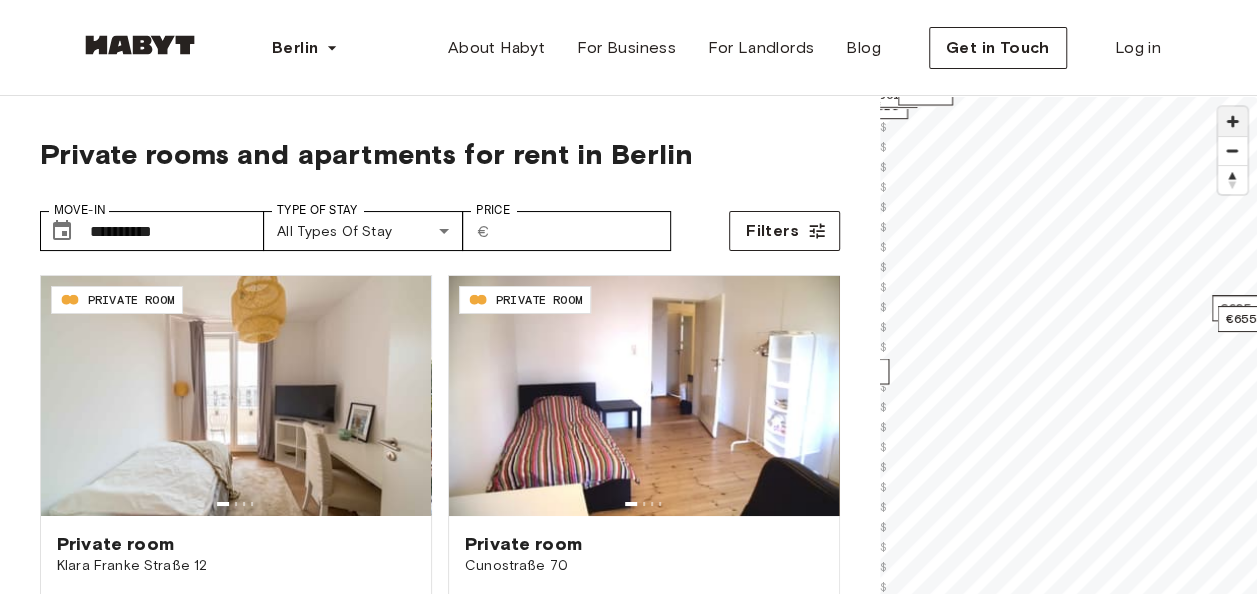 click on "€520+ €490+ €505+ €525+ €525+ €595+ €485 €520+ €540+ €625 €660 €545+ €530+ €555+ €690 €560+ €510+ €520+ €560 €480+ €525 €485+ €525+ €470+ €455+ €485+ €520 €475 €510+ €510+ €585+ €570+ €540+ €485+ €545+ €605 €610 €790+ €530+ €860+ €860+ €560 €795+ €520+ €495+ €860+ €600 €990+ €620 €510+ €695 €540+ €655 €580 €520 €525 €505+ €520 €600 €1,020 €950+ €880 €695+ €715 €1,180+ €690+ €585+ €1,100+ €885 €625 €720+ €610 €990 €625+ €1,035+ €710+ €745 €655 €875 €805 €675 €720 €1,210+ €620 €760 © Mapbox   © OpenStreetMap   Improve this map $ $ $ $ $ $ $ $ $ $ $ $ $ $ $ $ $ $ $ $ $ $ $ $ $ $ $ $ $ $ $ $ $ $ $ $ $ $ $ $ $ $ $ $ $ $ $ $ $ $ $ $ $ $ $ $ $ $ $ $ $ $ $ $ $ $ $ $ $ $ $ $ $ $ $ $ $ $ $ $ $ $ $ $ $ $" at bounding box center (1068, 394) 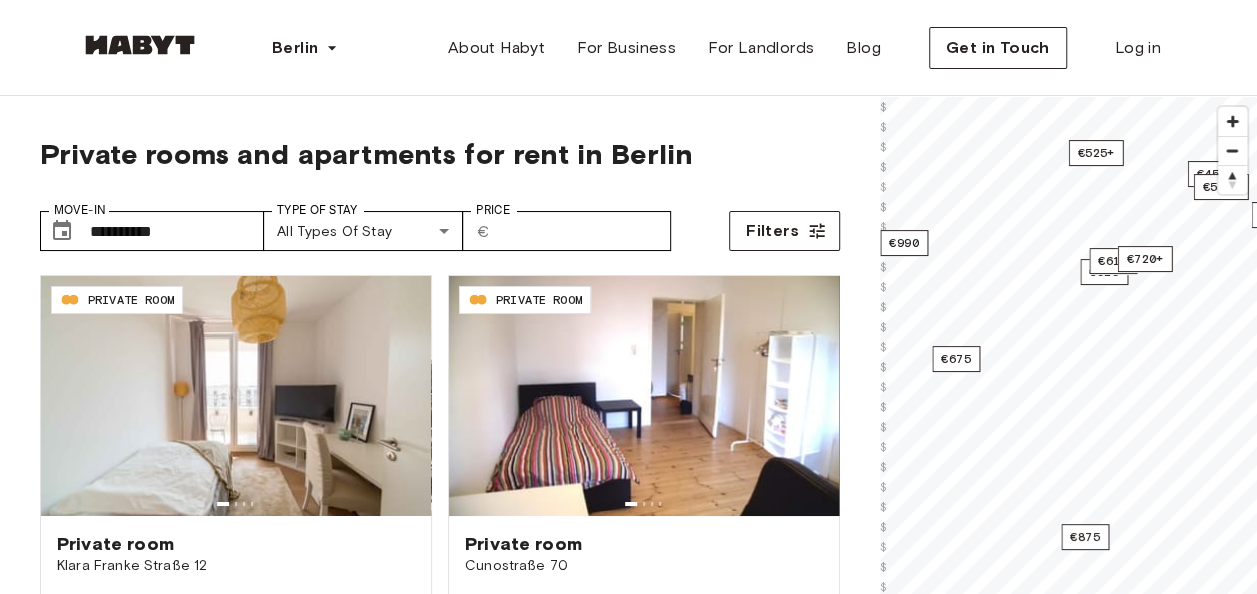 click on "**********" at bounding box center (628, 2412) 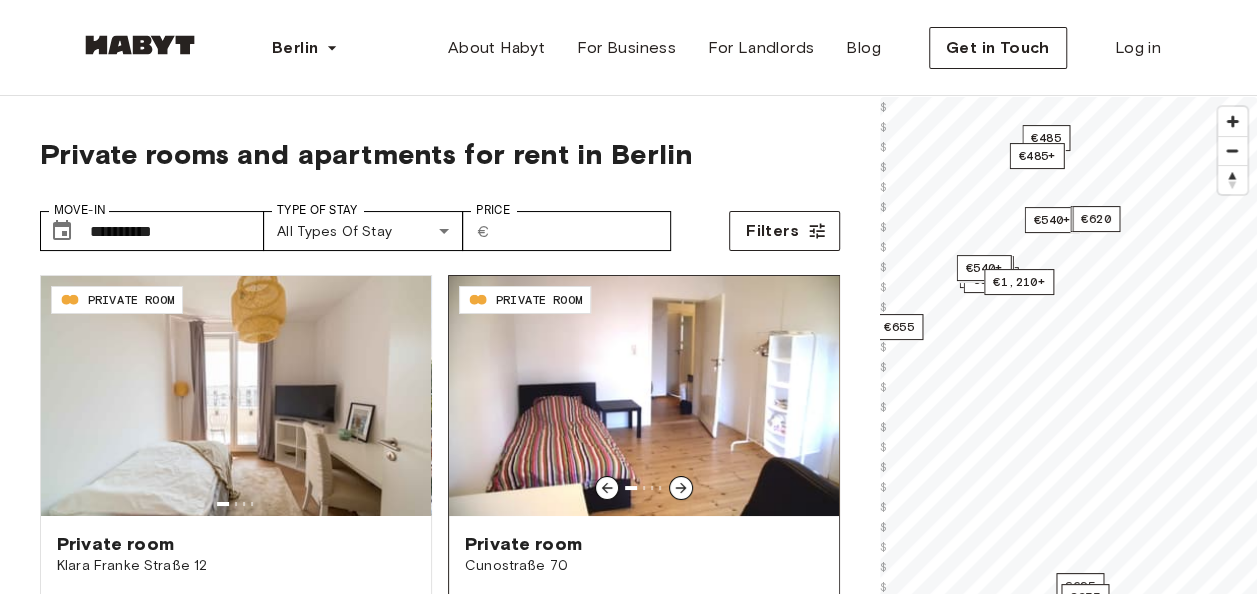 click on "**********" at bounding box center (628, 483) 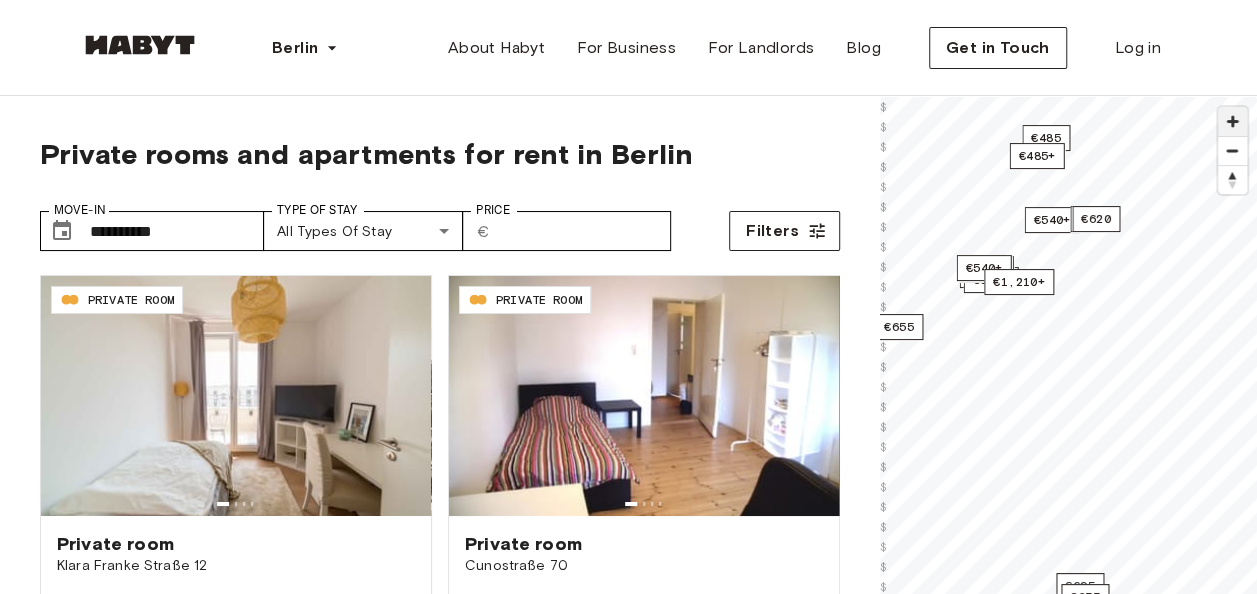 click at bounding box center (1232, 121) 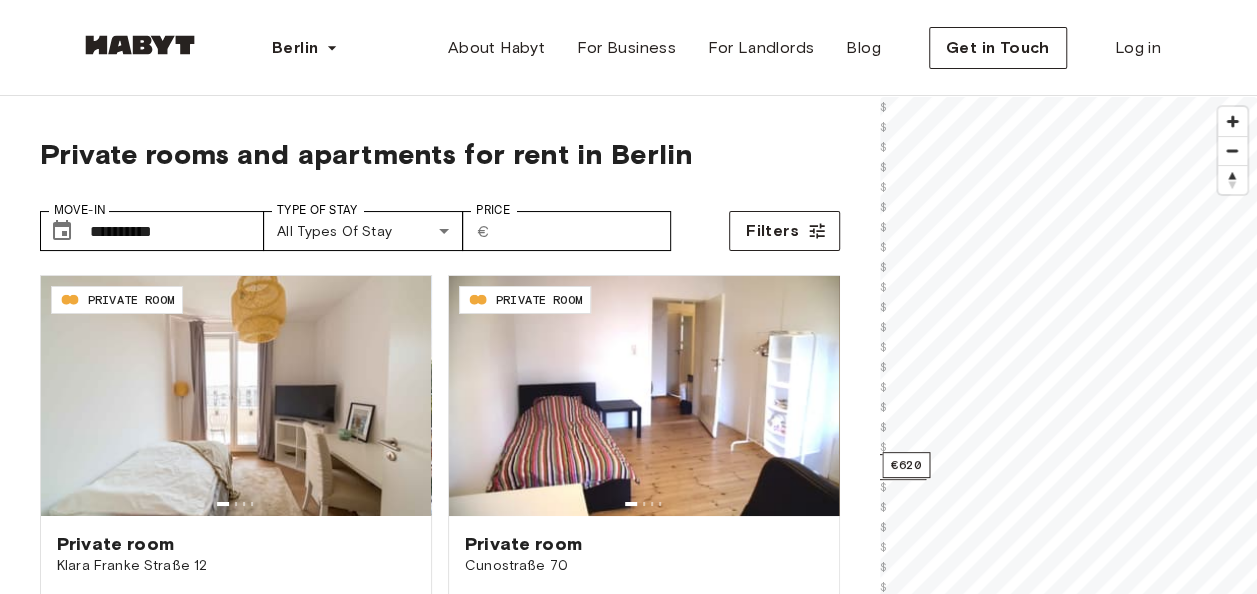 click on "**********" at bounding box center (628, 2412) 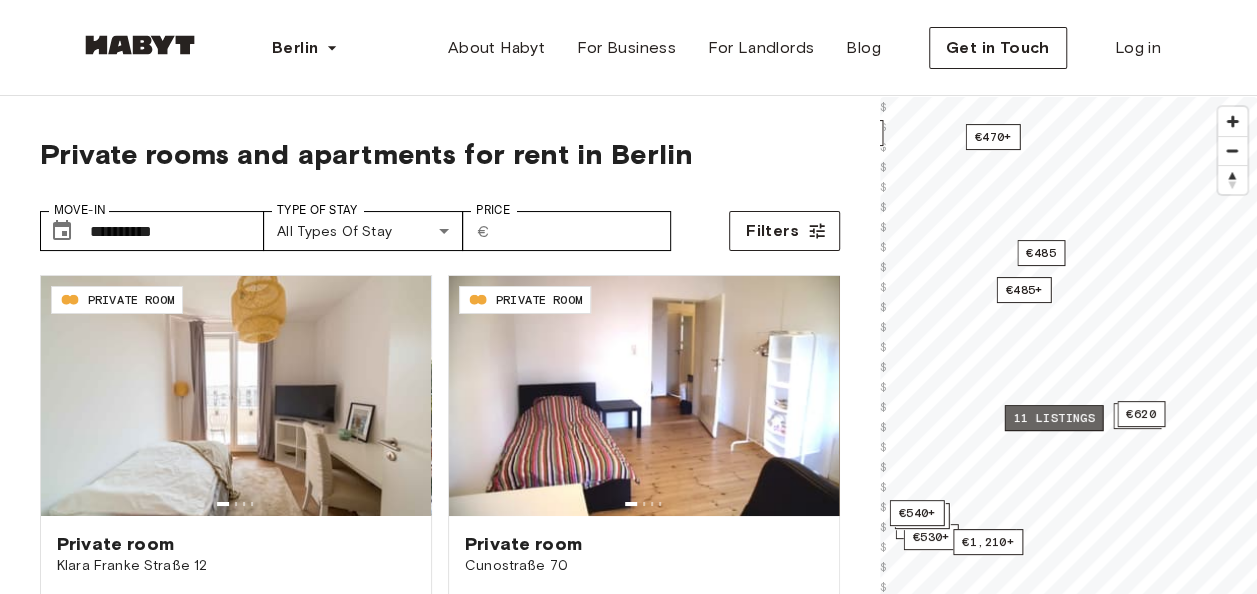 click on "11 listings" at bounding box center [1053, 418] 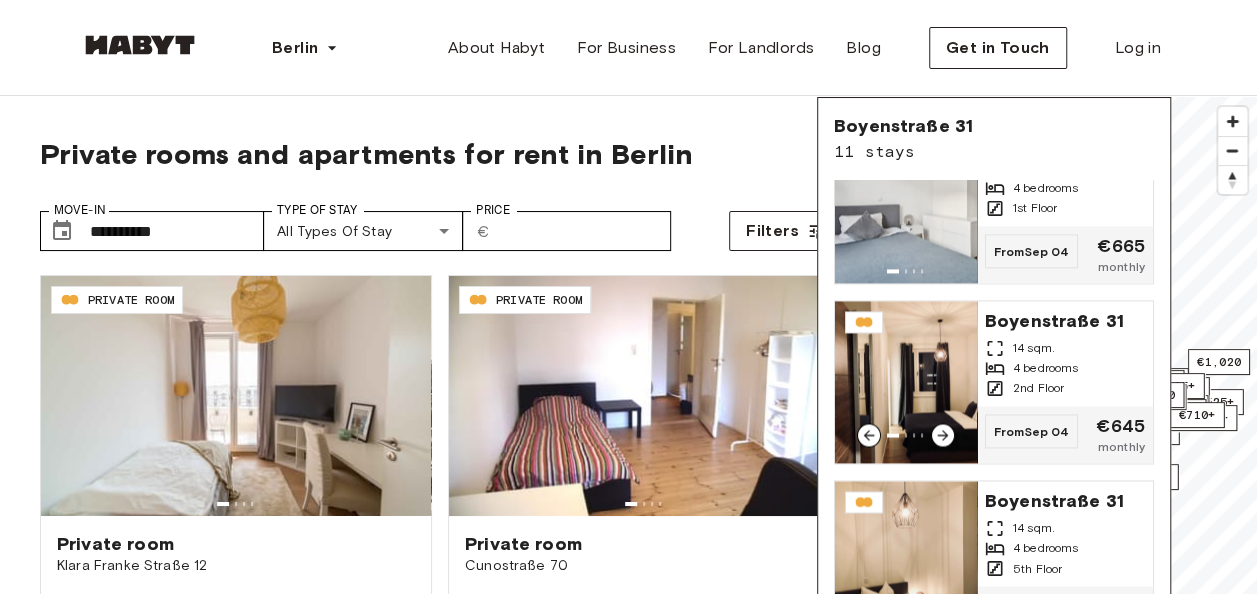 scroll, scrollTop: 1515, scrollLeft: 0, axis: vertical 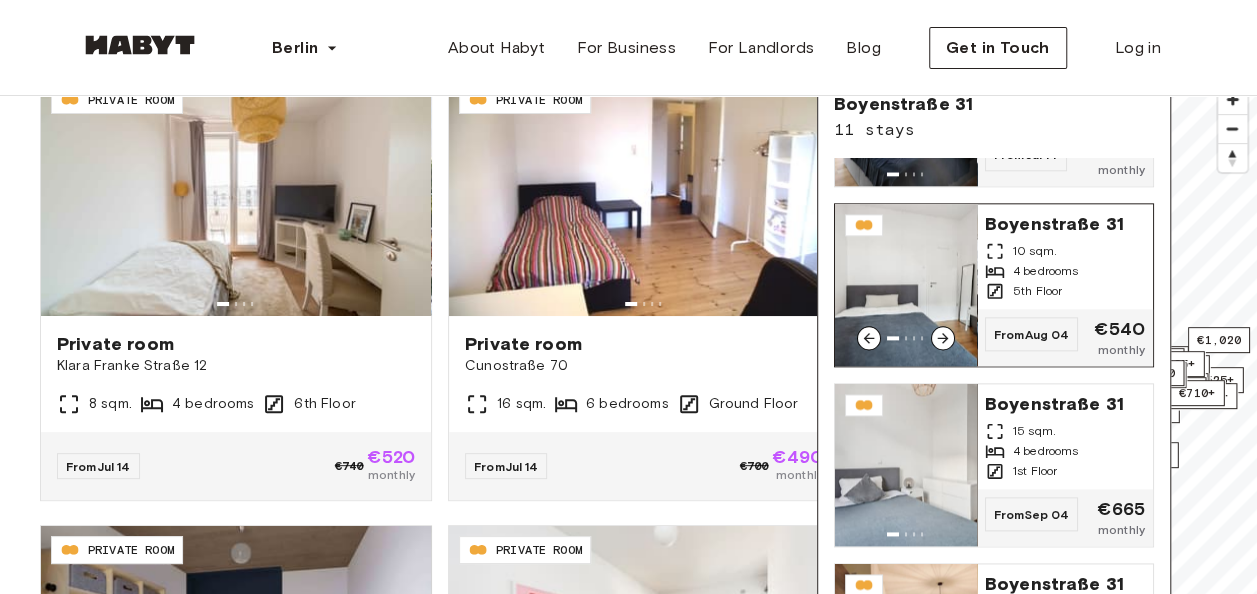 click at bounding box center (906, 285) 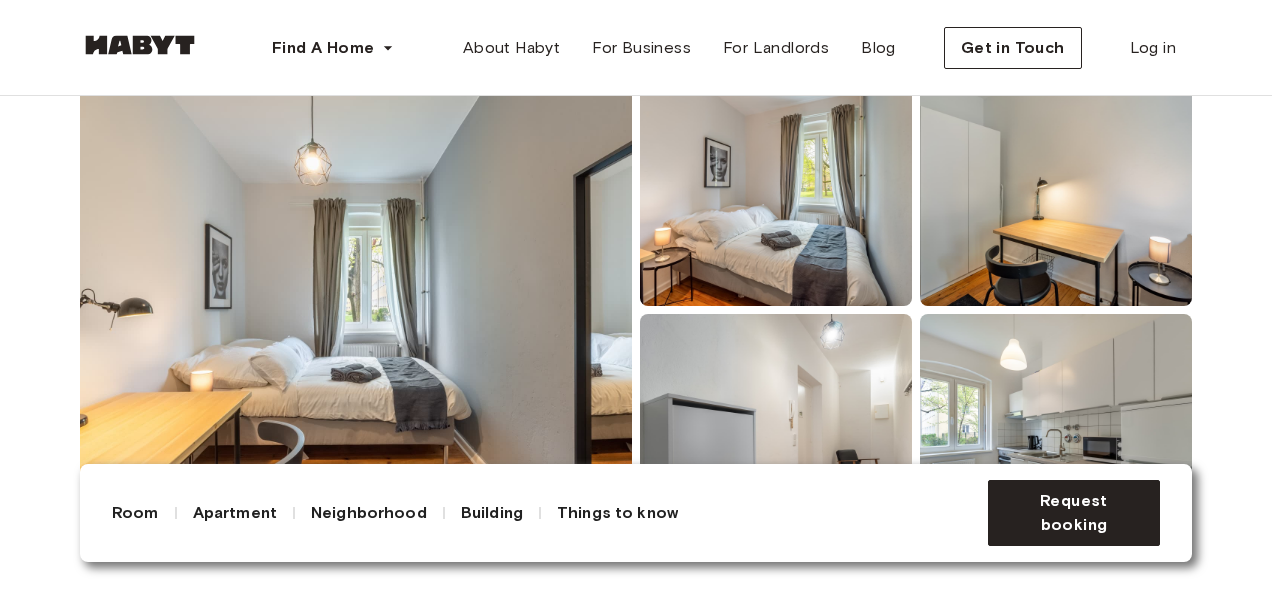 scroll, scrollTop: 200, scrollLeft: 0, axis: vertical 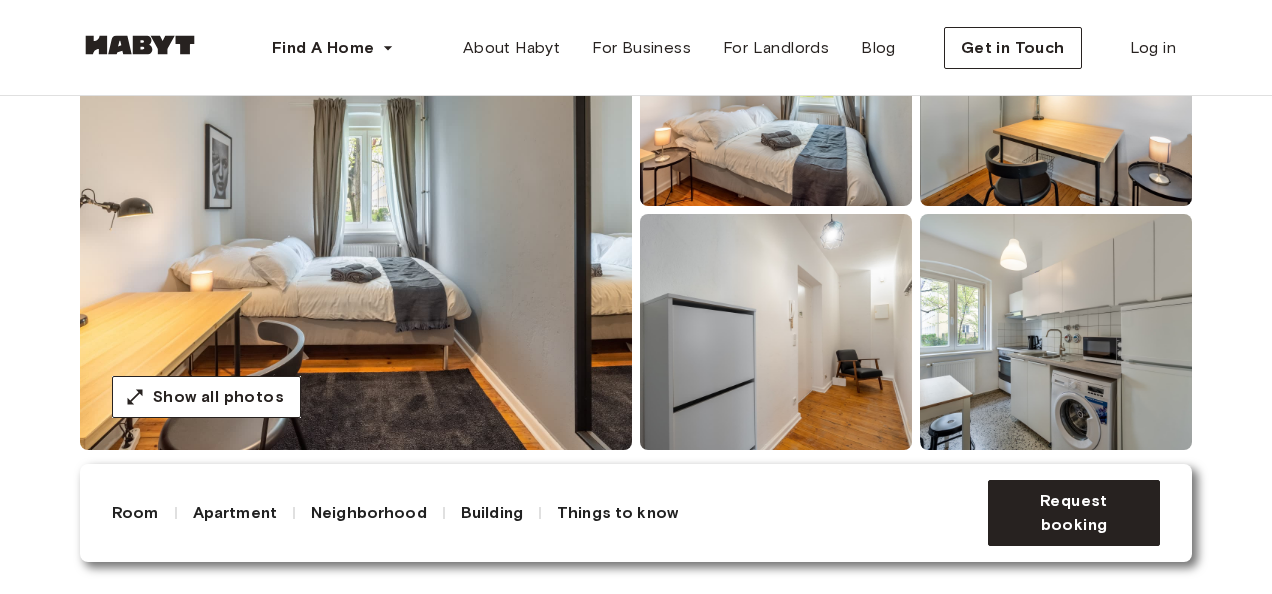 click at bounding box center (356, 210) 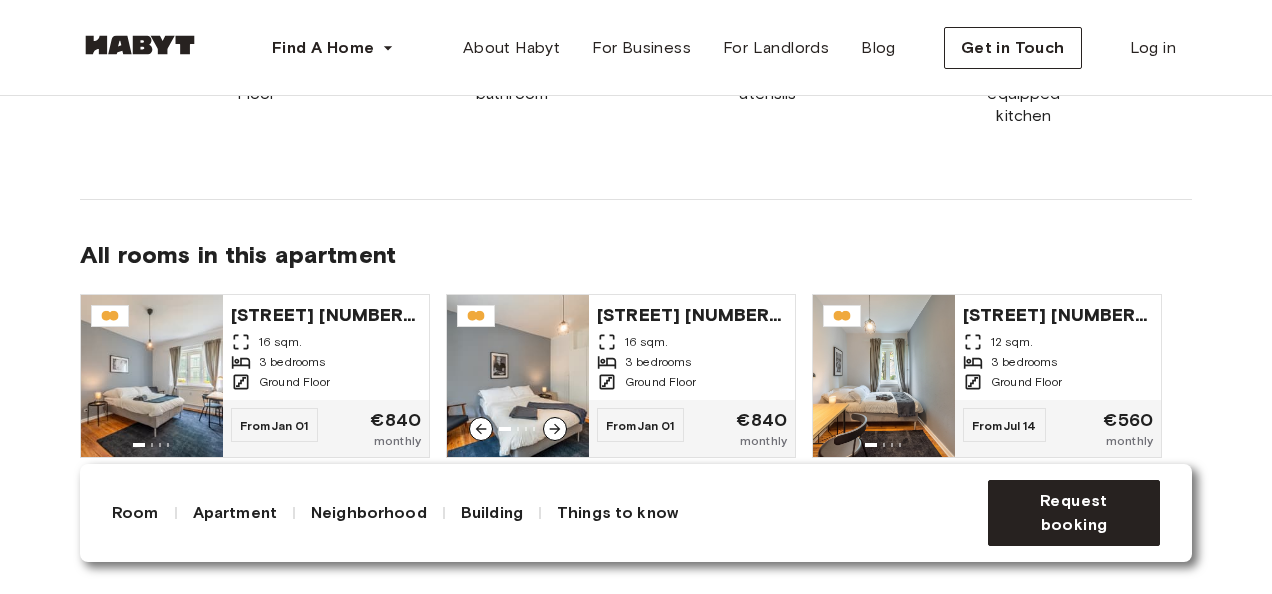 scroll, scrollTop: 1600, scrollLeft: 0, axis: vertical 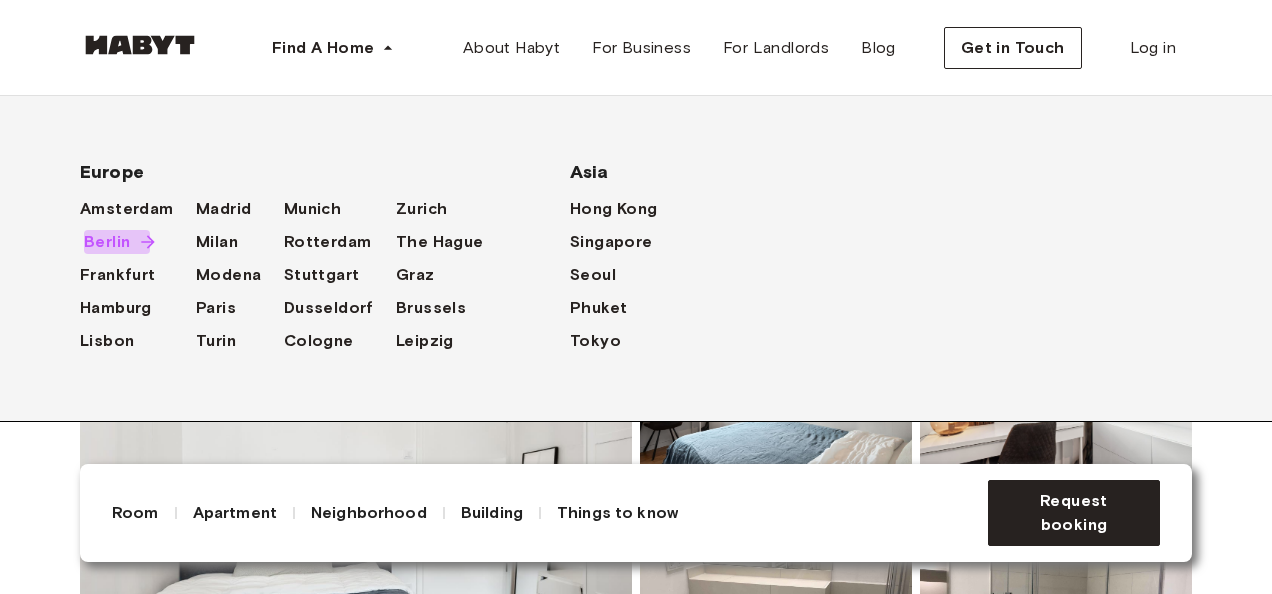 click on "Berlin" at bounding box center (107, 242) 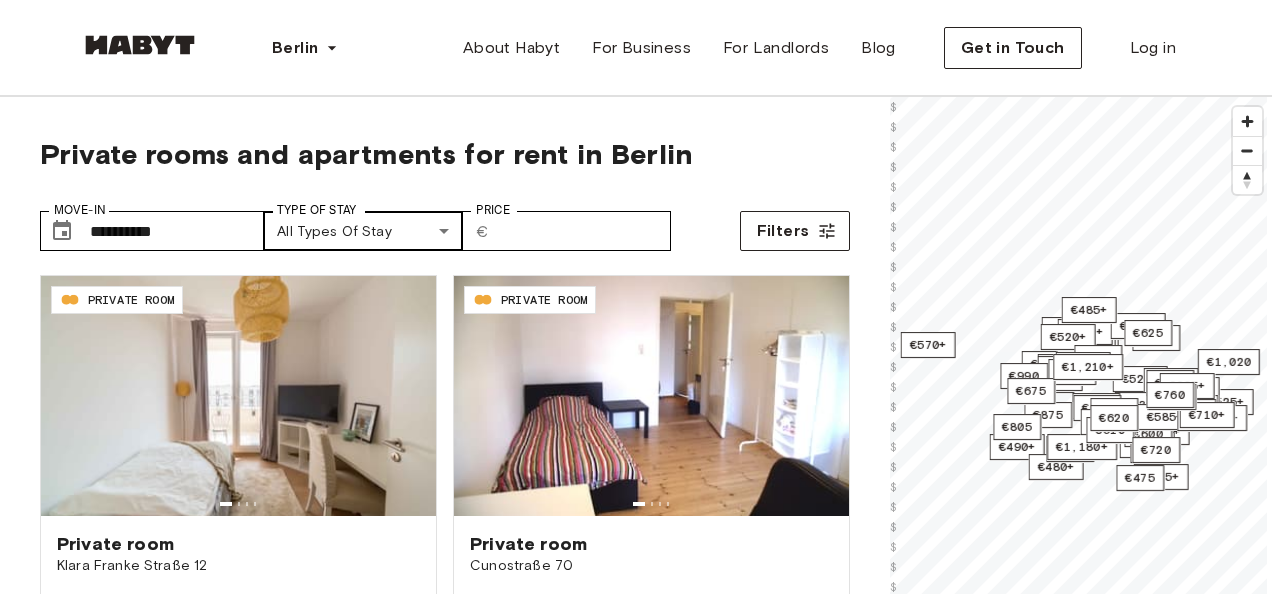 click on "**********" at bounding box center [636, 2412] 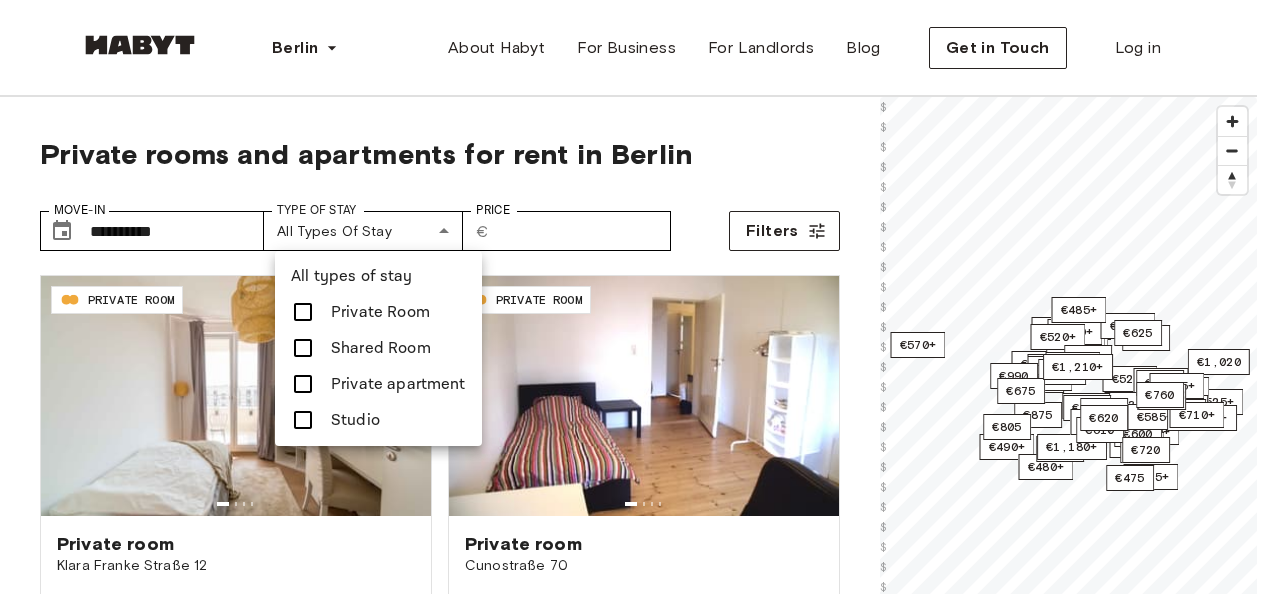 click on "Studio" at bounding box center (378, 420) 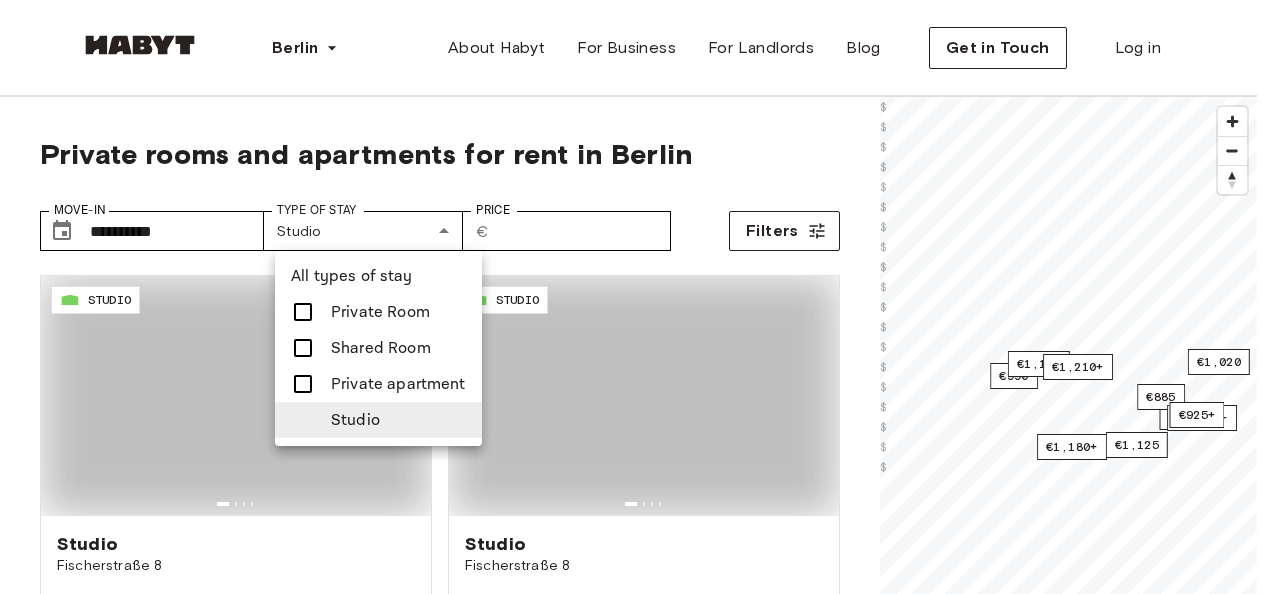 type on "******" 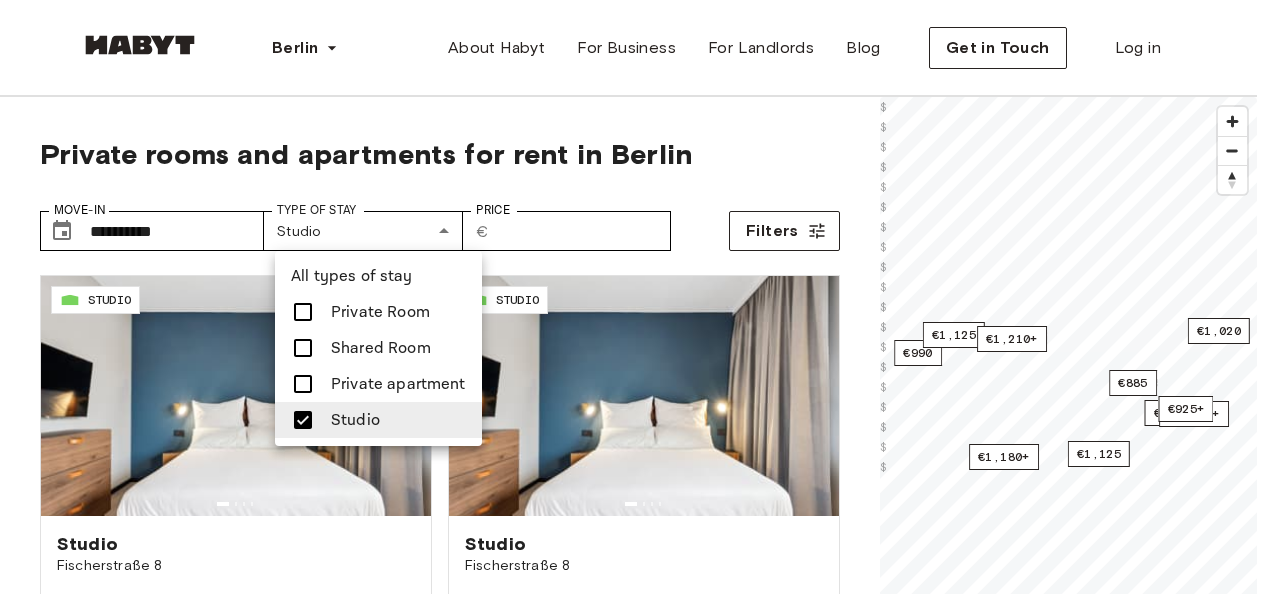click at bounding box center (636, 297) 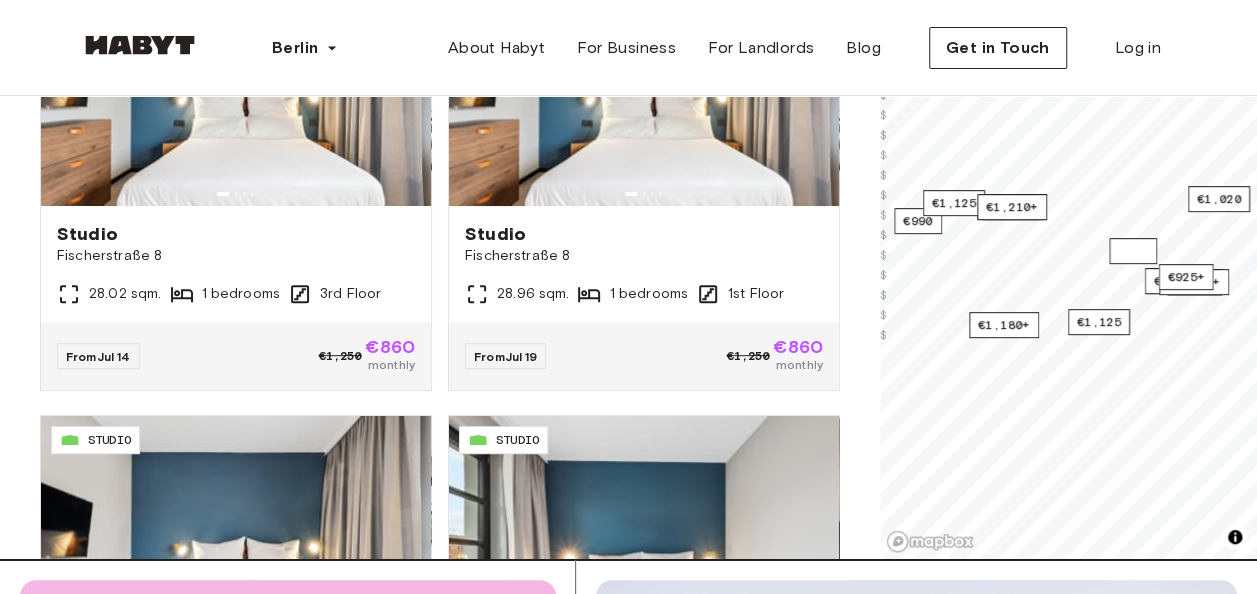 scroll, scrollTop: 500, scrollLeft: 0, axis: vertical 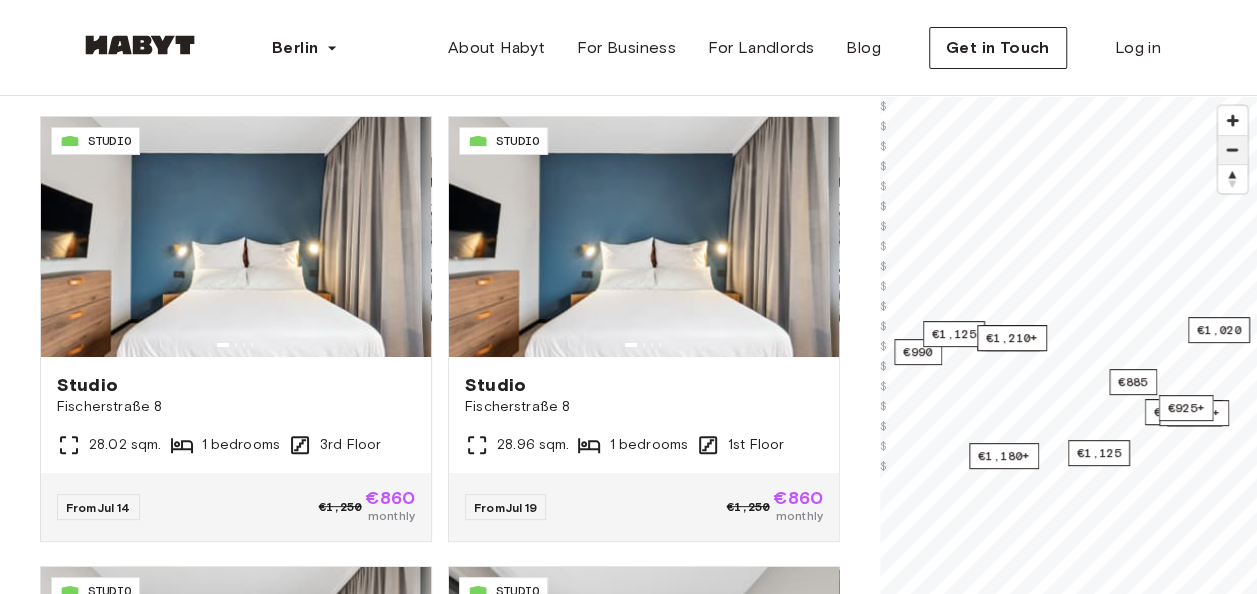 click at bounding box center [1232, 150] 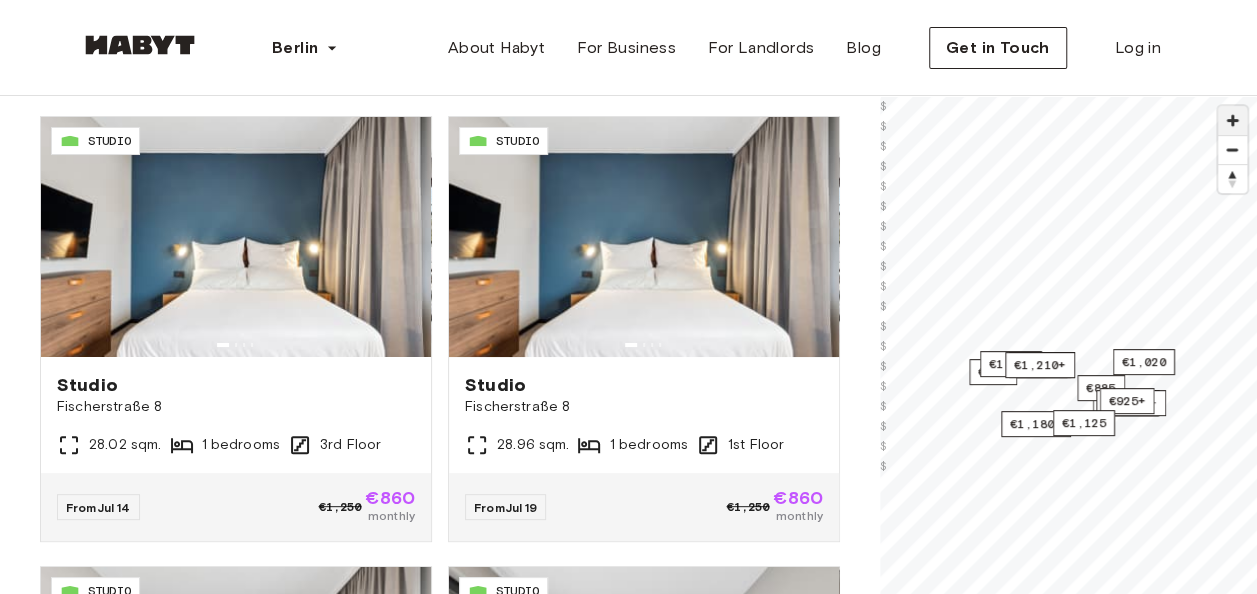 click at bounding box center (1232, 120) 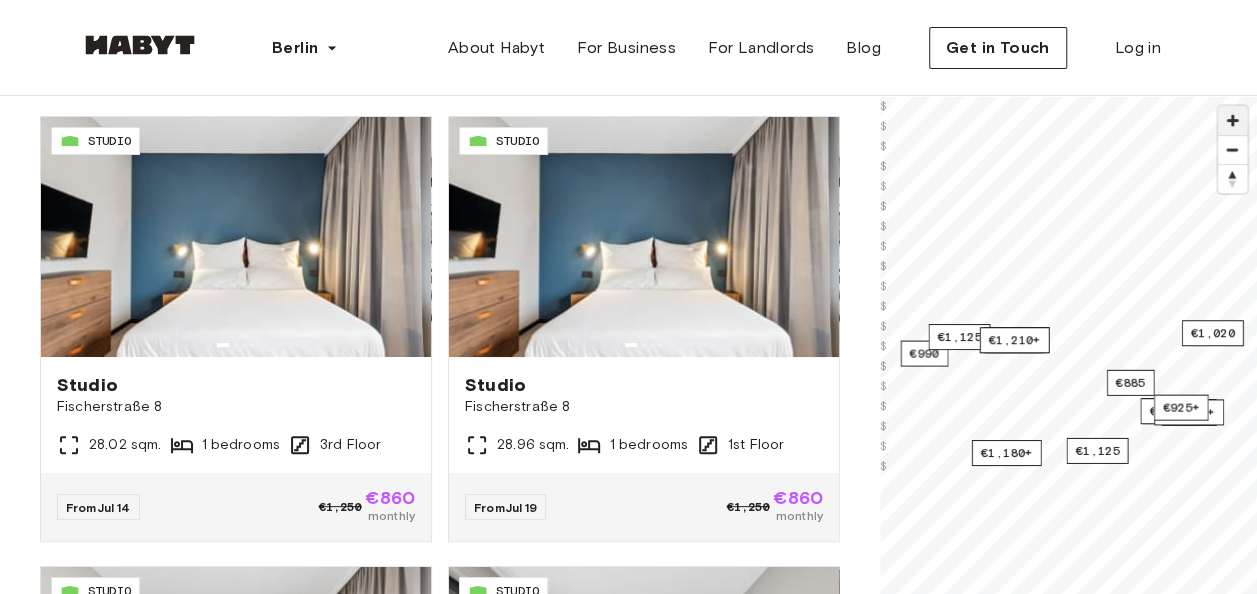click at bounding box center [1232, 120] 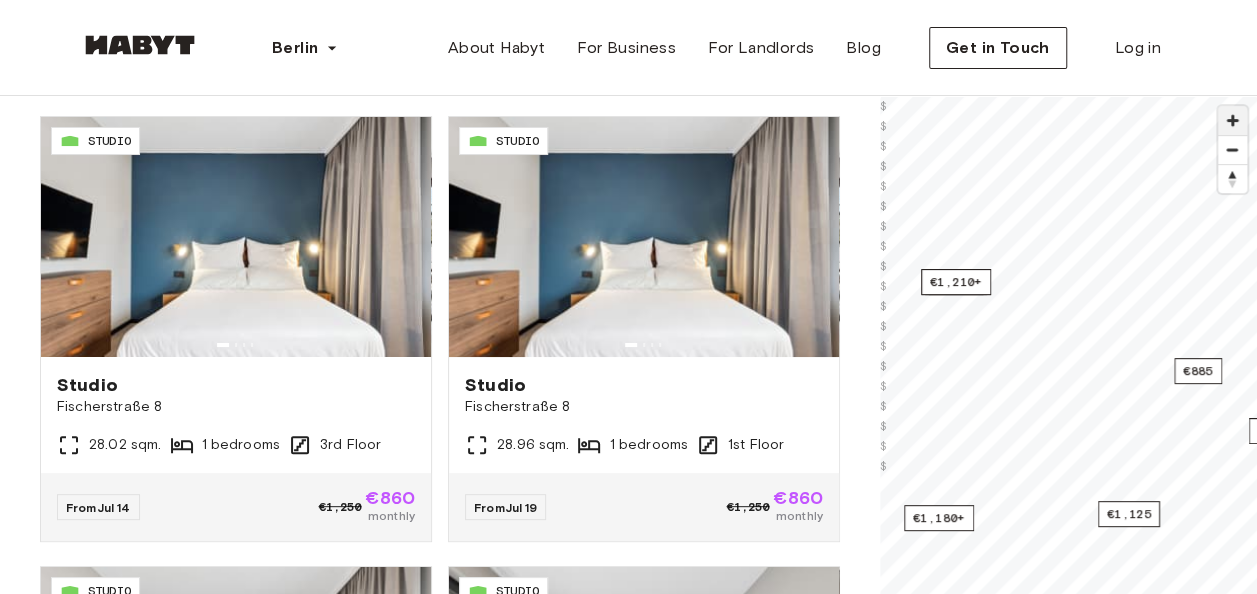 click at bounding box center (1232, 120) 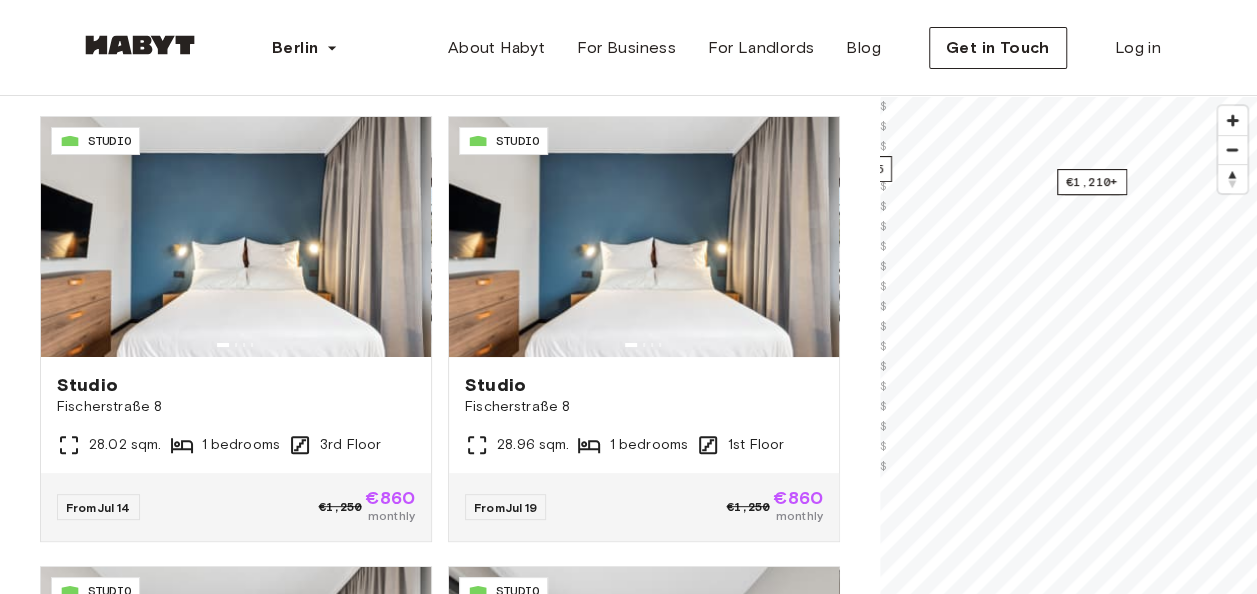 click on "**********" at bounding box center [628, 2253] 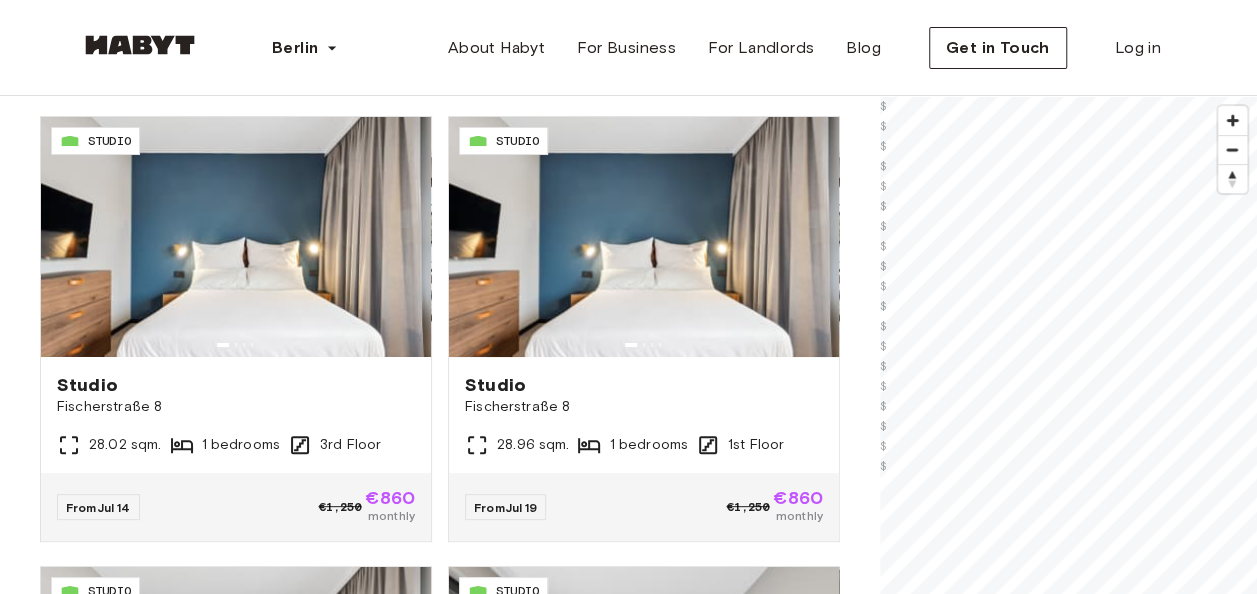 click on "**********" at bounding box center [628, 2253] 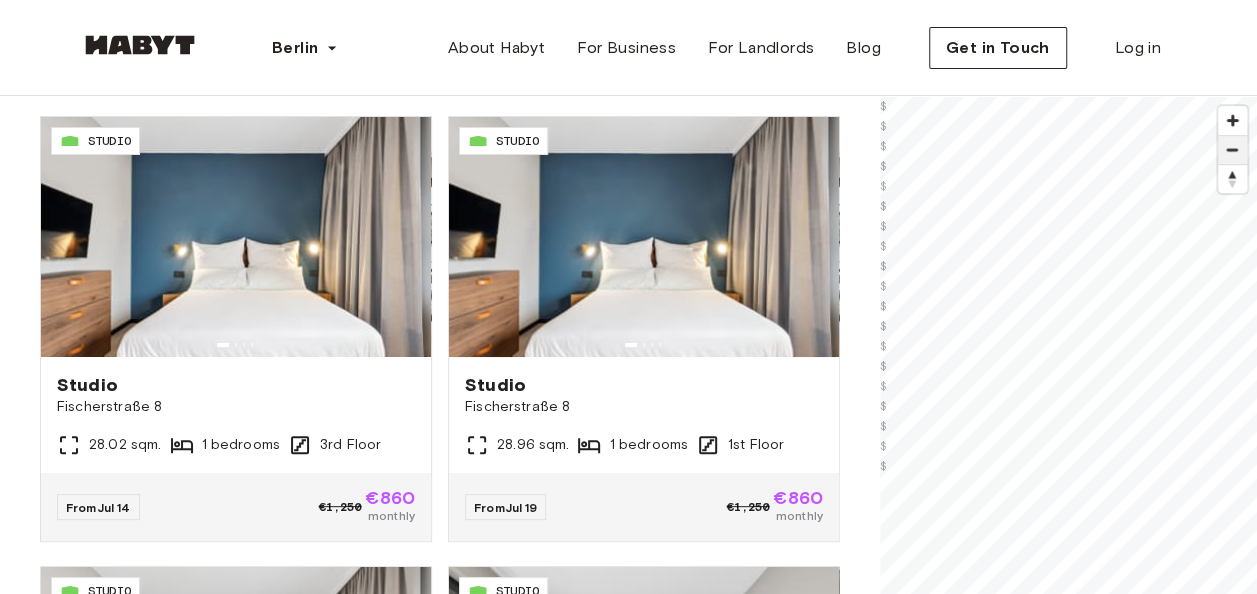 click at bounding box center [1232, 150] 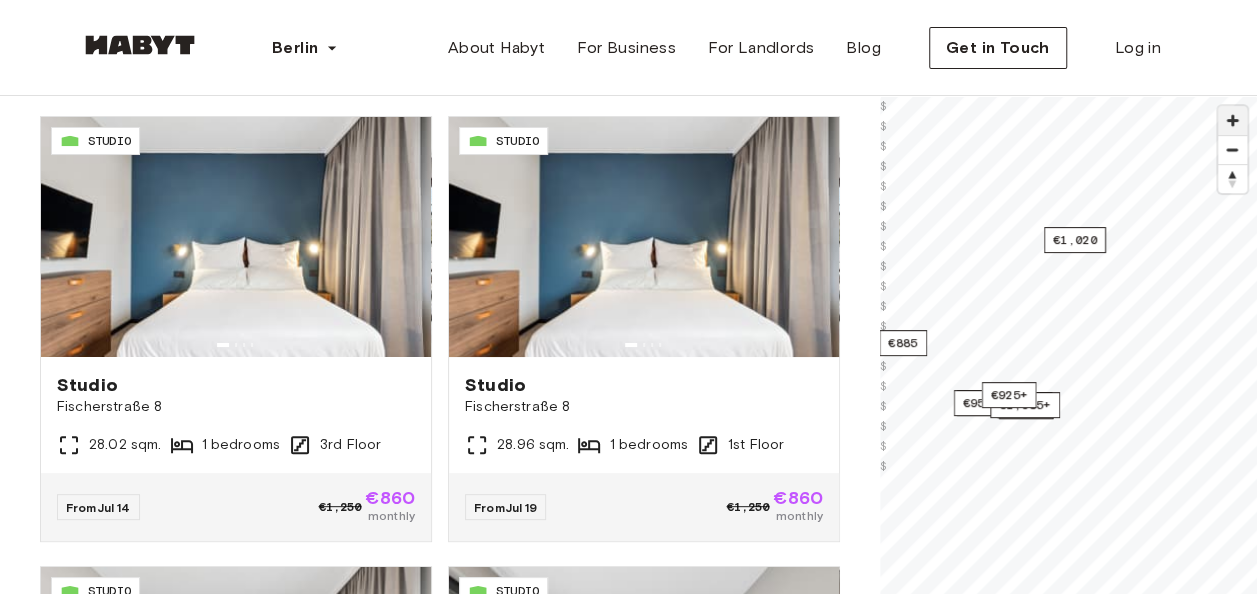 click at bounding box center (1232, 120) 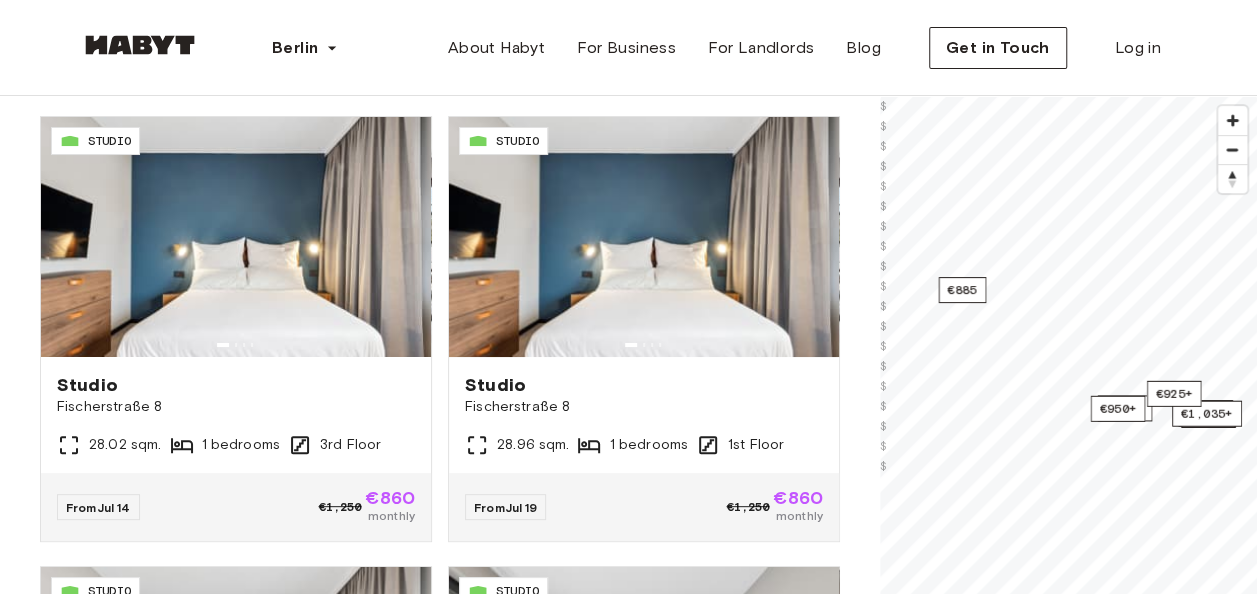 click on "**********" at bounding box center [628, 2253] 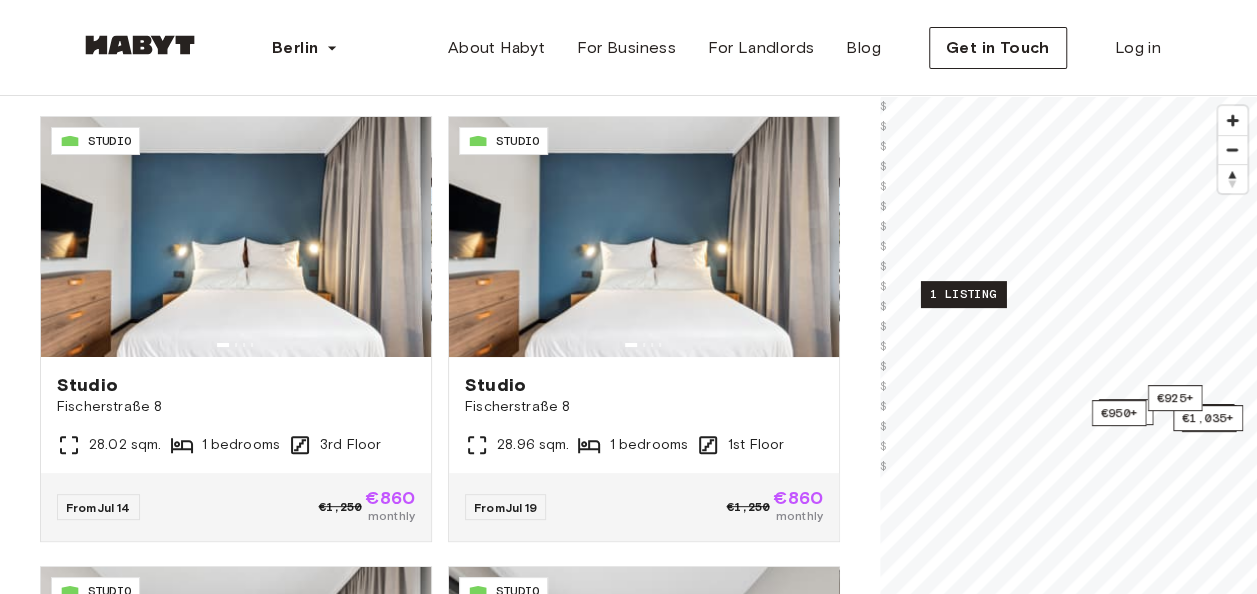 click on "1 listing" at bounding box center [963, 294] 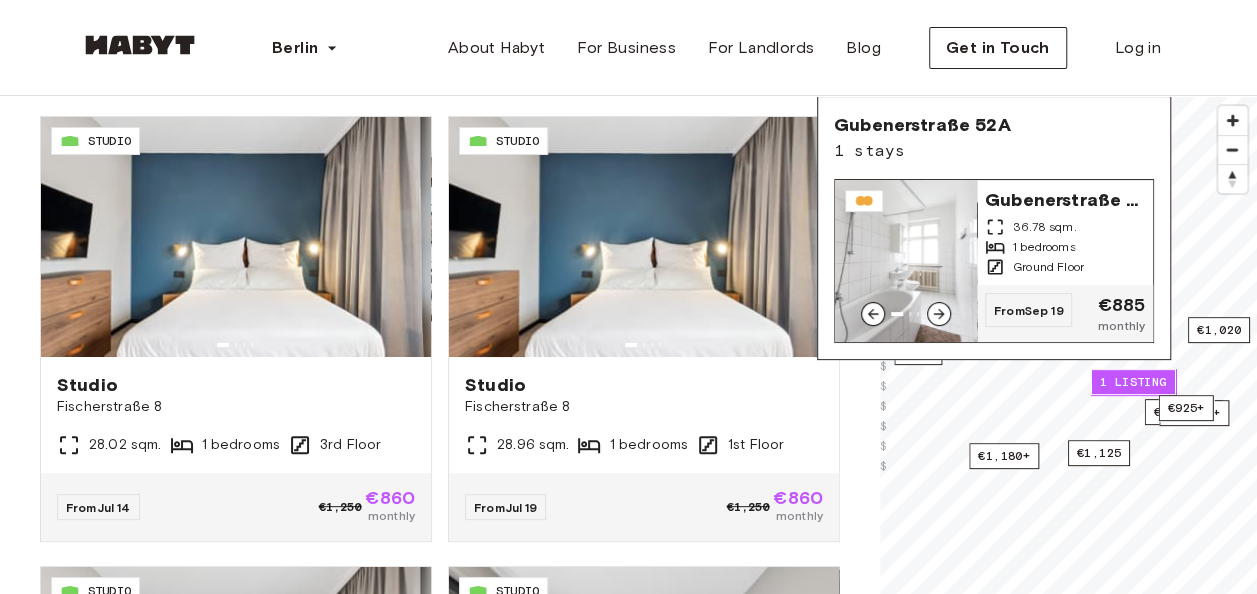 click at bounding box center [906, 261] 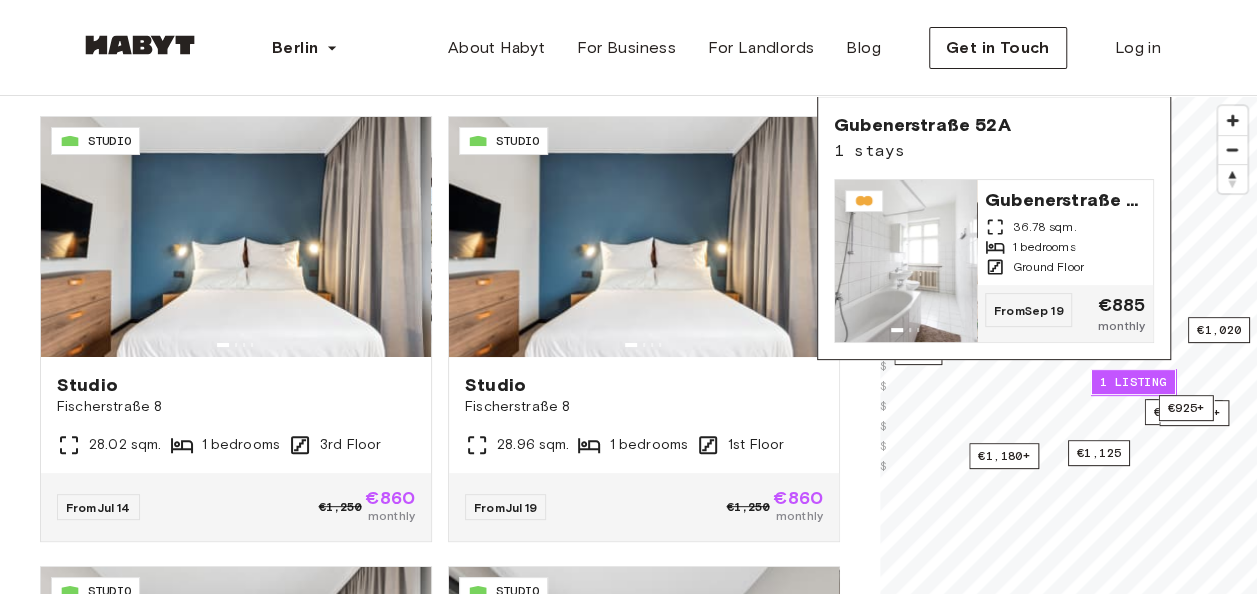 click on "Gubenerstraße 52A 1 stays" at bounding box center (994, 138) 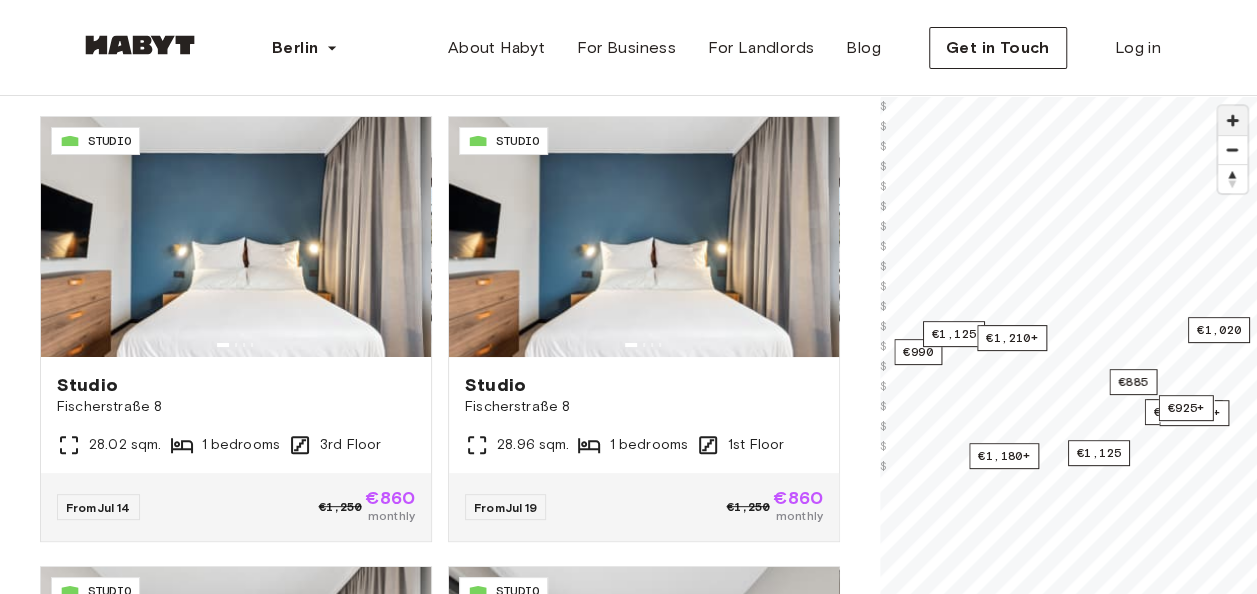 click at bounding box center (1232, 120) 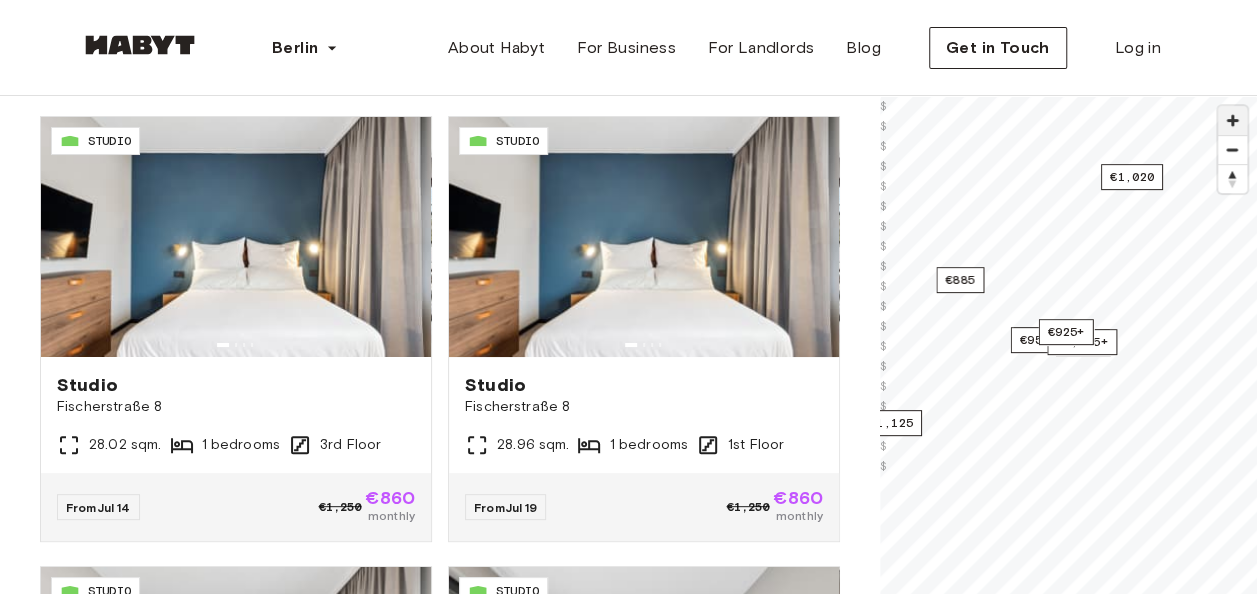 click at bounding box center [1232, 120] 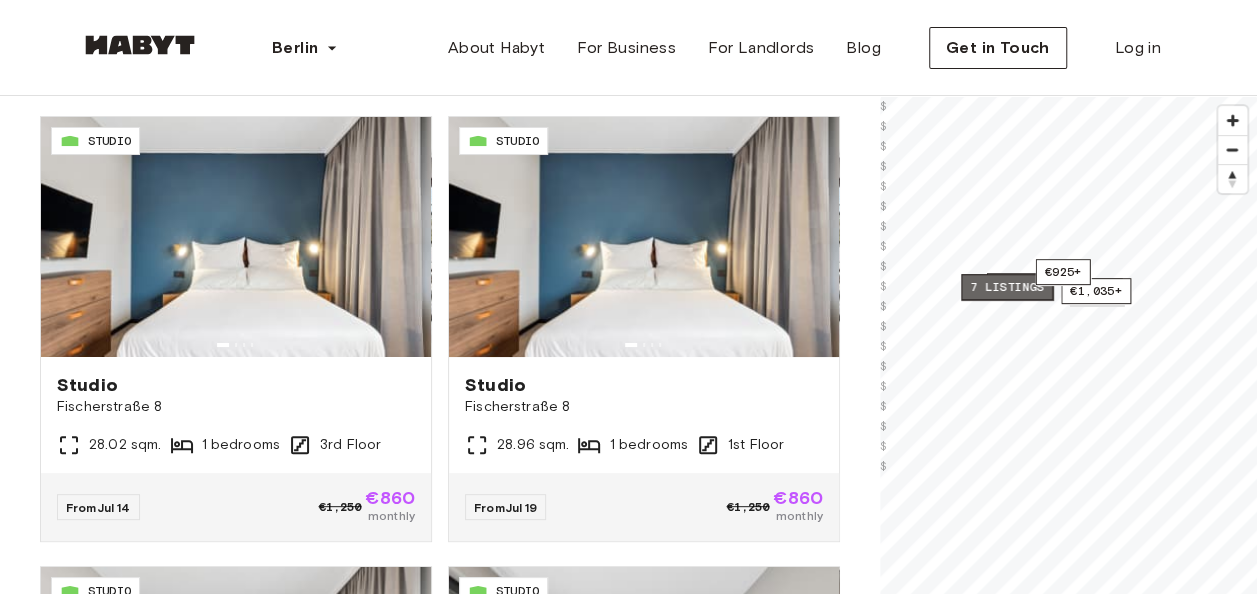 click on "7 listings" at bounding box center (1007, 287) 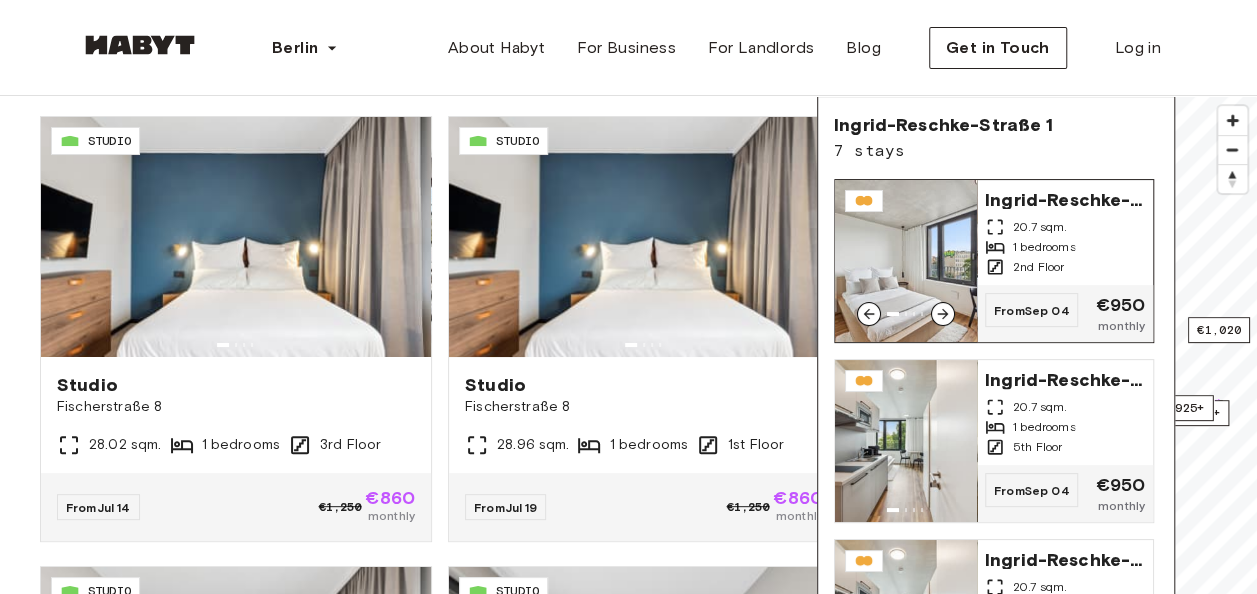 click at bounding box center [906, 261] 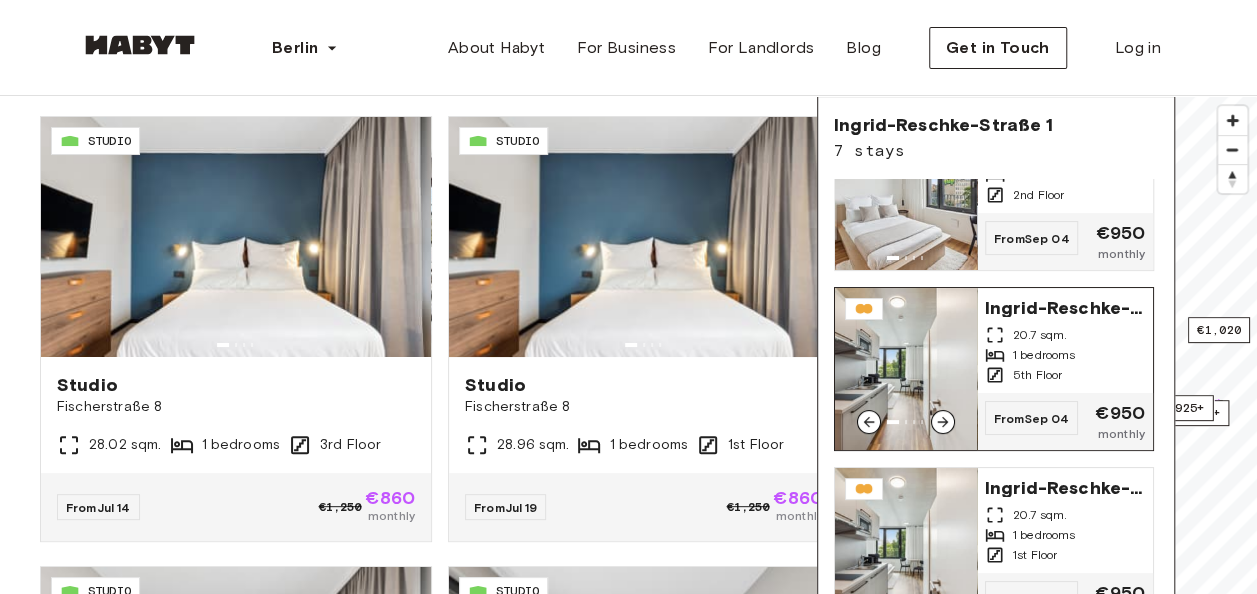 scroll, scrollTop: 100, scrollLeft: 0, axis: vertical 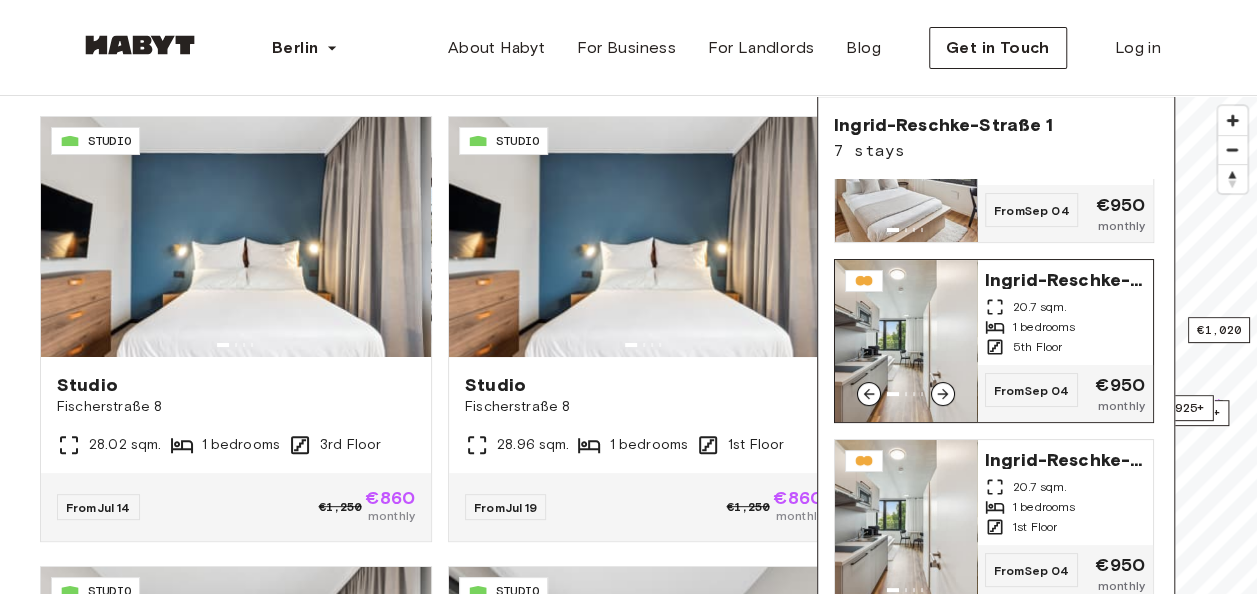 click at bounding box center [906, 341] 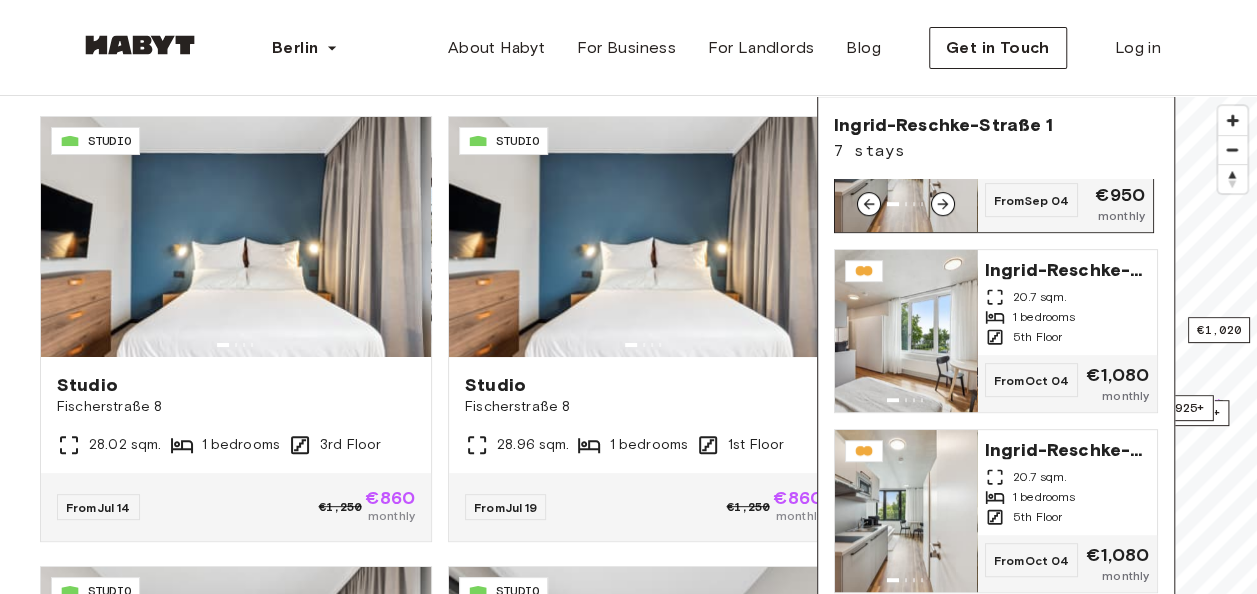 scroll, scrollTop: 500, scrollLeft: 0, axis: vertical 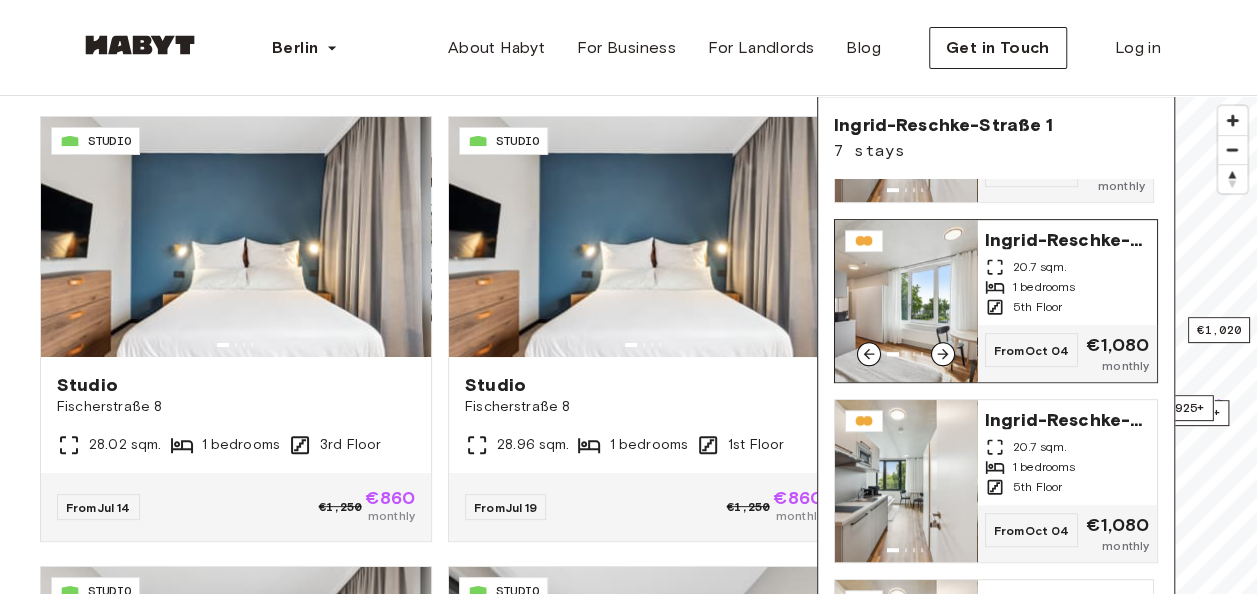 click at bounding box center (906, 301) 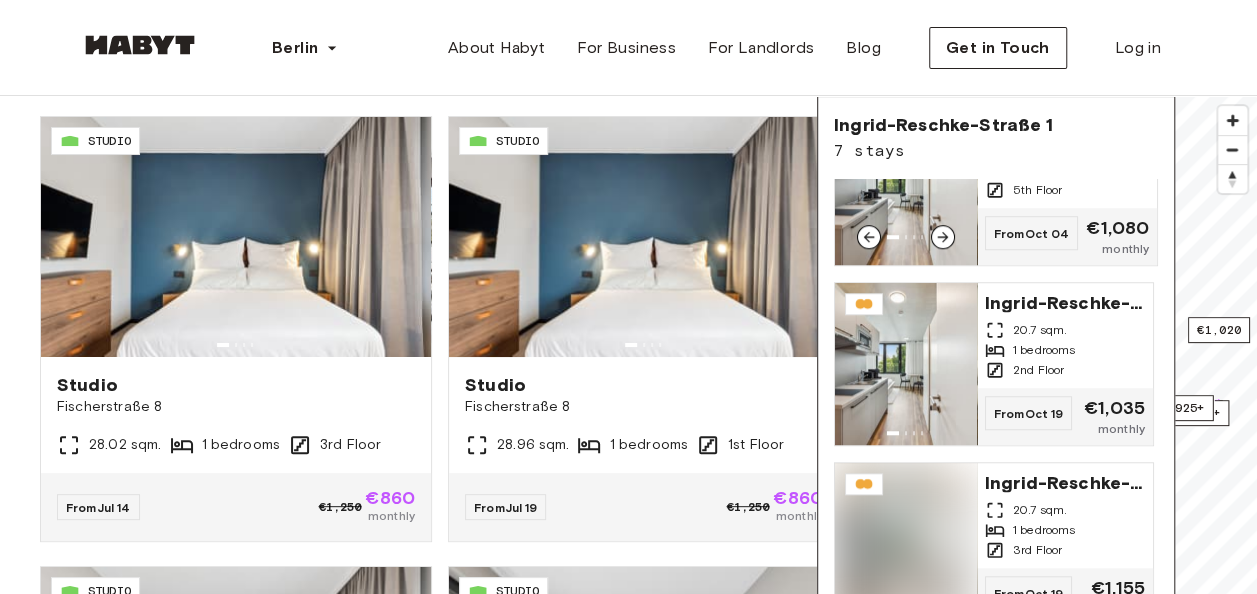 scroll, scrollTop: 798, scrollLeft: 0, axis: vertical 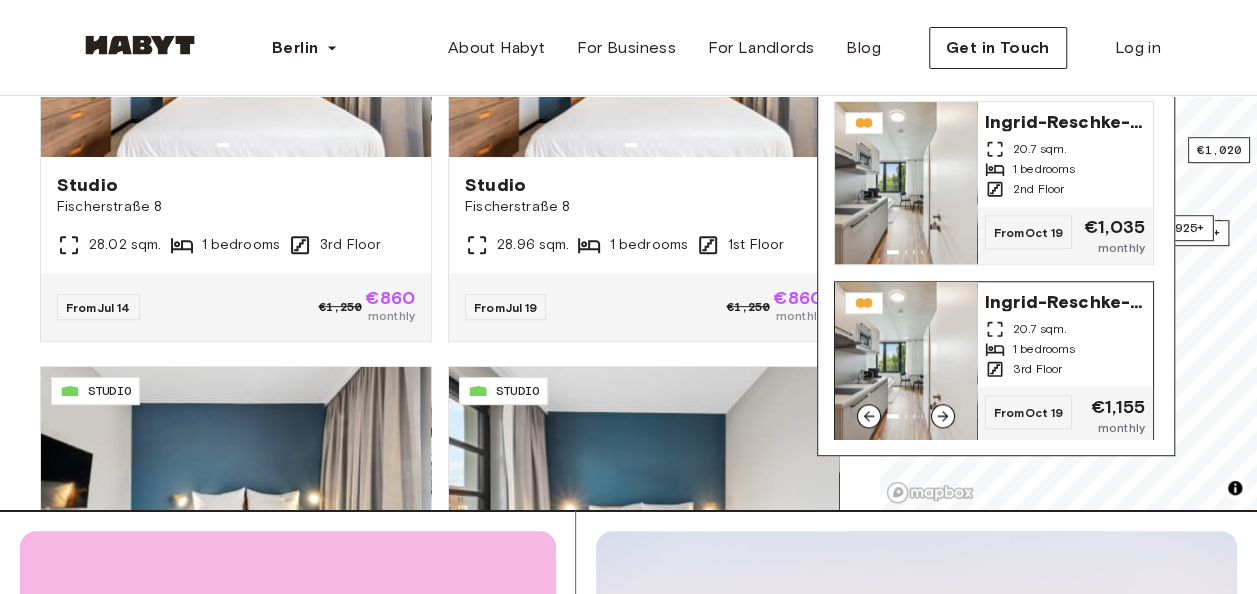 click at bounding box center [906, 363] 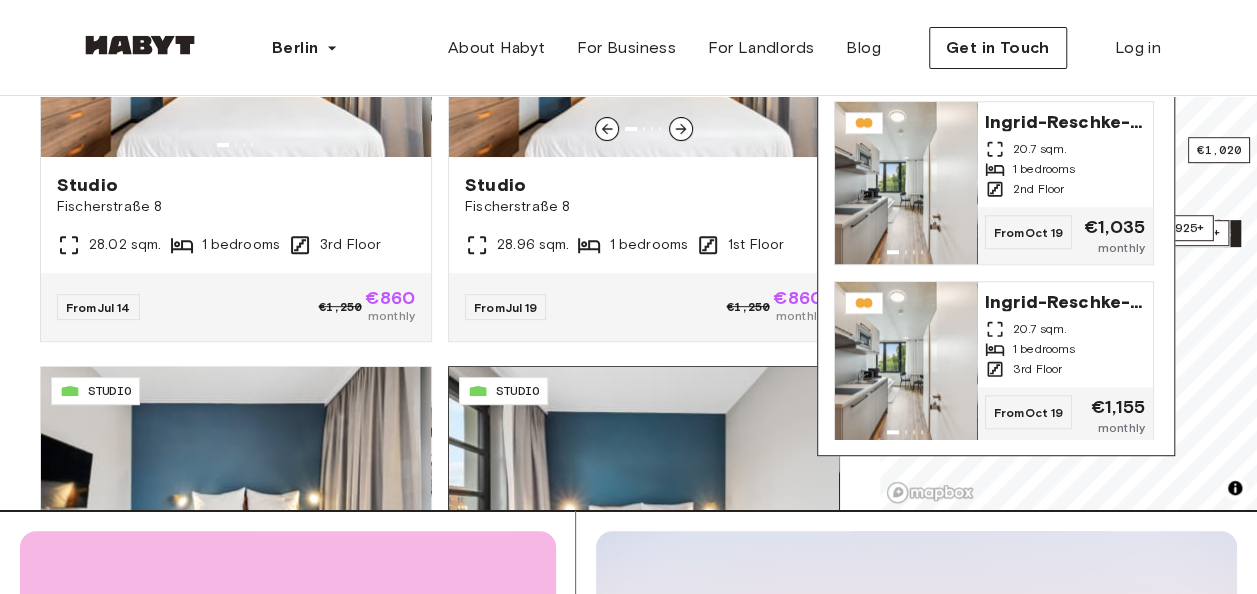 scroll, scrollTop: 100, scrollLeft: 0, axis: vertical 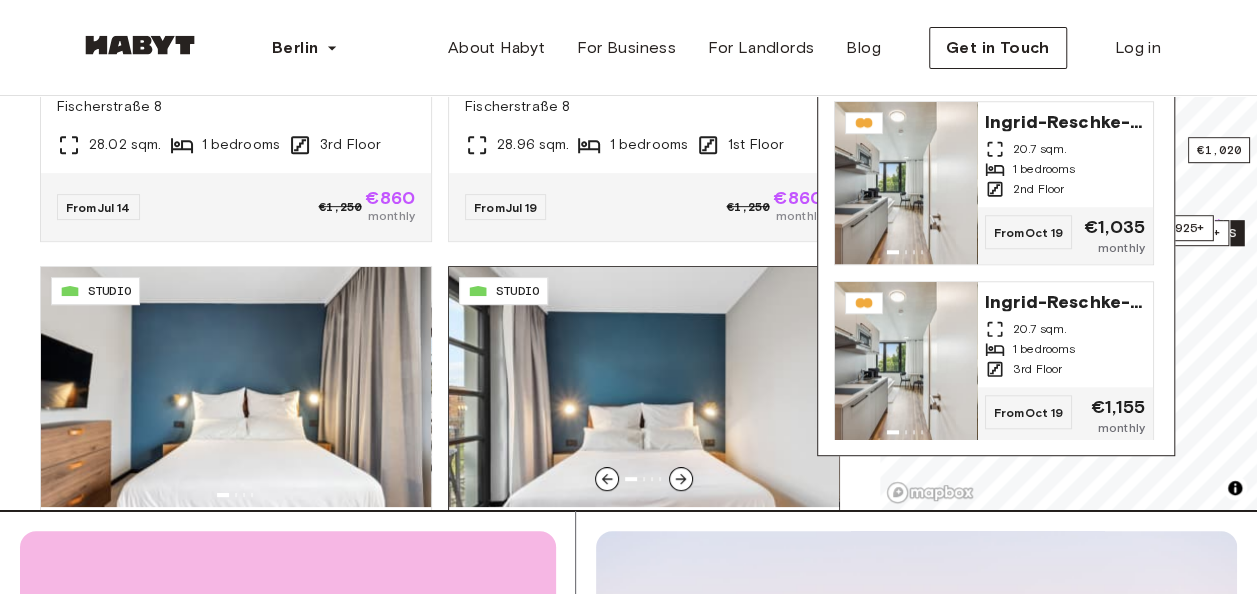 click at bounding box center [644, 387] 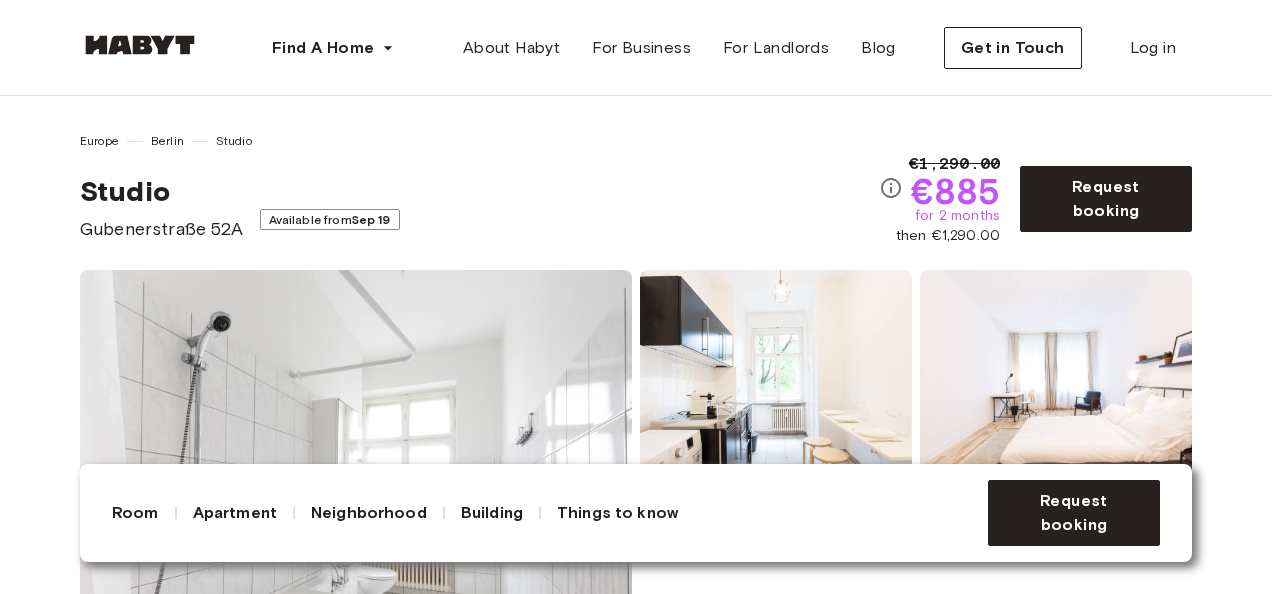 scroll, scrollTop: 0, scrollLeft: 0, axis: both 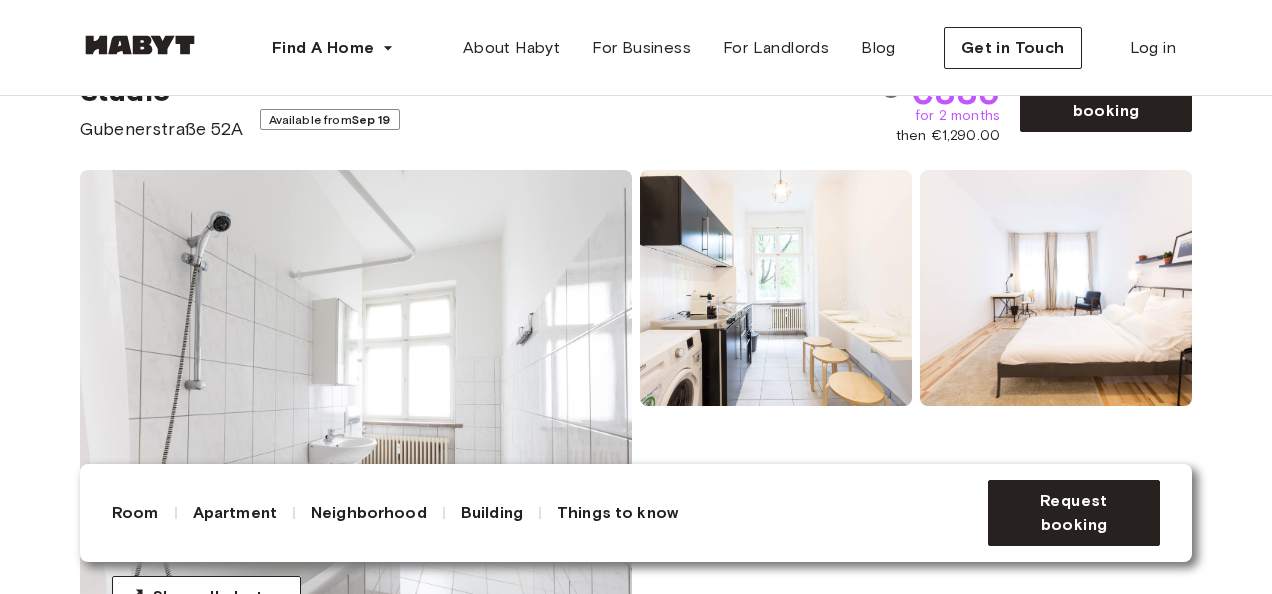 click at bounding box center [356, 410] 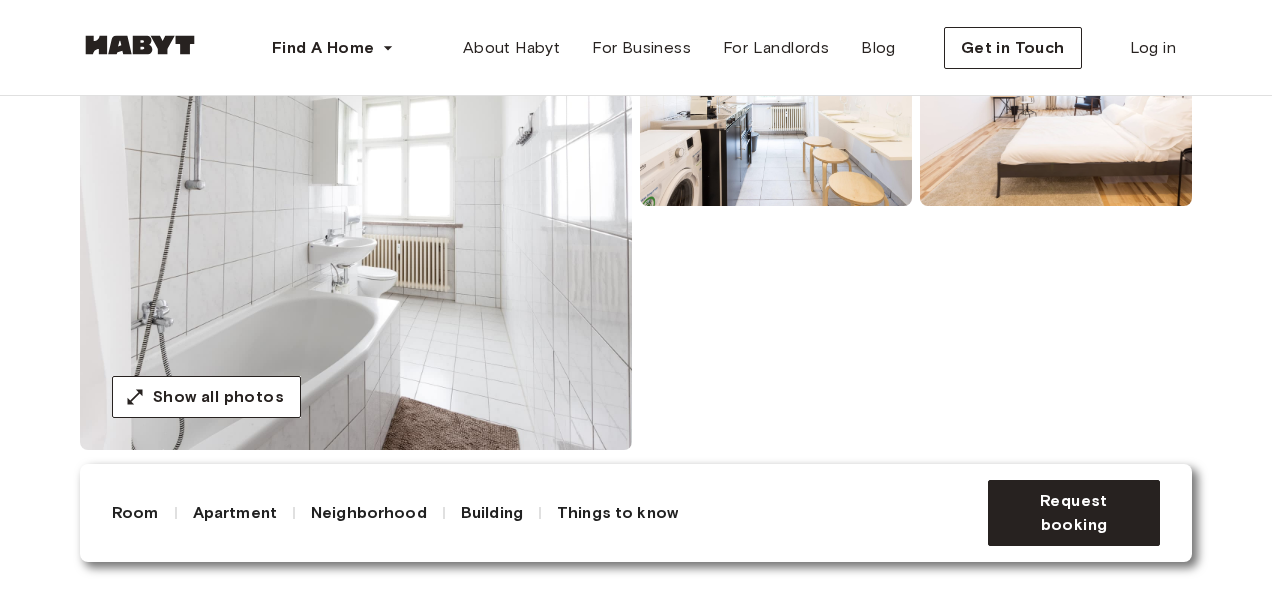 scroll, scrollTop: 0, scrollLeft: 0, axis: both 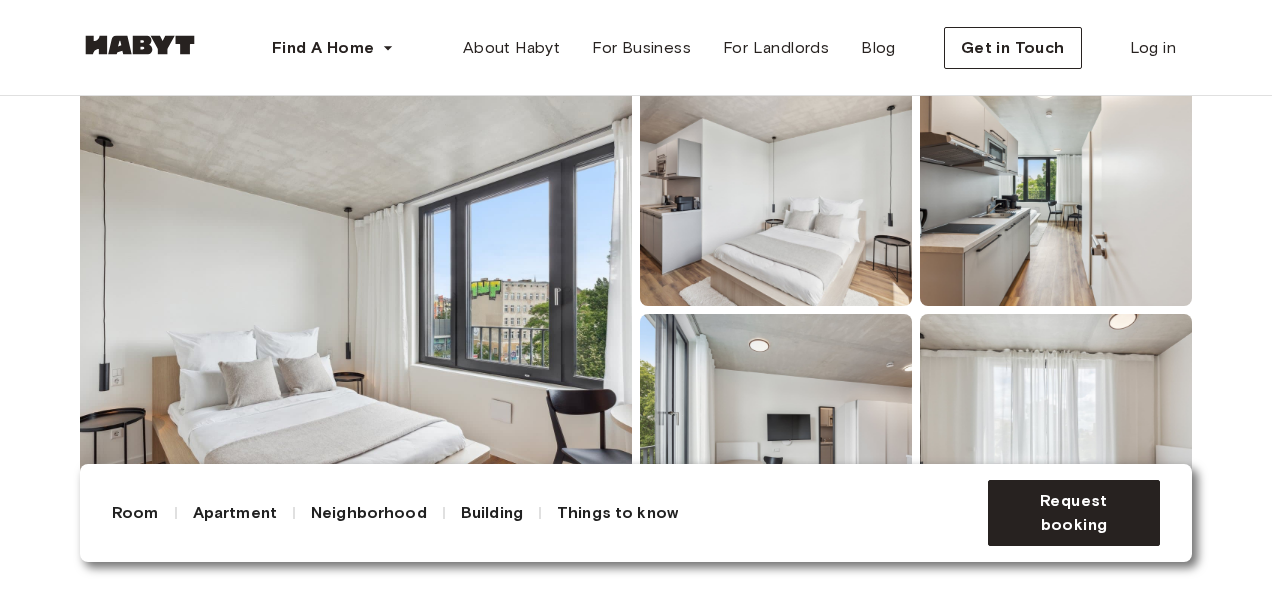 click at bounding box center [356, 310] 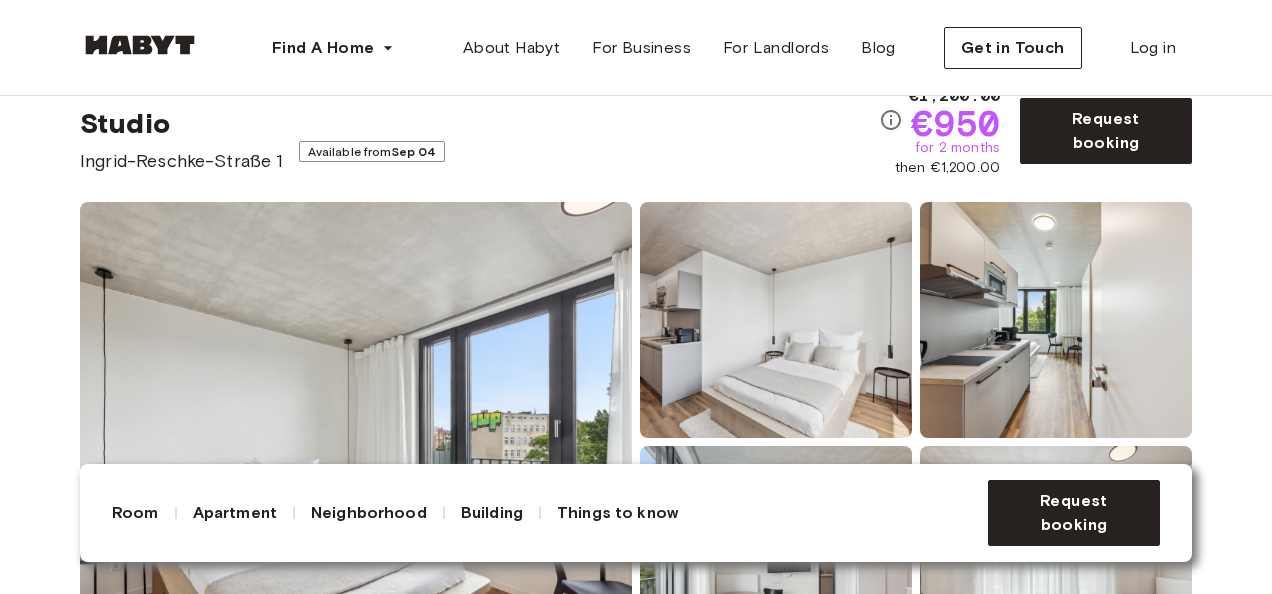 scroll, scrollTop: 100, scrollLeft: 0, axis: vertical 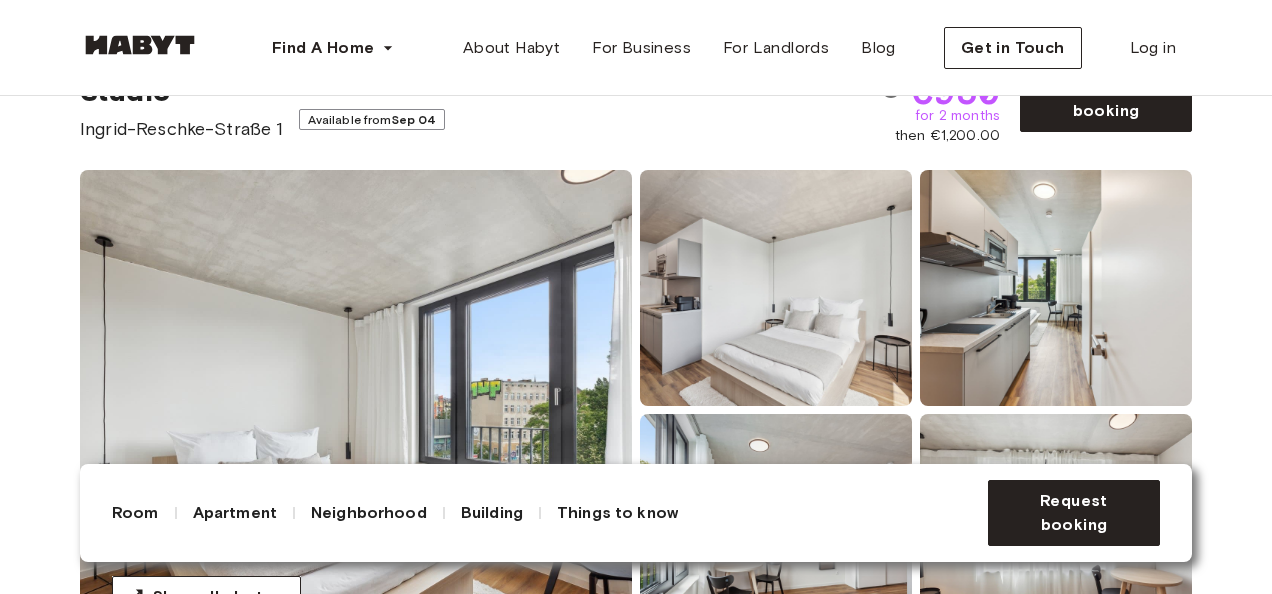 click at bounding box center (356, 410) 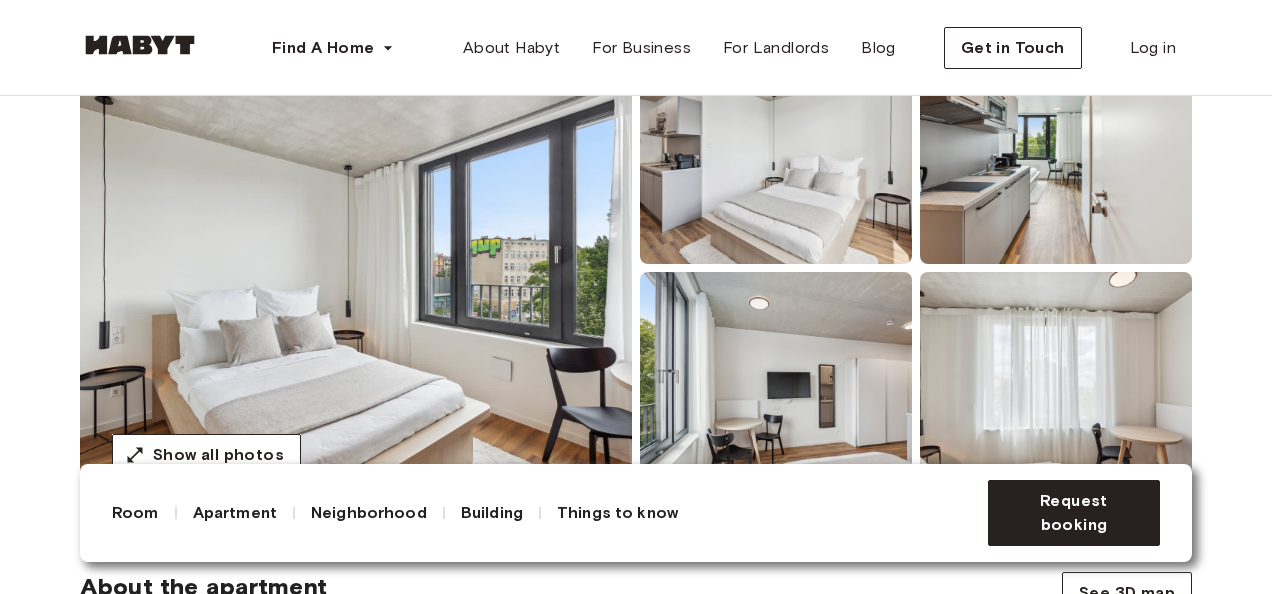 scroll, scrollTop: 200, scrollLeft: 0, axis: vertical 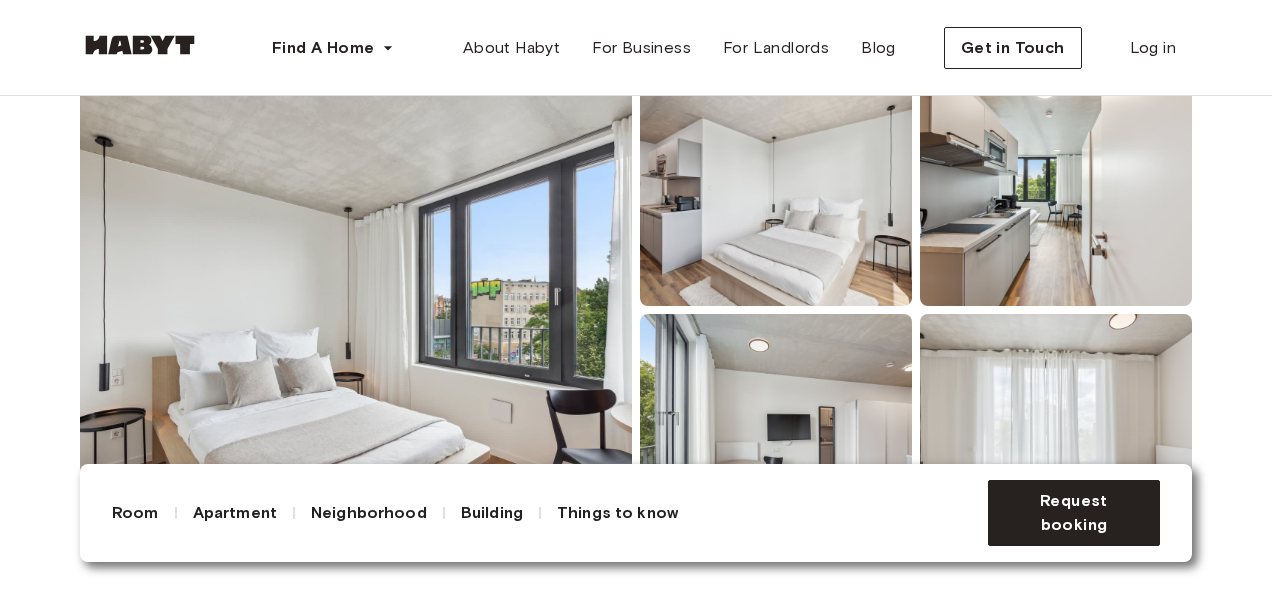 click at bounding box center (356, 310) 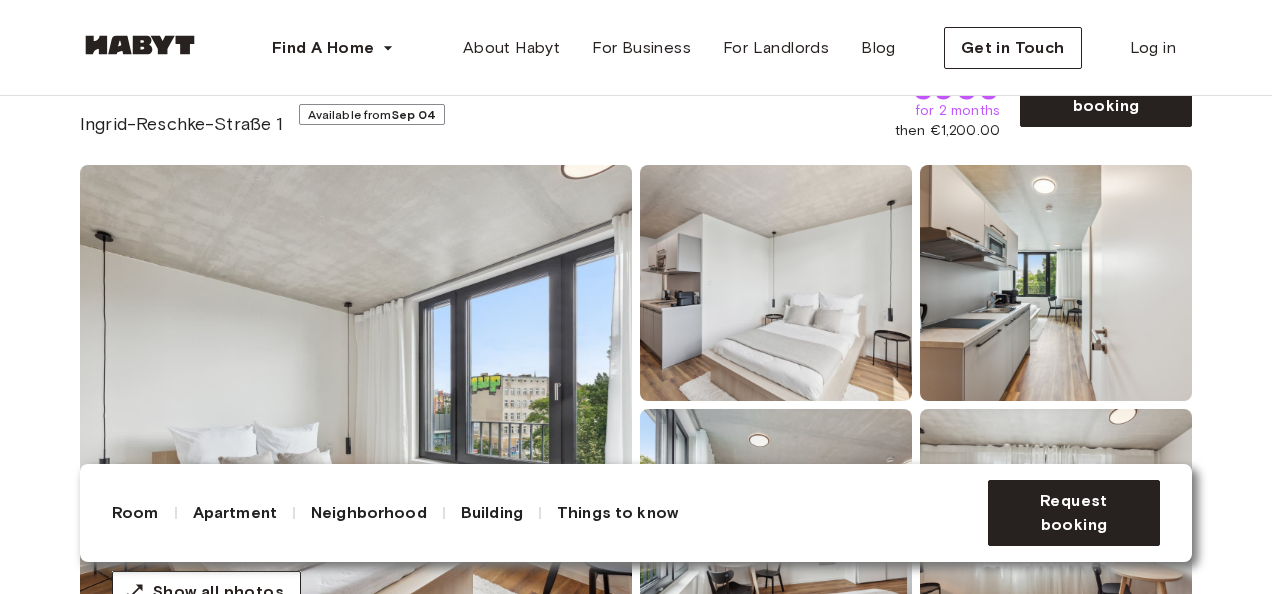 scroll, scrollTop: 0, scrollLeft: 0, axis: both 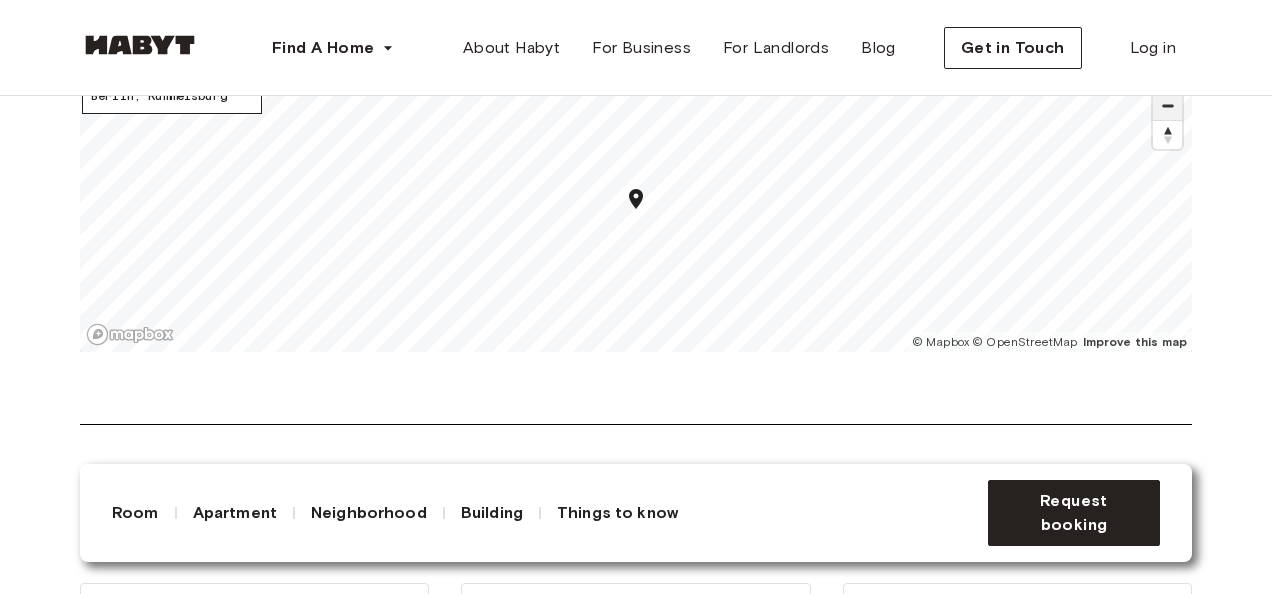 click at bounding box center (1167, 106) 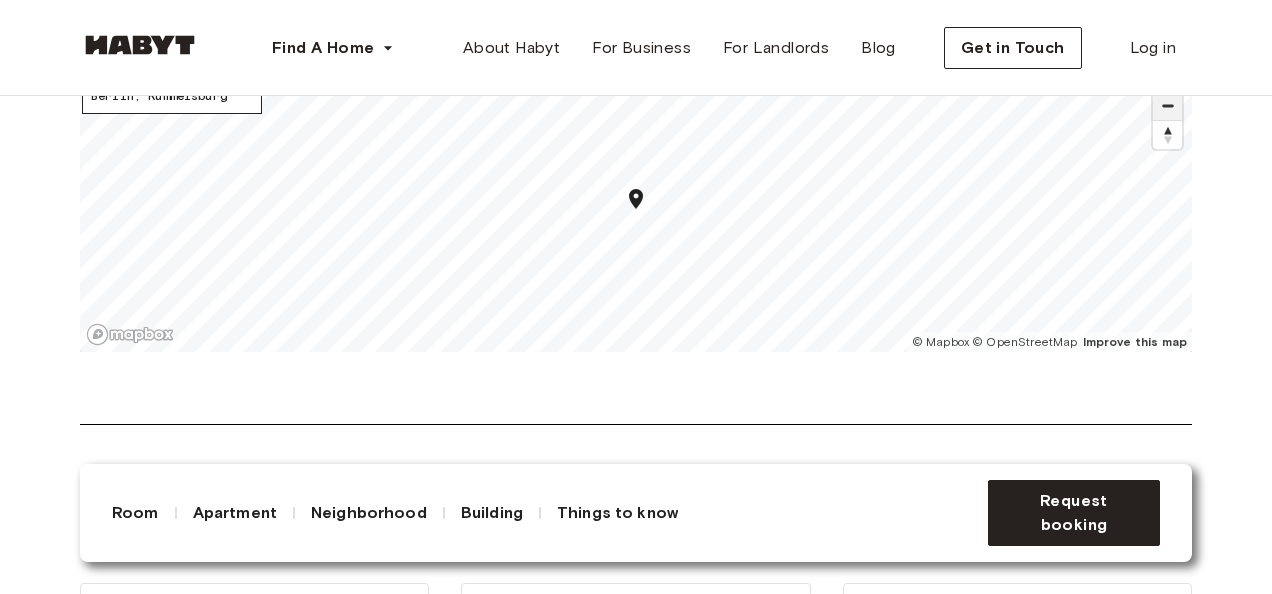click at bounding box center [1167, 106] 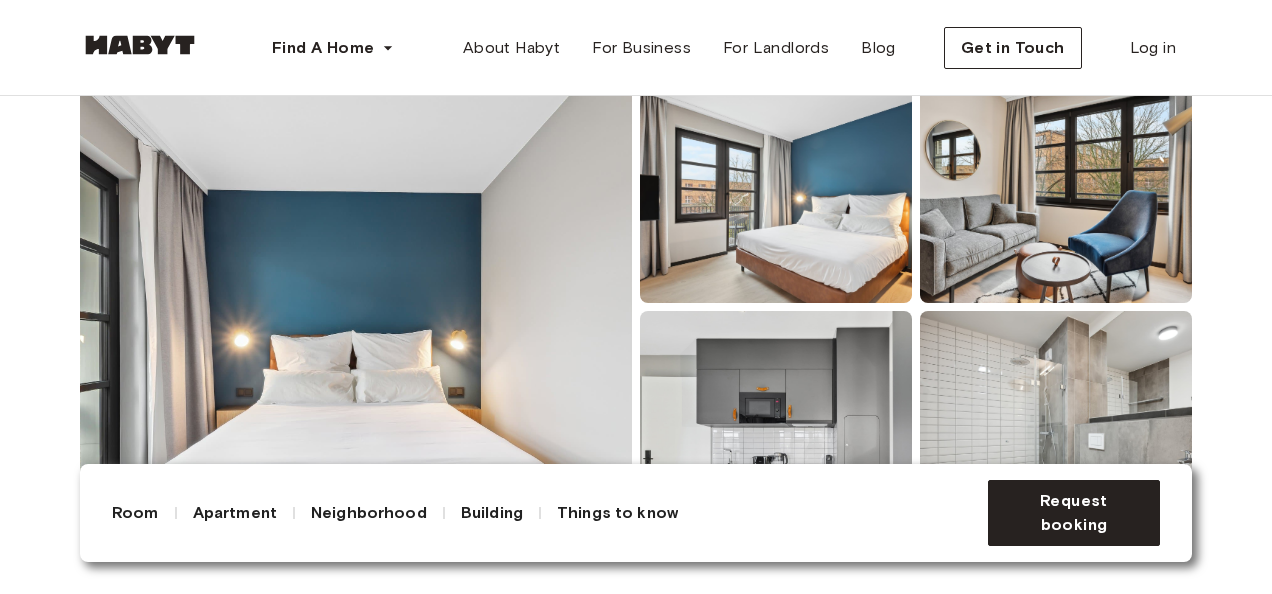 scroll, scrollTop: 200, scrollLeft: 0, axis: vertical 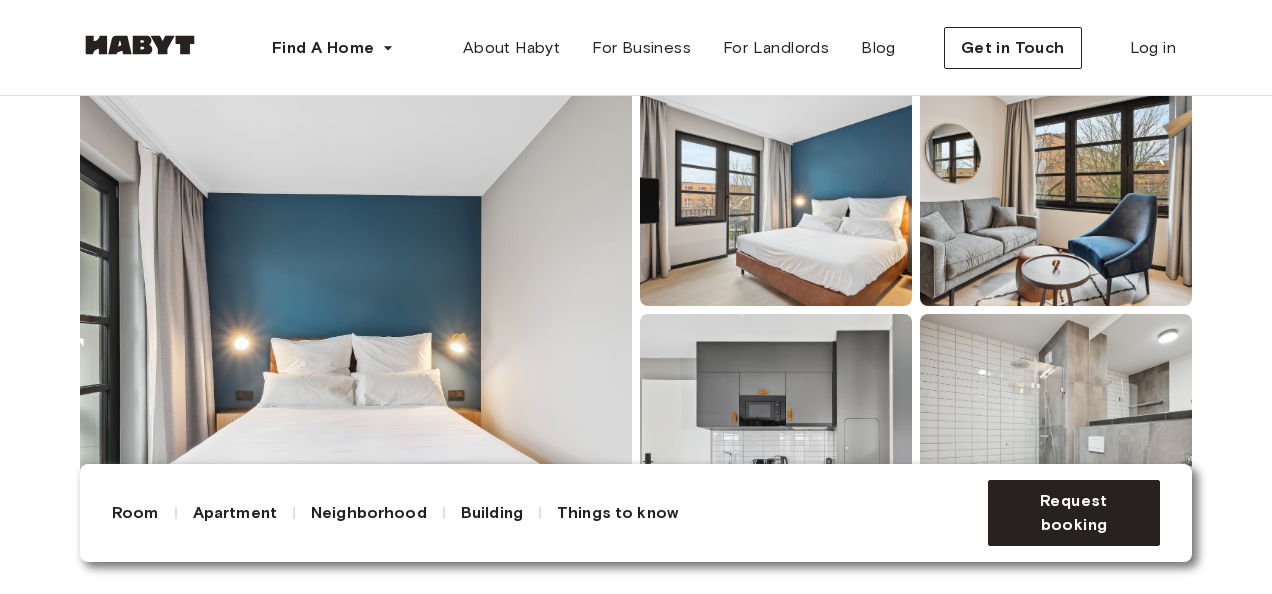 click at bounding box center [356, 310] 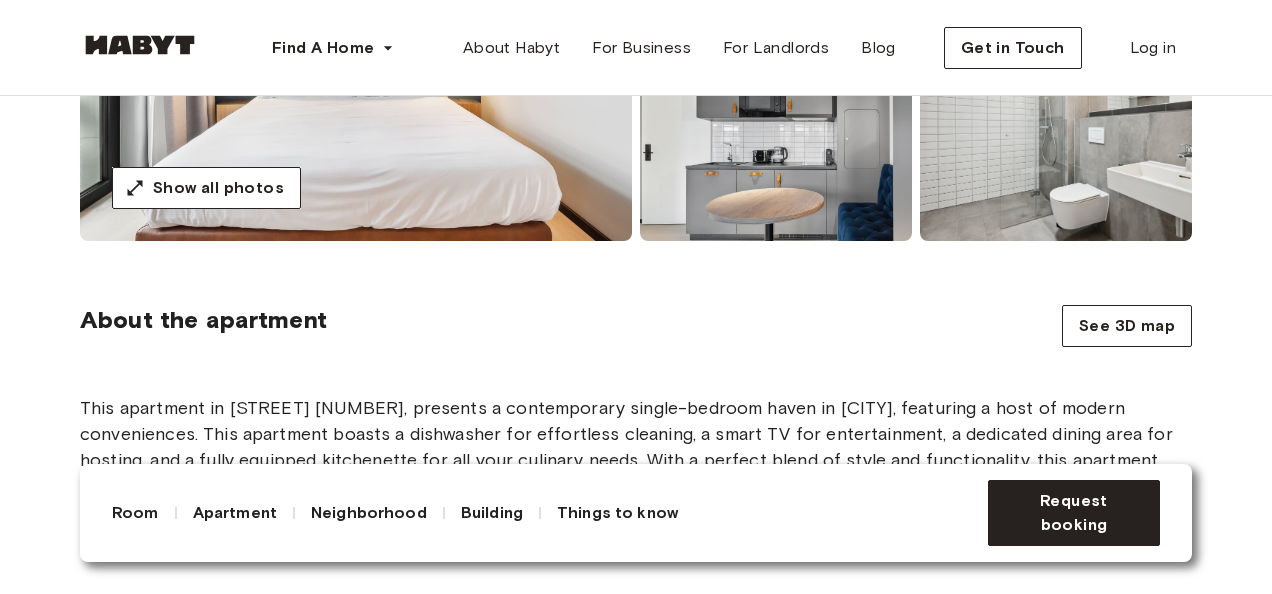 scroll, scrollTop: 600, scrollLeft: 0, axis: vertical 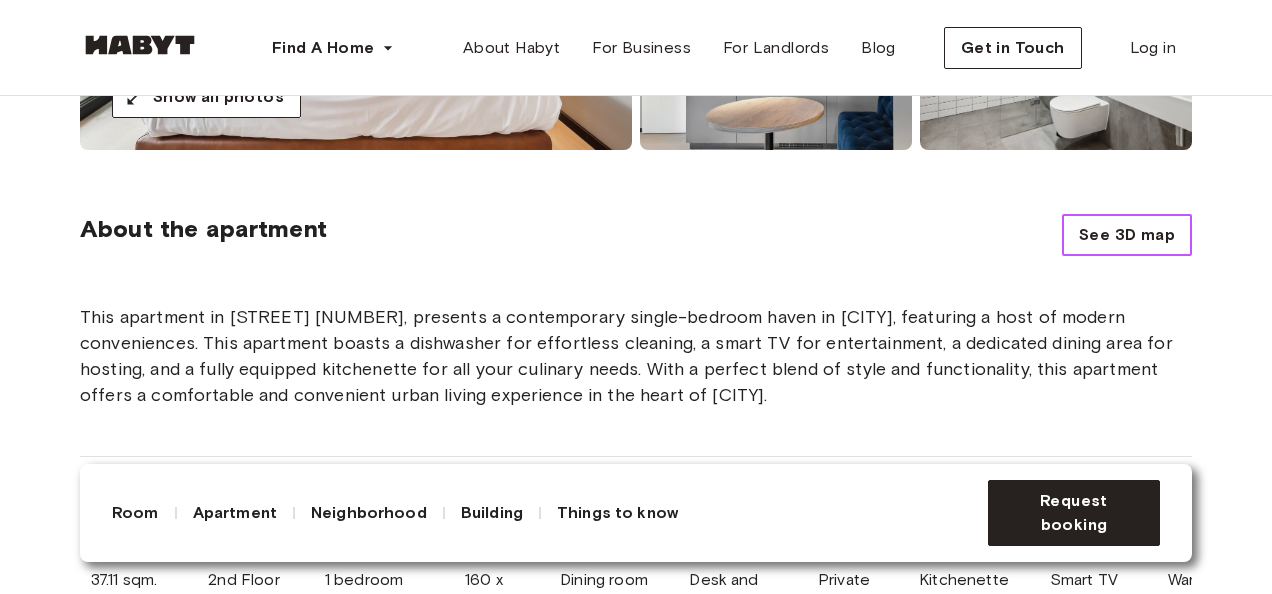 click on "See 3D map" at bounding box center [1127, 235] 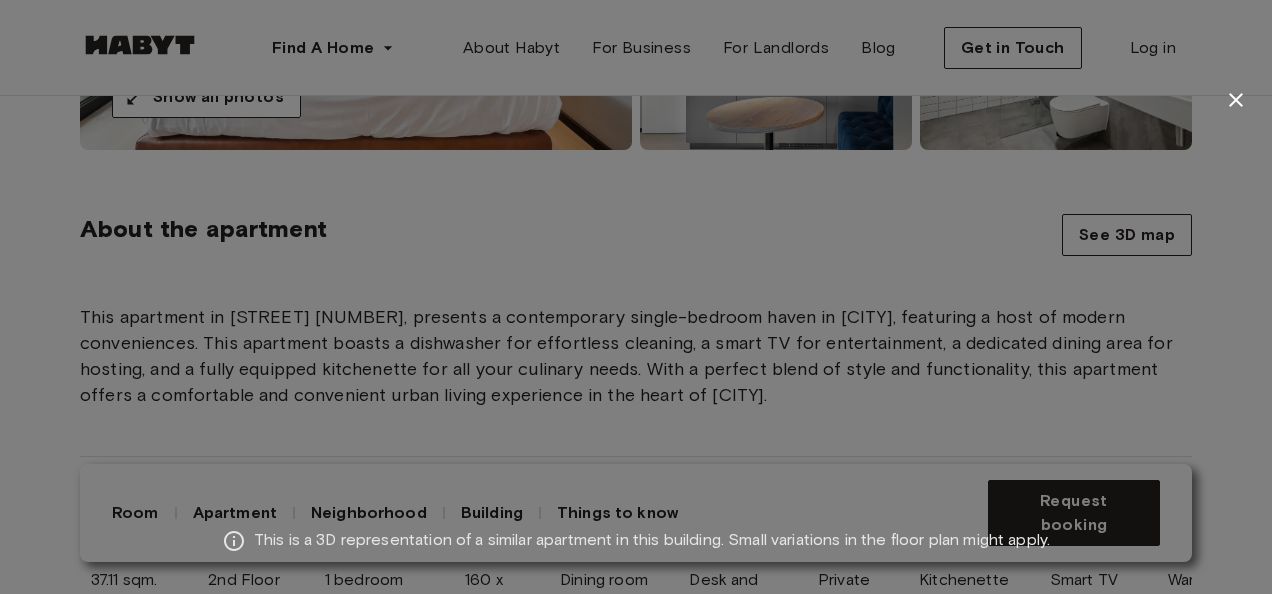 click on "This is a 3D representation of a similar apartment in this building. Small variations in the floor plan might apply." at bounding box center [636, 284] 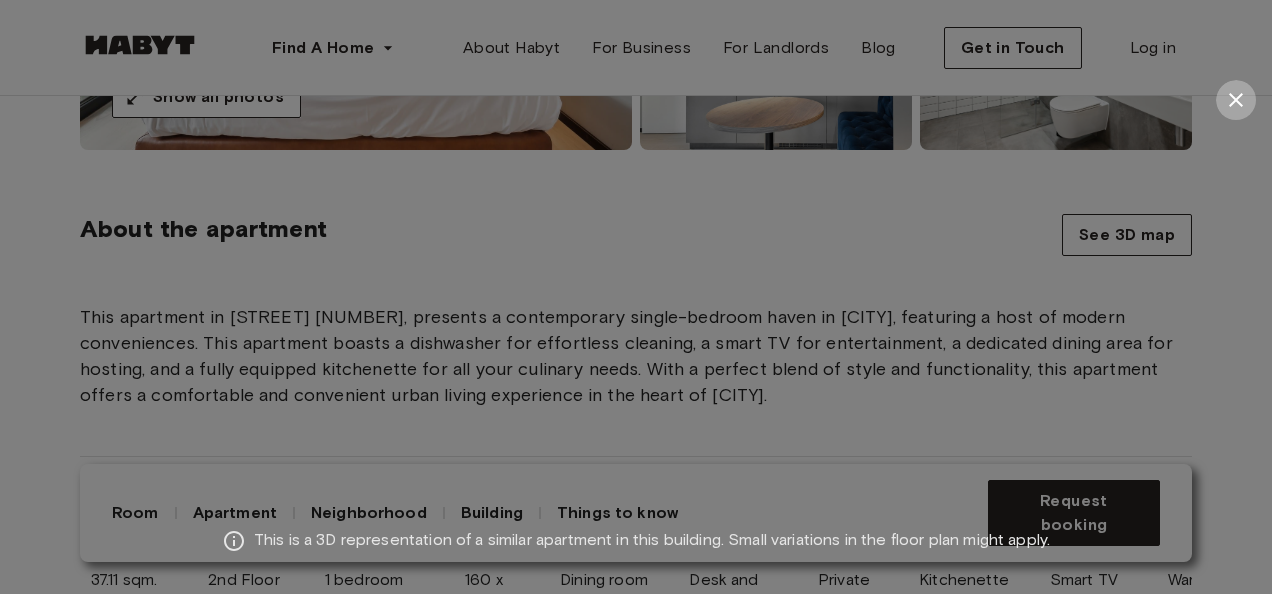 click 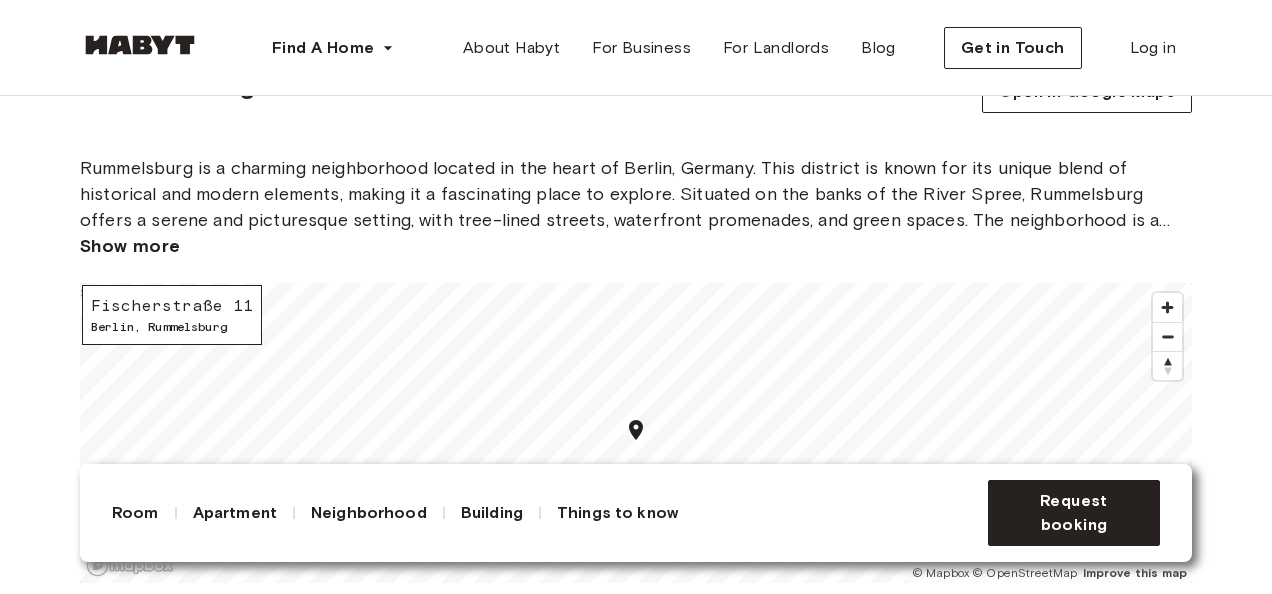 scroll, scrollTop: 2000, scrollLeft: 0, axis: vertical 